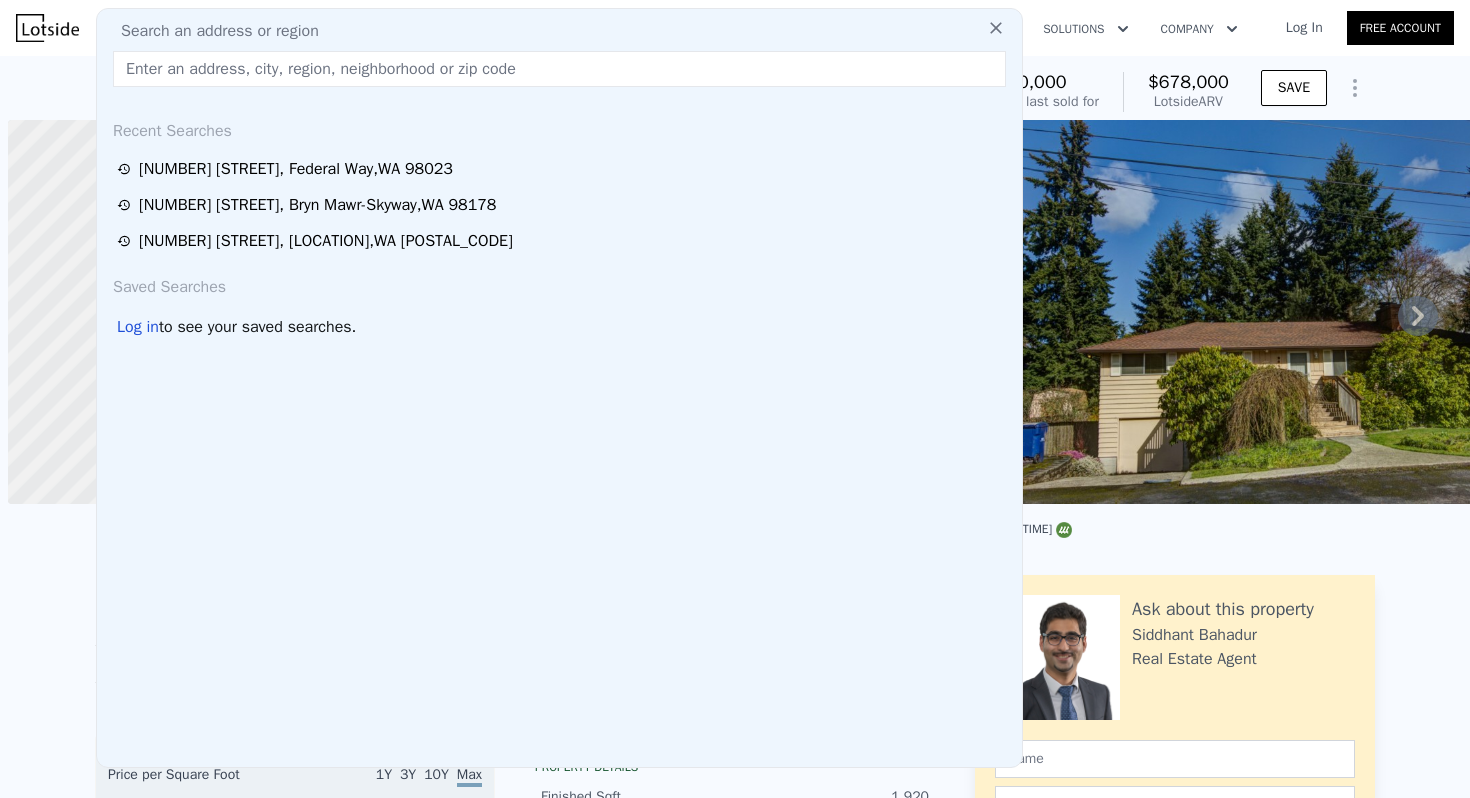scroll, scrollTop: 0, scrollLeft: 0, axis: both 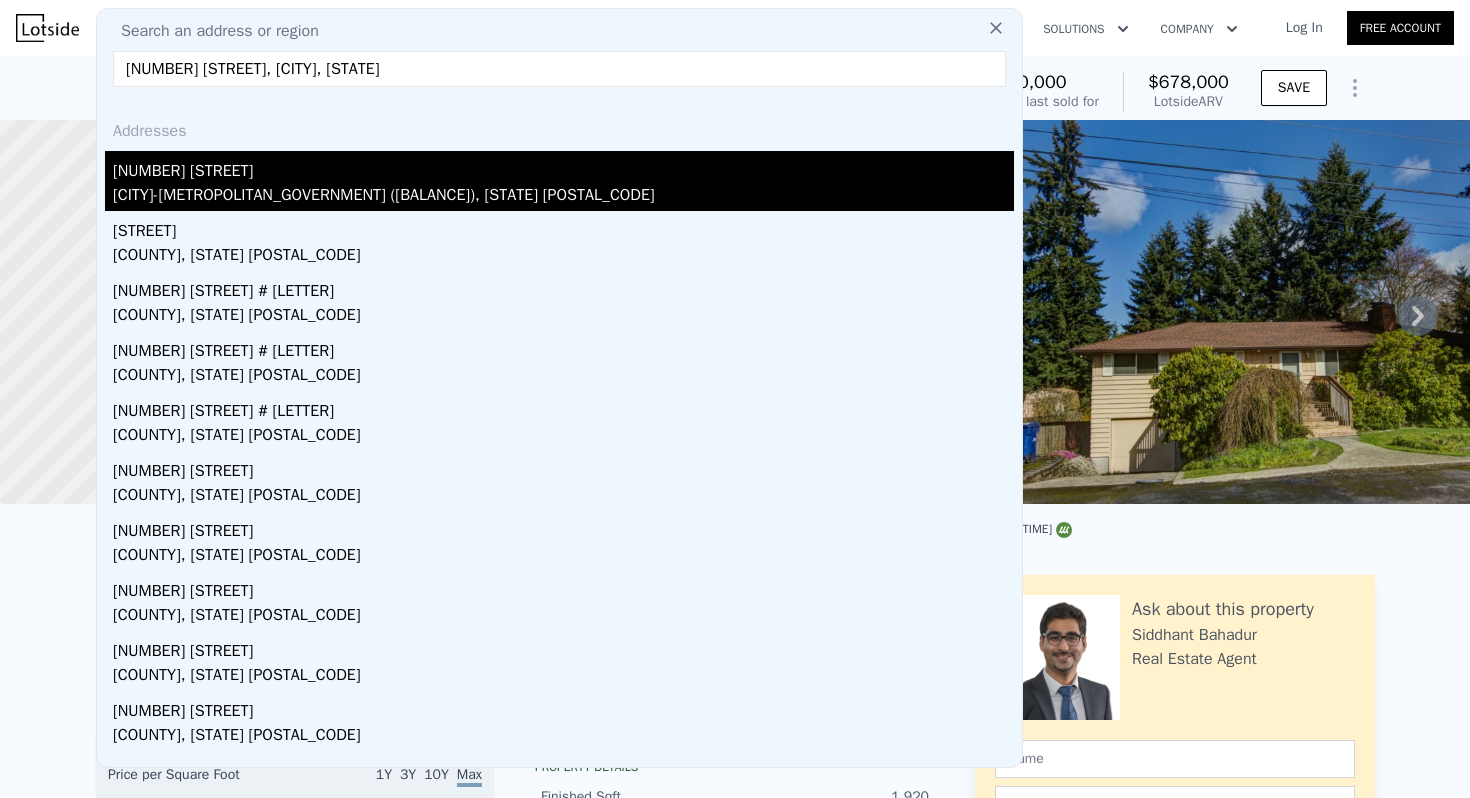 type on "[NUMBER] [STREET], [CITY], [STATE]" 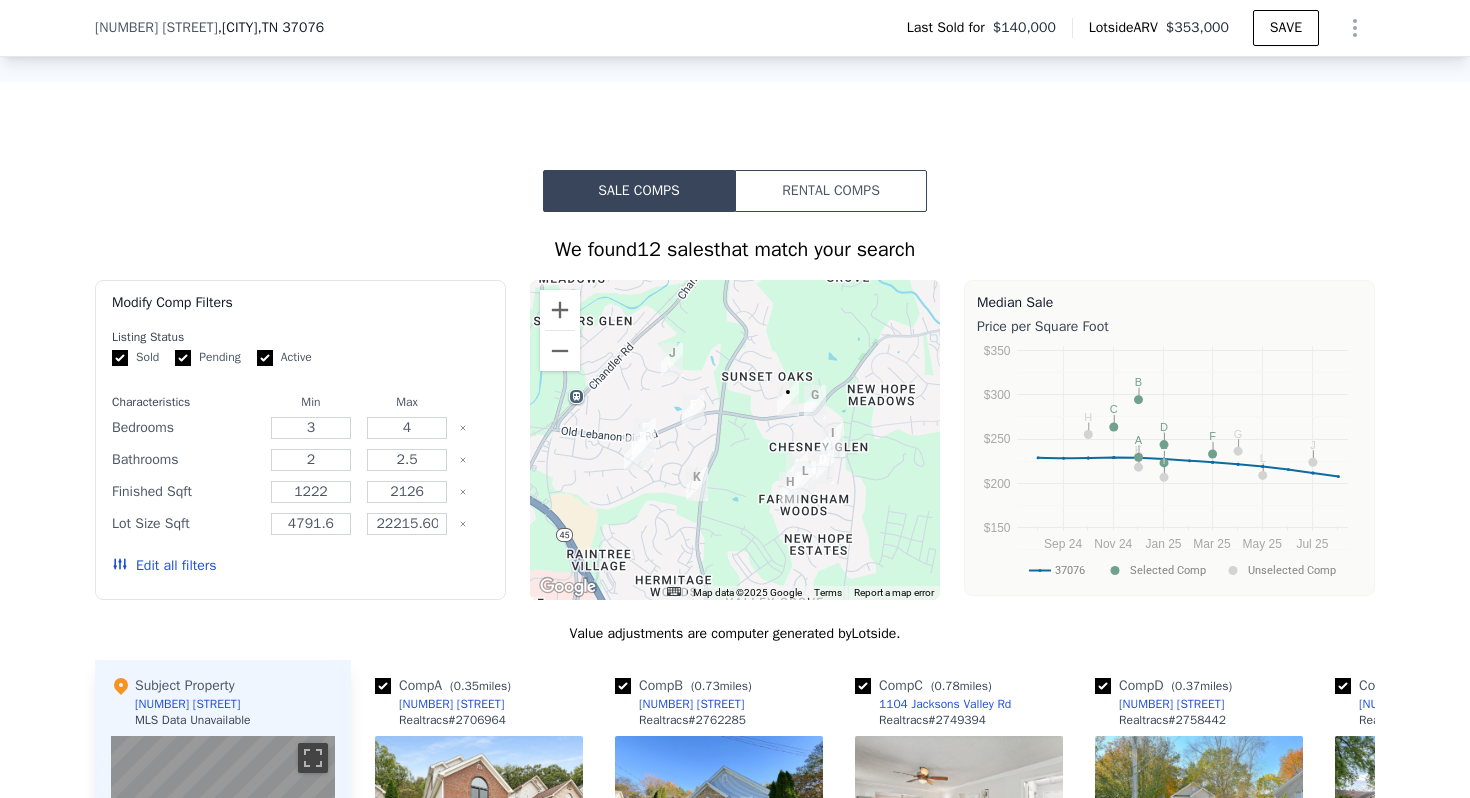 scroll, scrollTop: 1834, scrollLeft: 0, axis: vertical 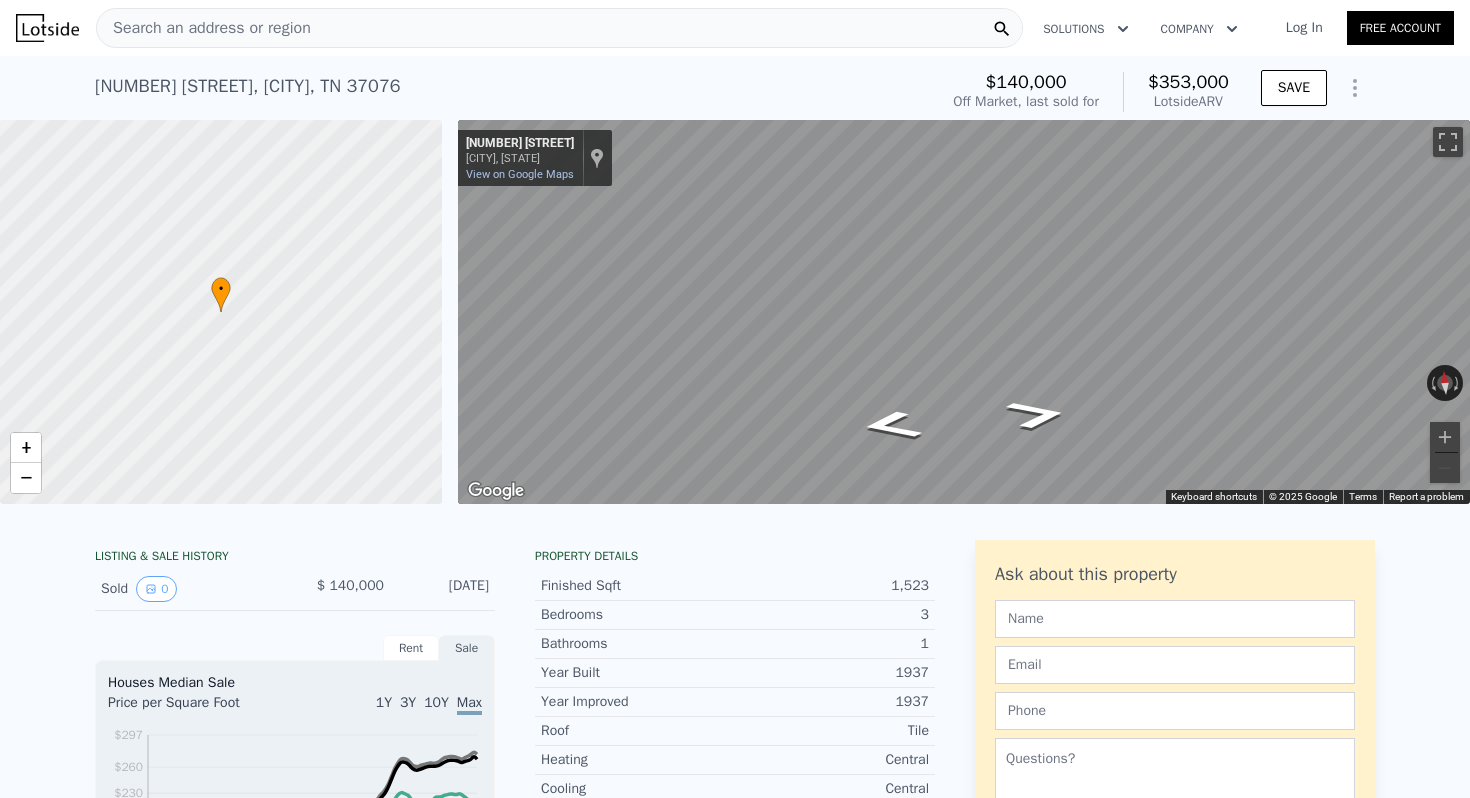 click 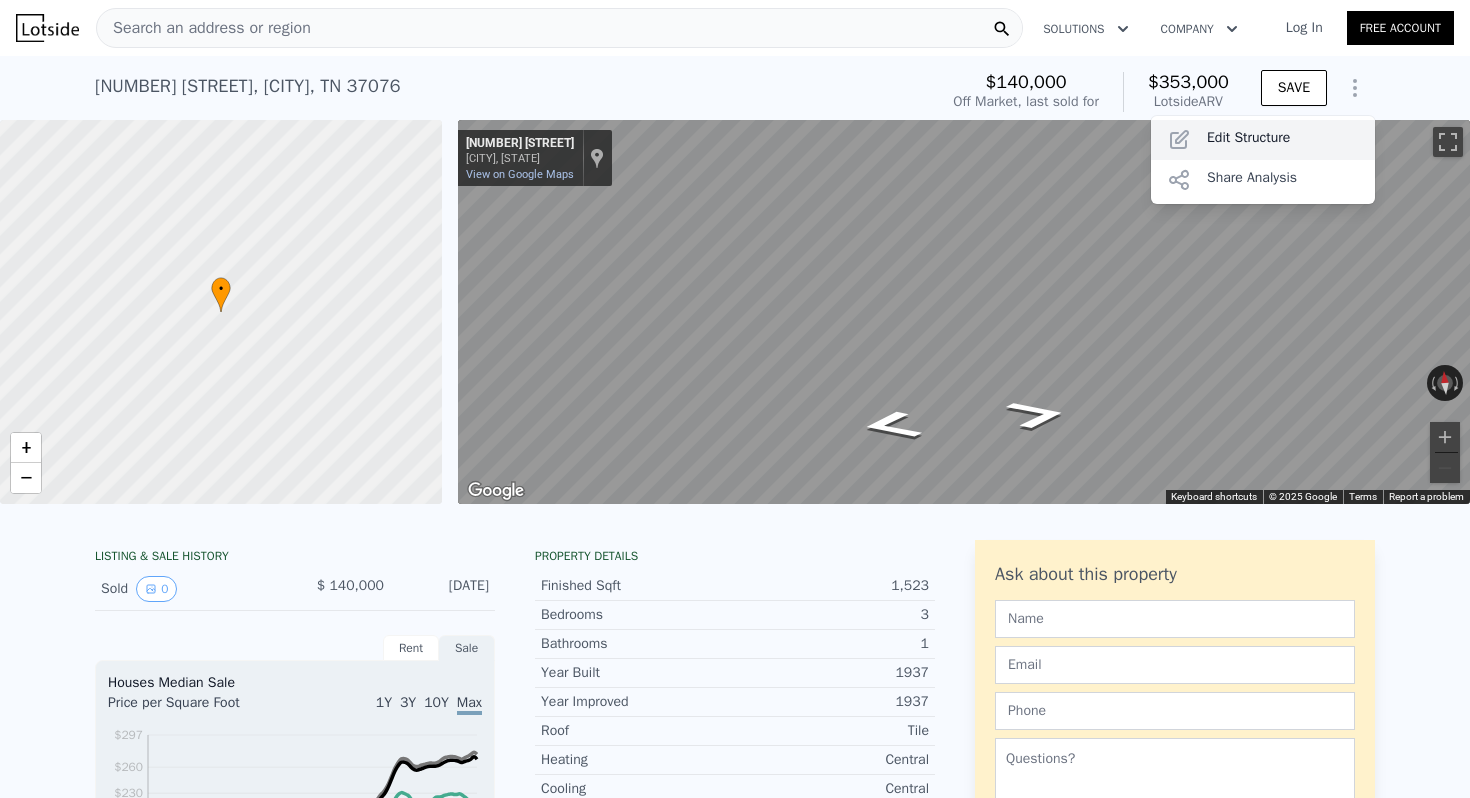 click on "Edit Structure" at bounding box center [1263, 140] 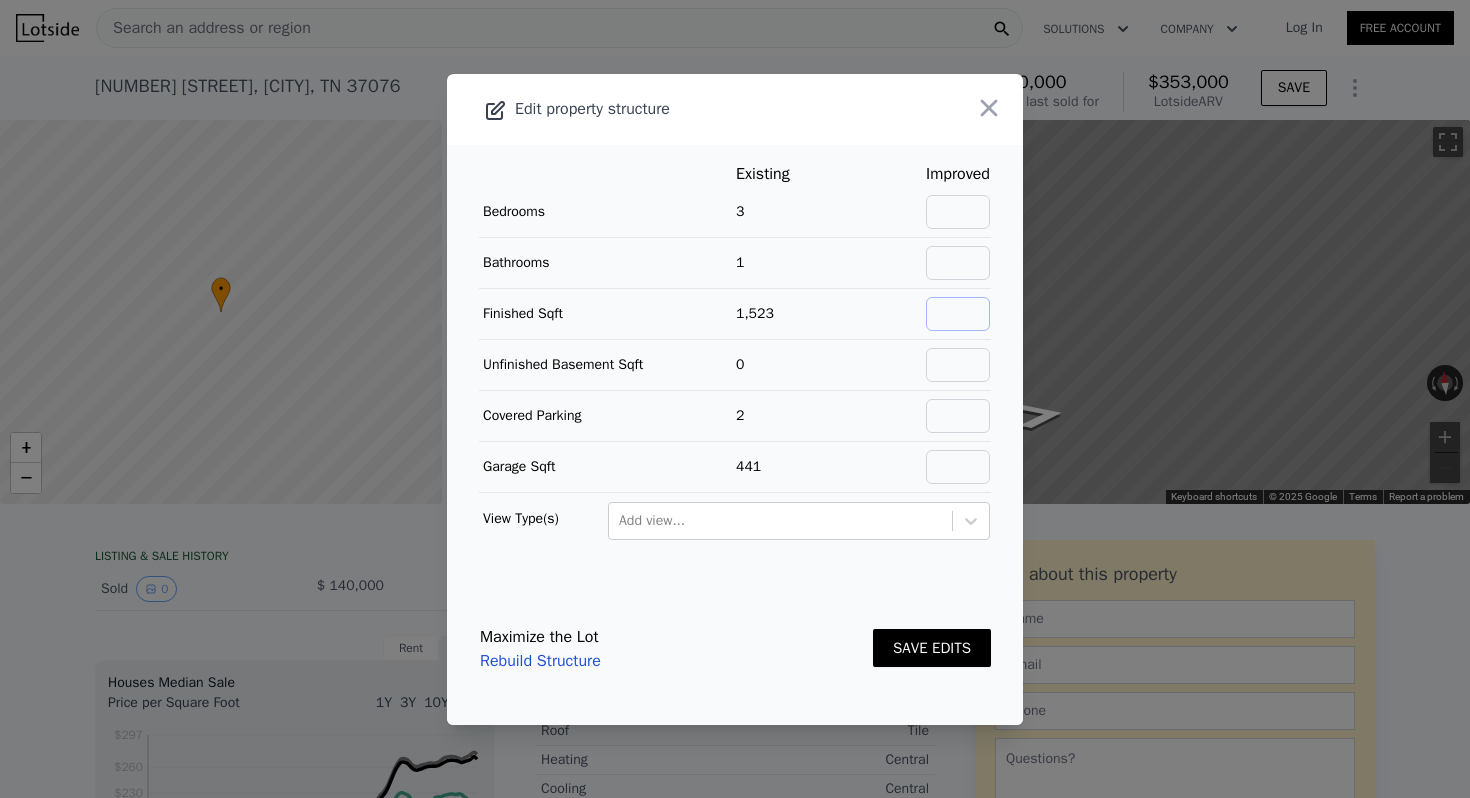 click at bounding box center [958, 314] 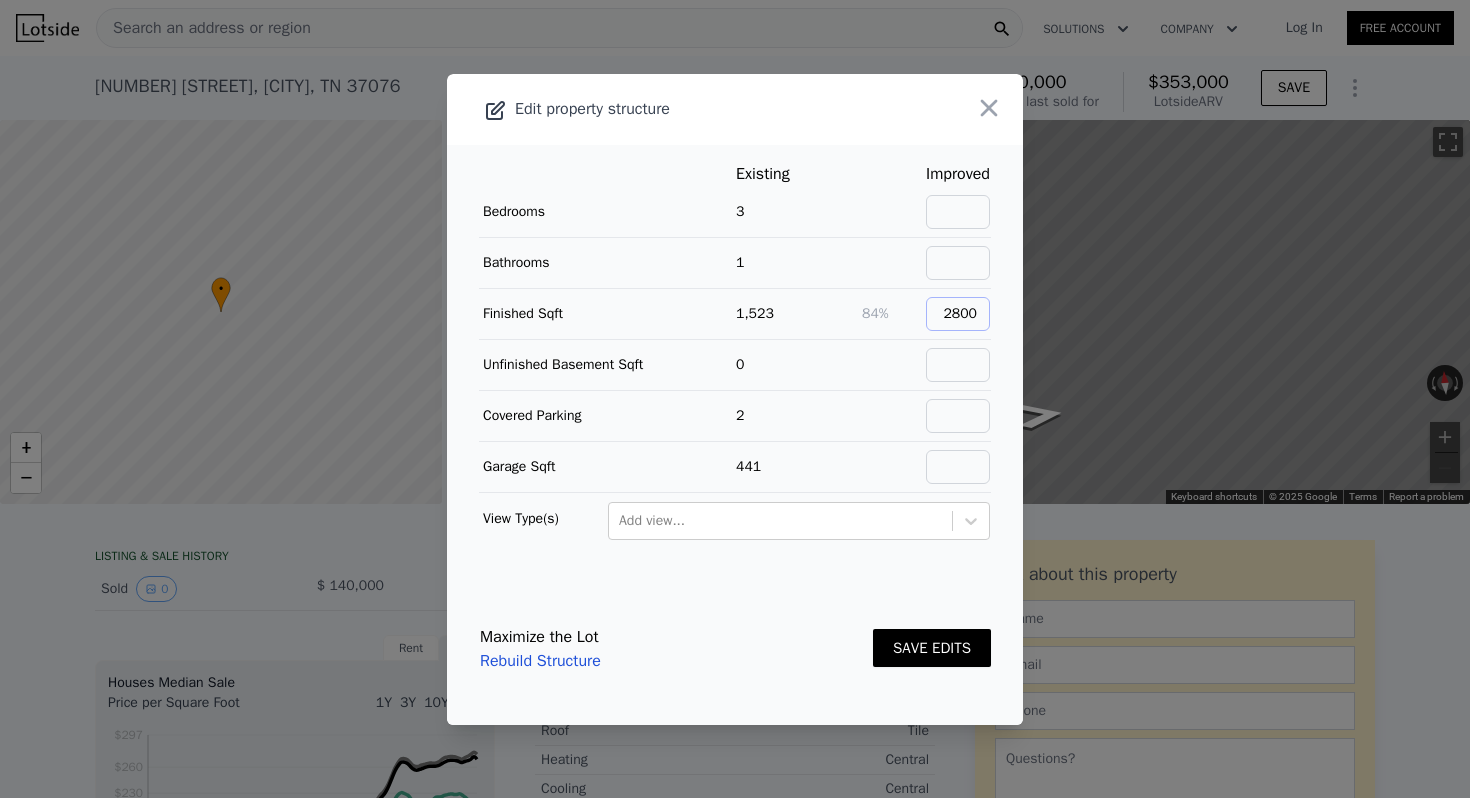 type on "2800" 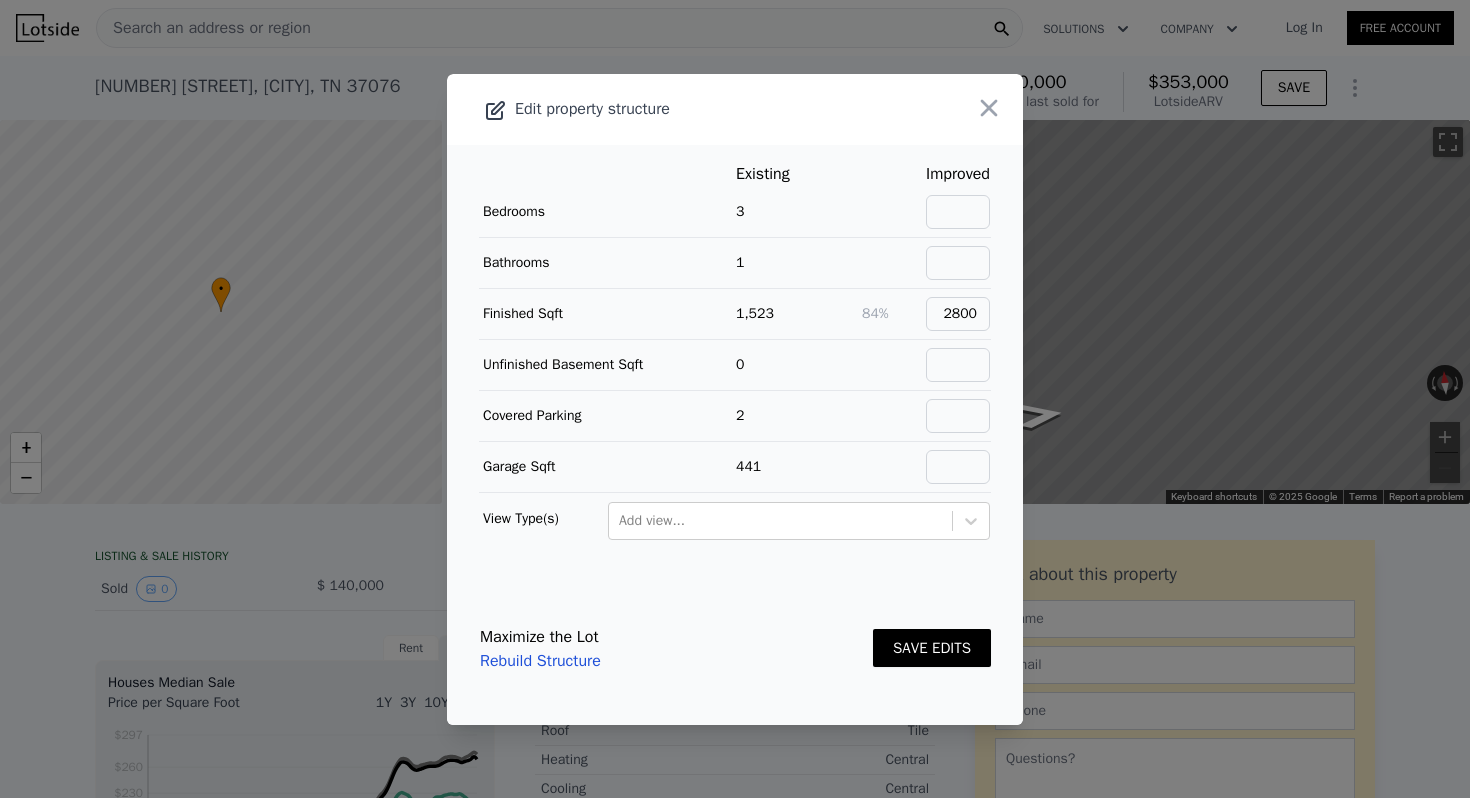 click on "SAVE EDITS" at bounding box center (932, 648) 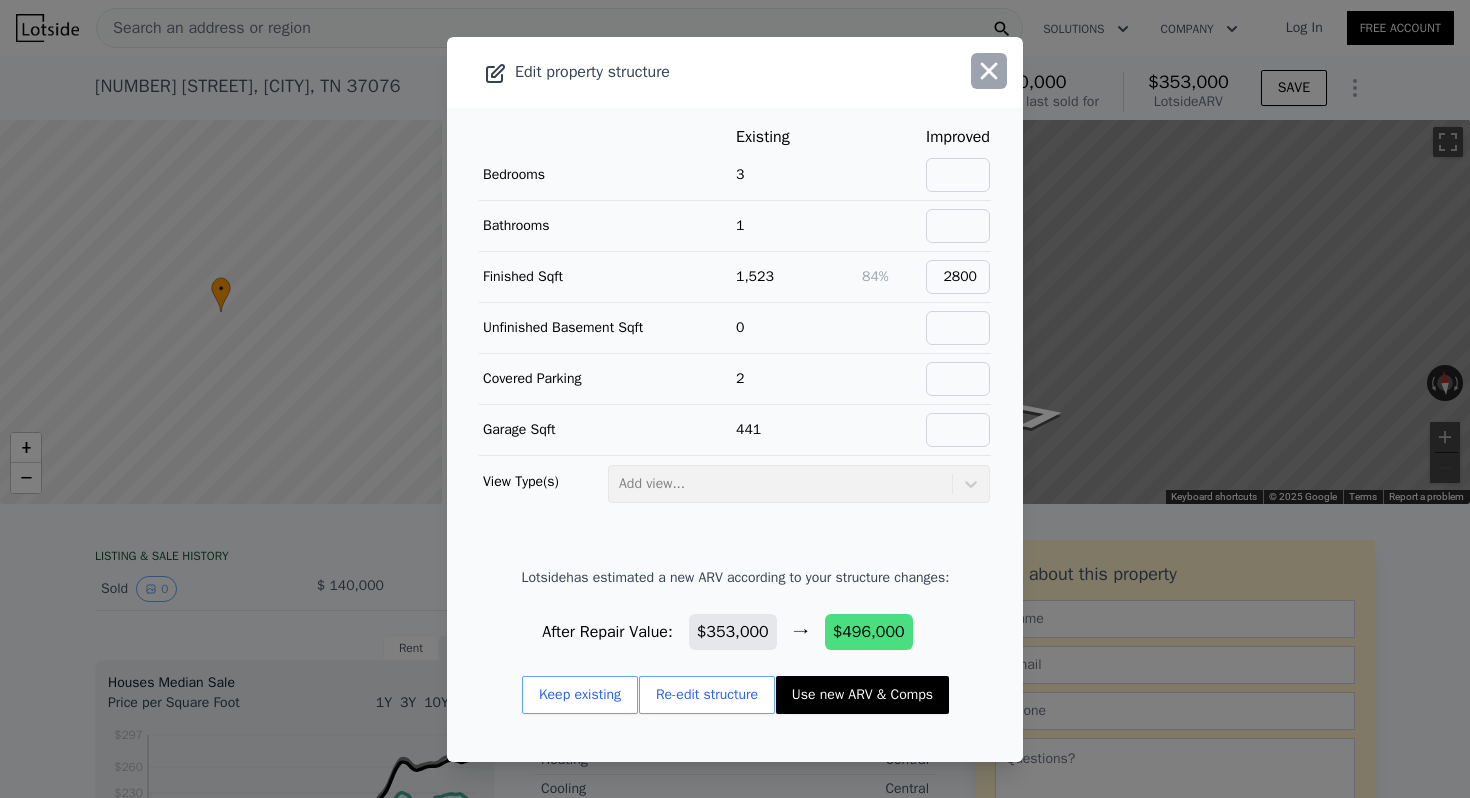 click 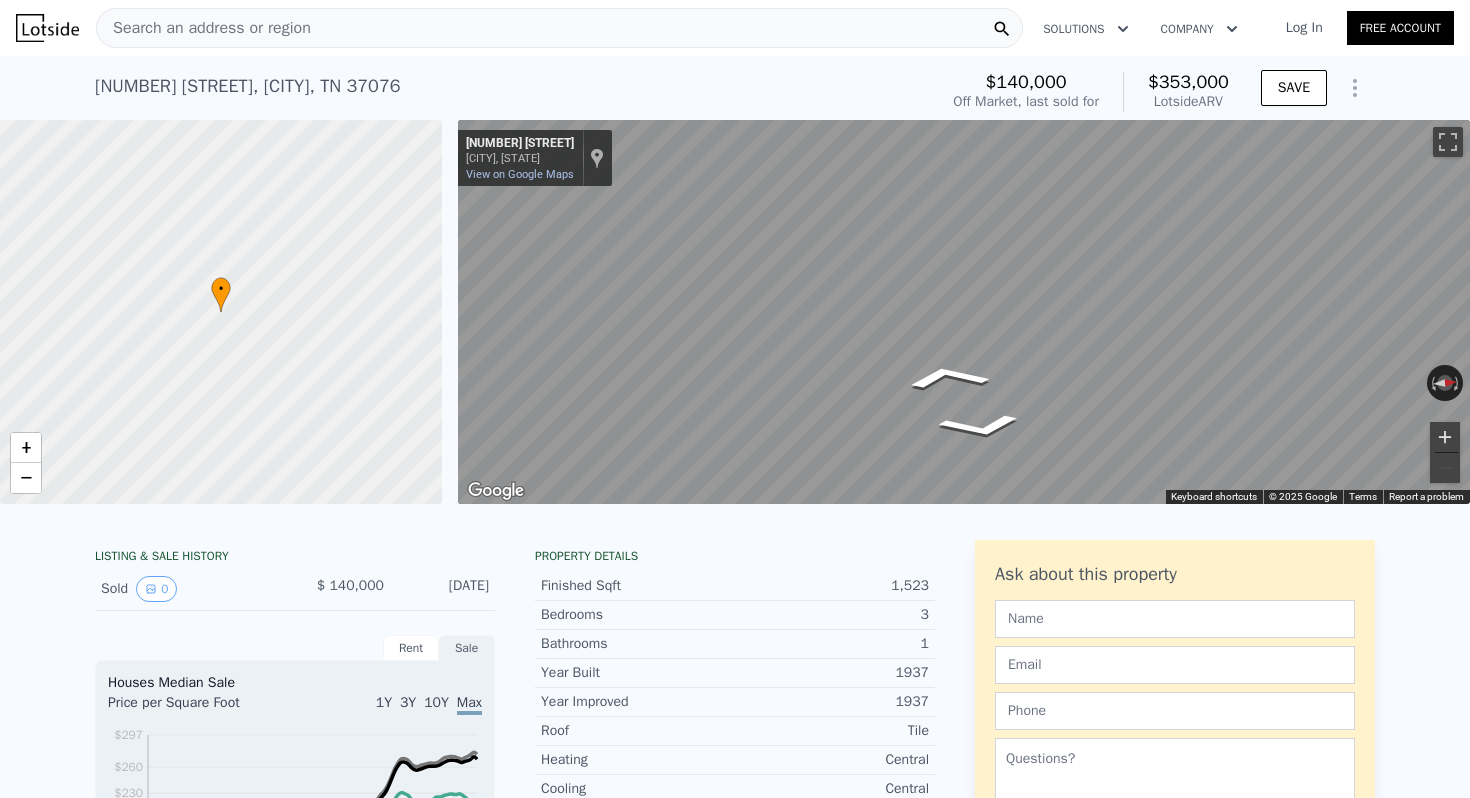 click at bounding box center (1445, 437) 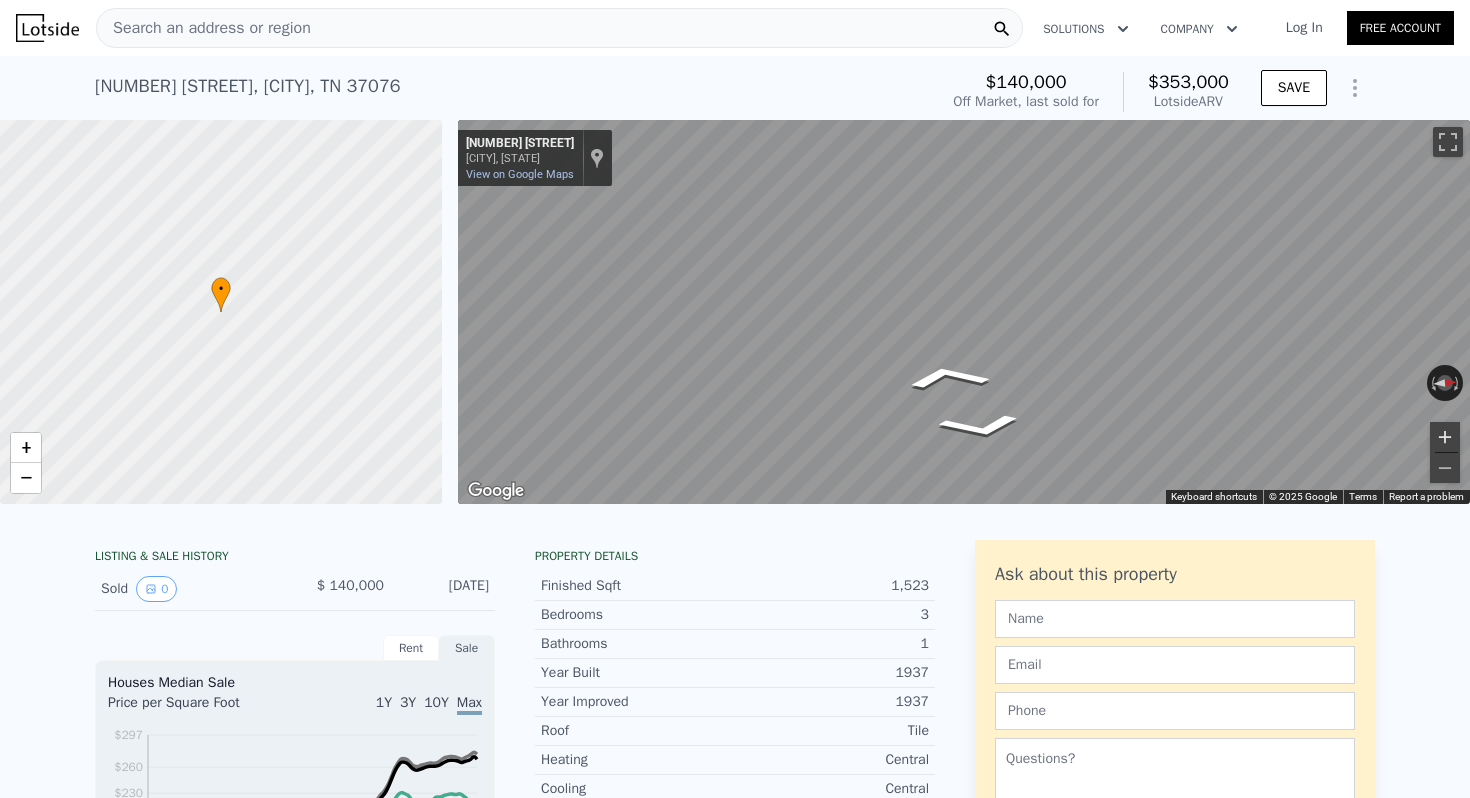 click at bounding box center [1445, 437] 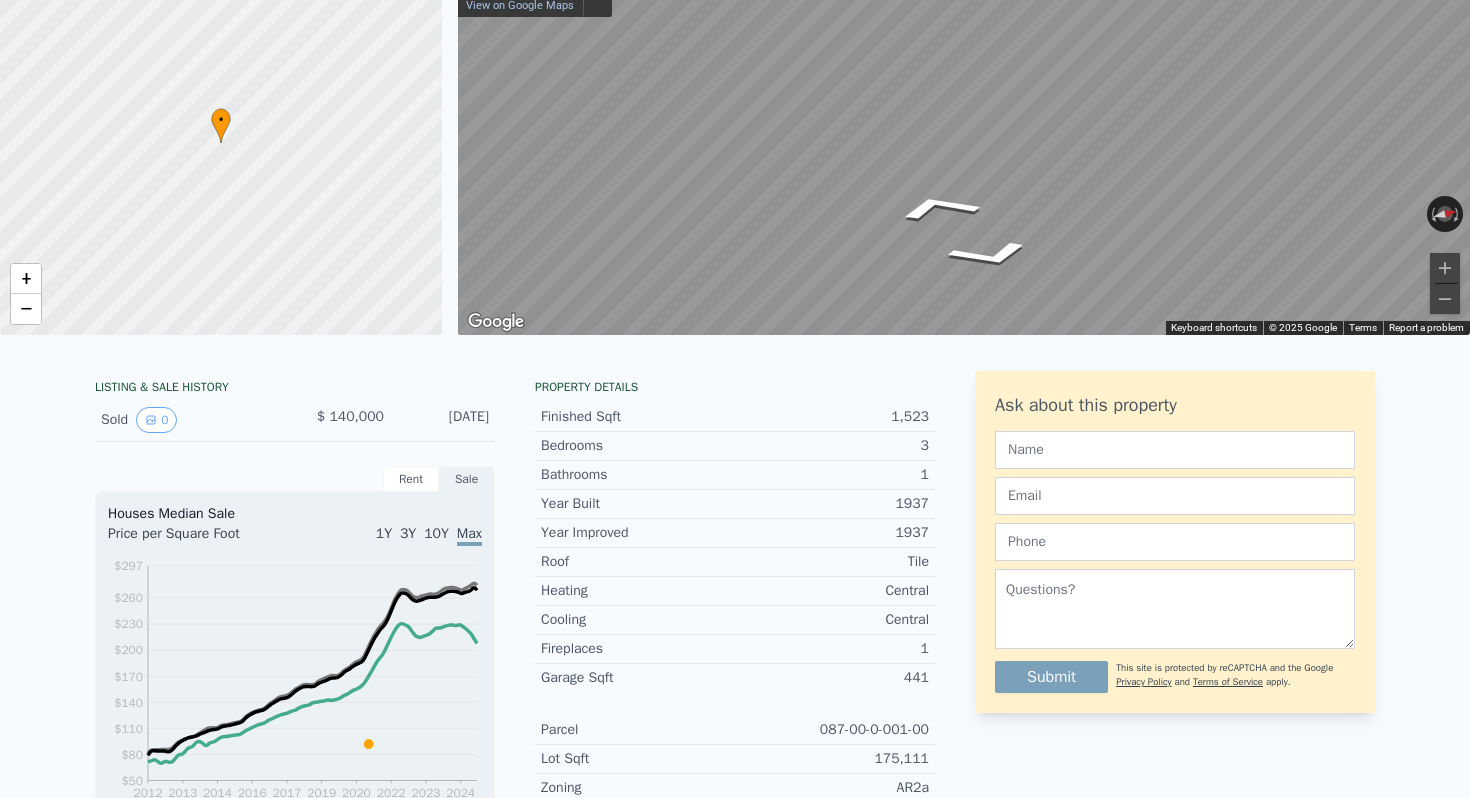 scroll, scrollTop: 0, scrollLeft: 0, axis: both 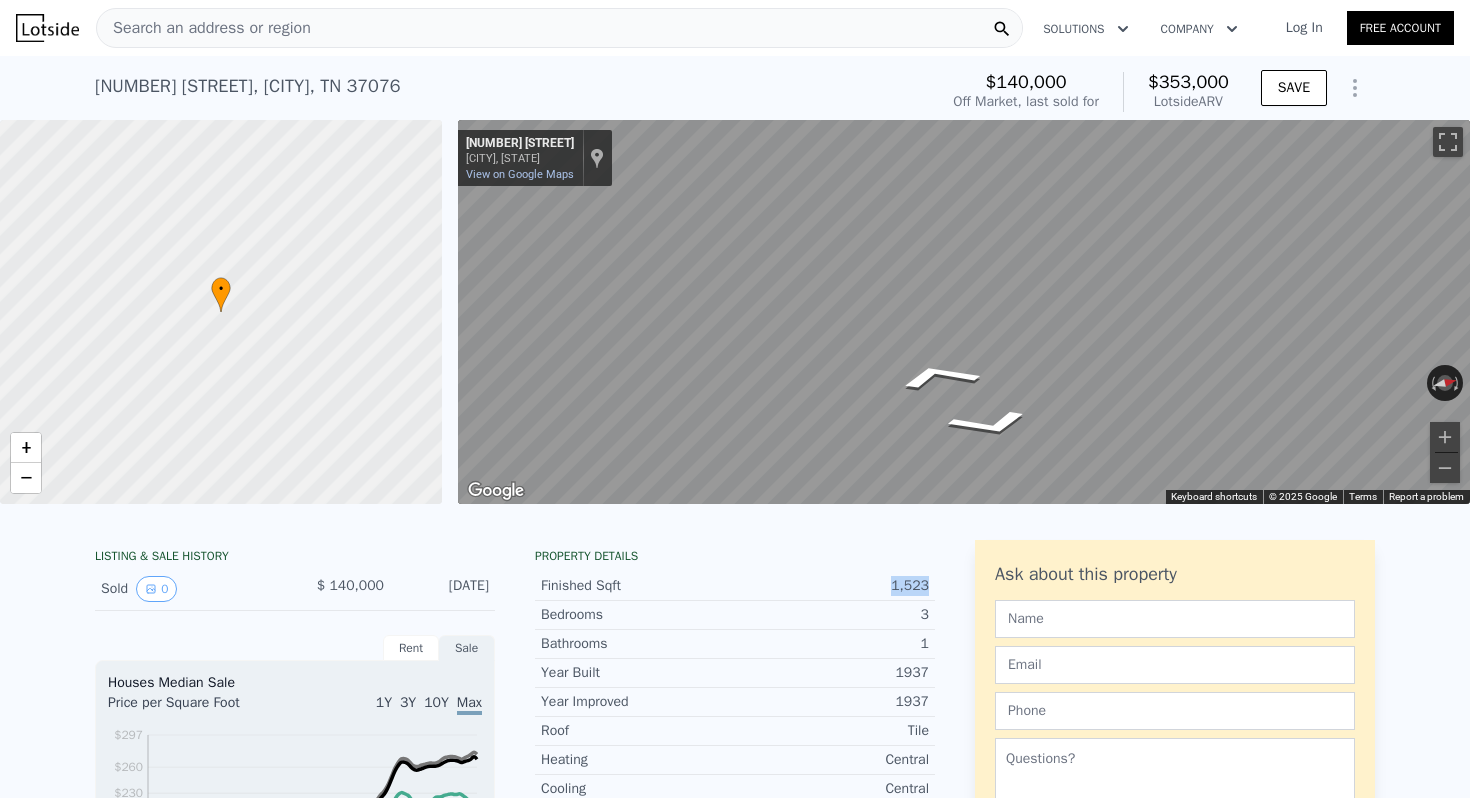 drag, startPoint x: 892, startPoint y: 584, endPoint x: 933, endPoint y: 584, distance: 41 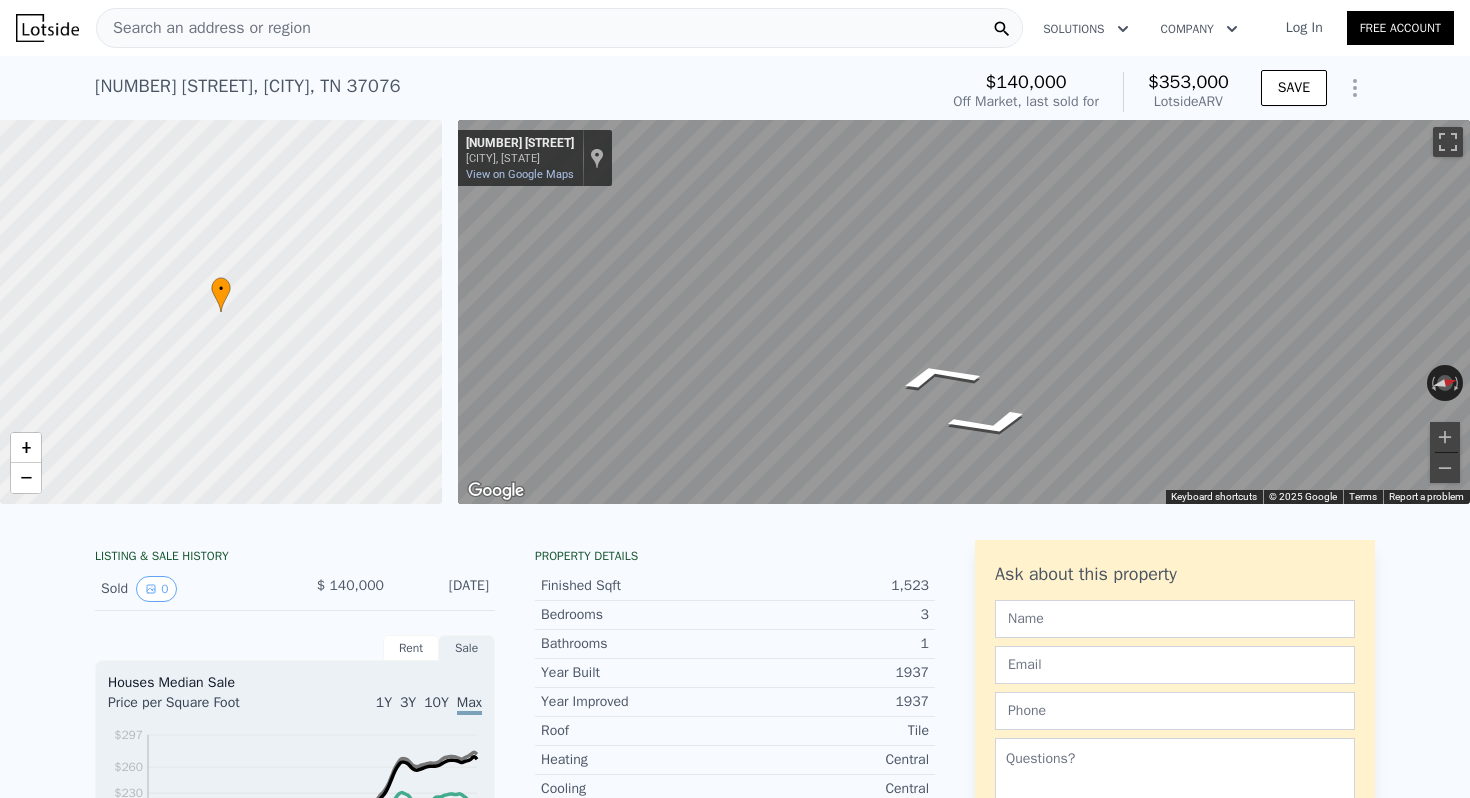 click at bounding box center [1355, 88] 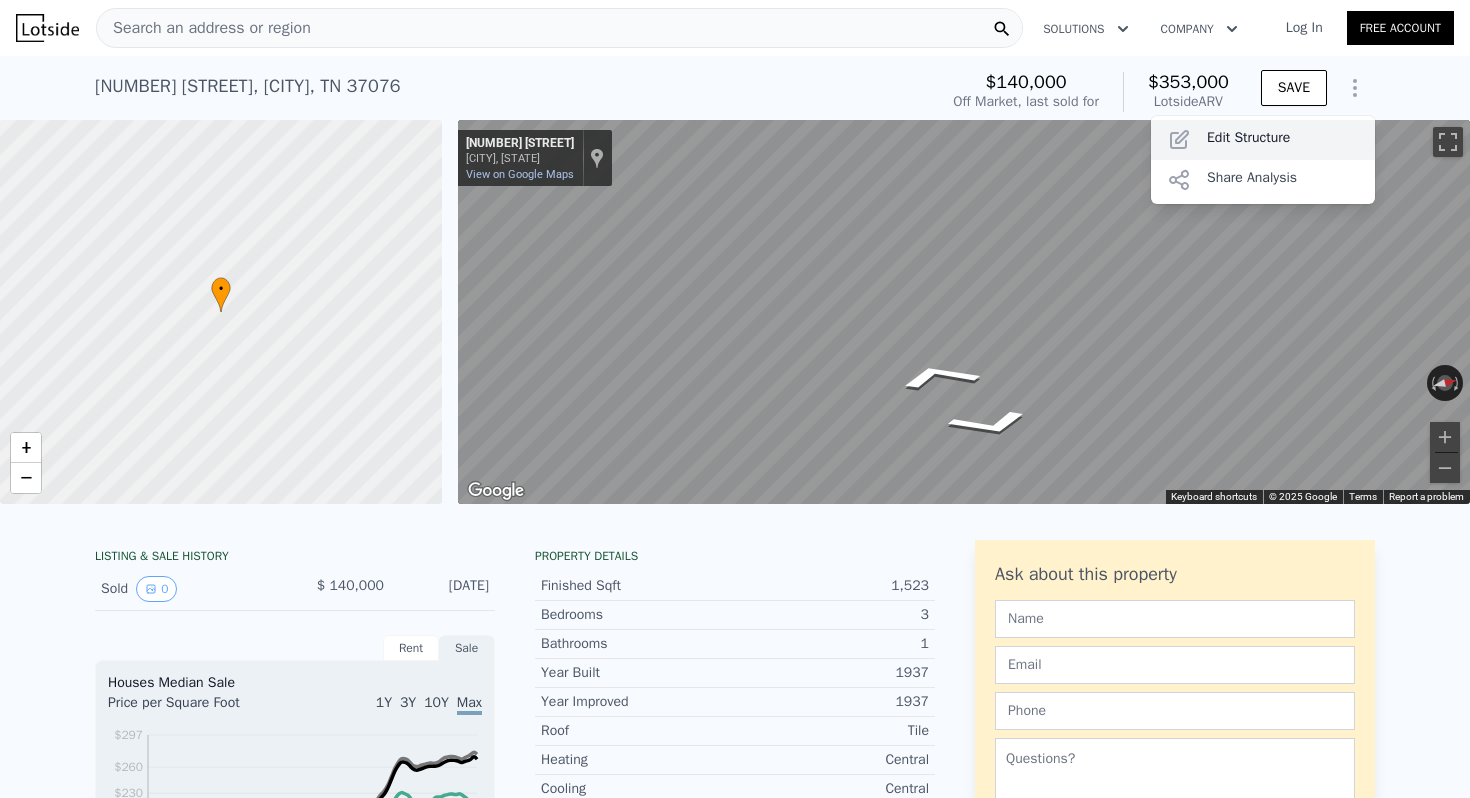 click on "Edit Structure" at bounding box center [1263, 140] 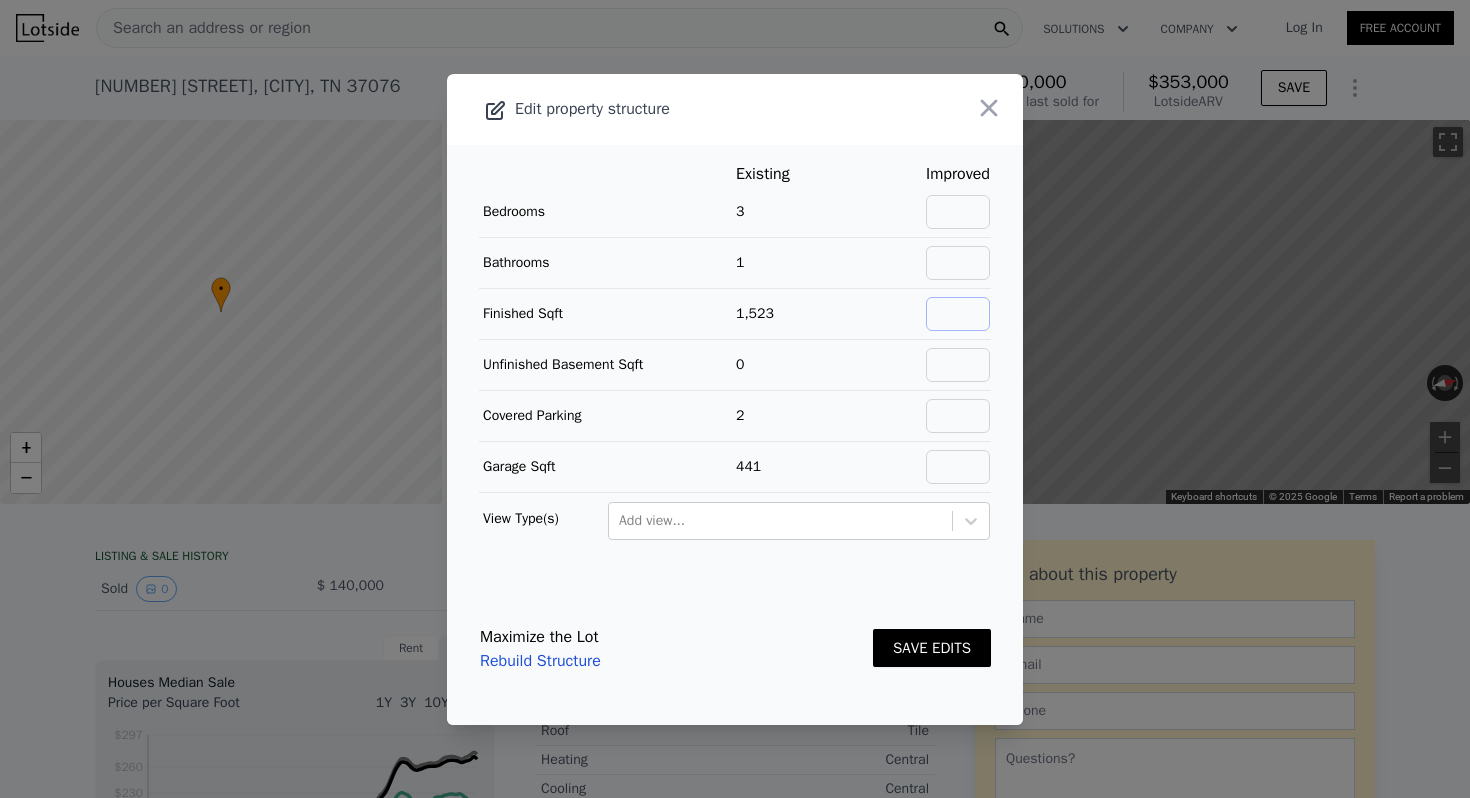 click at bounding box center (958, 314) 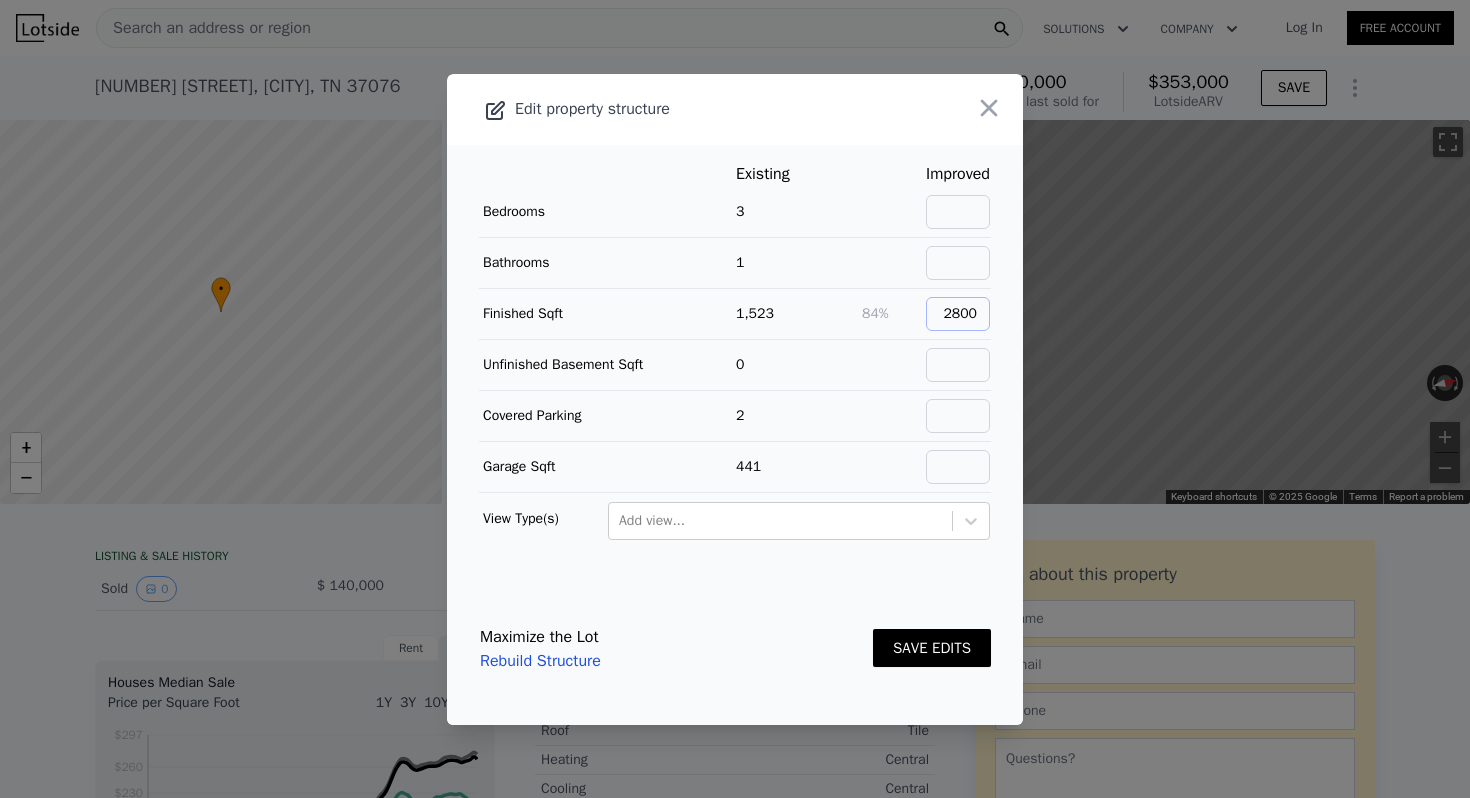 type on "2800" 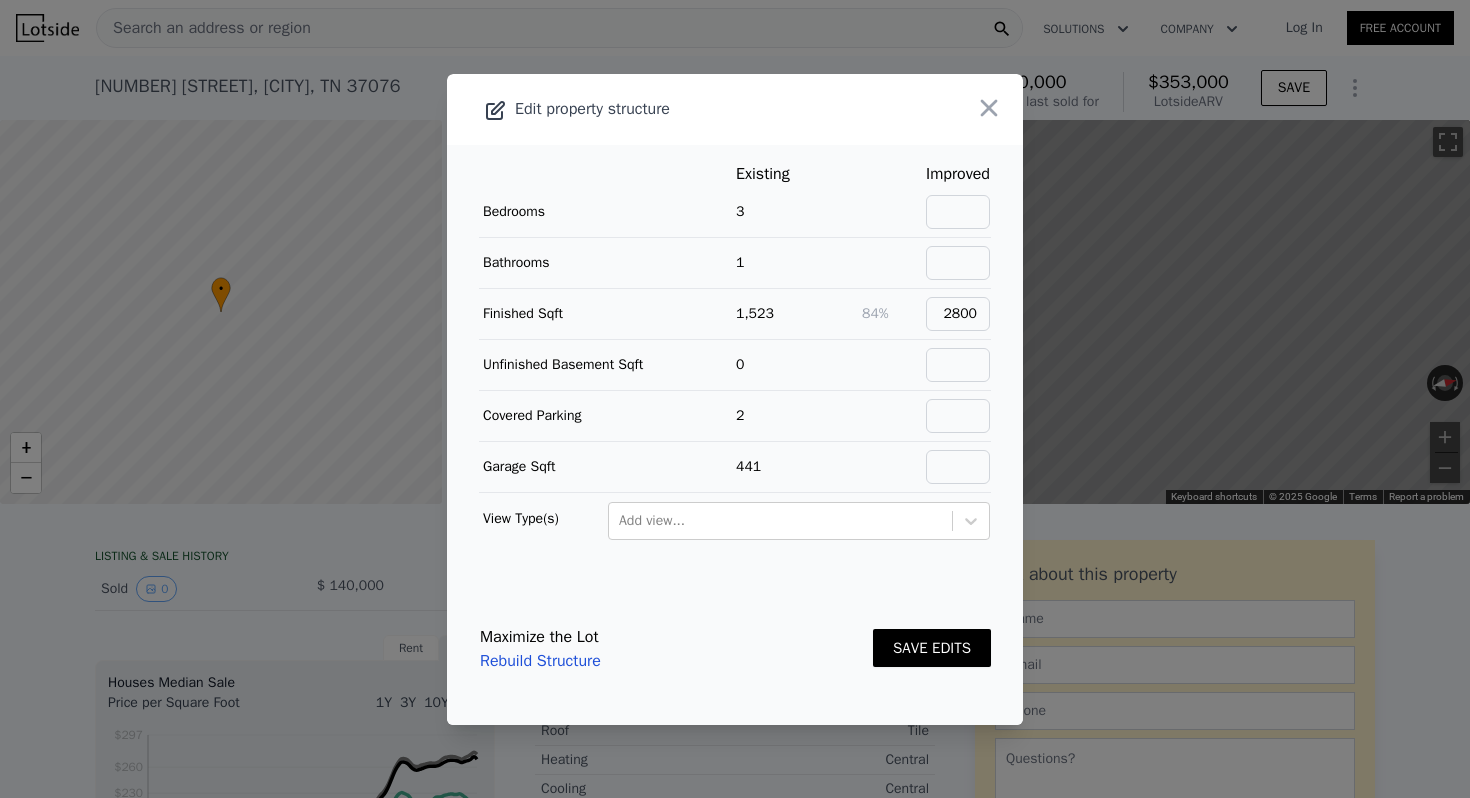 click on "SAVE EDITS" at bounding box center [932, 648] 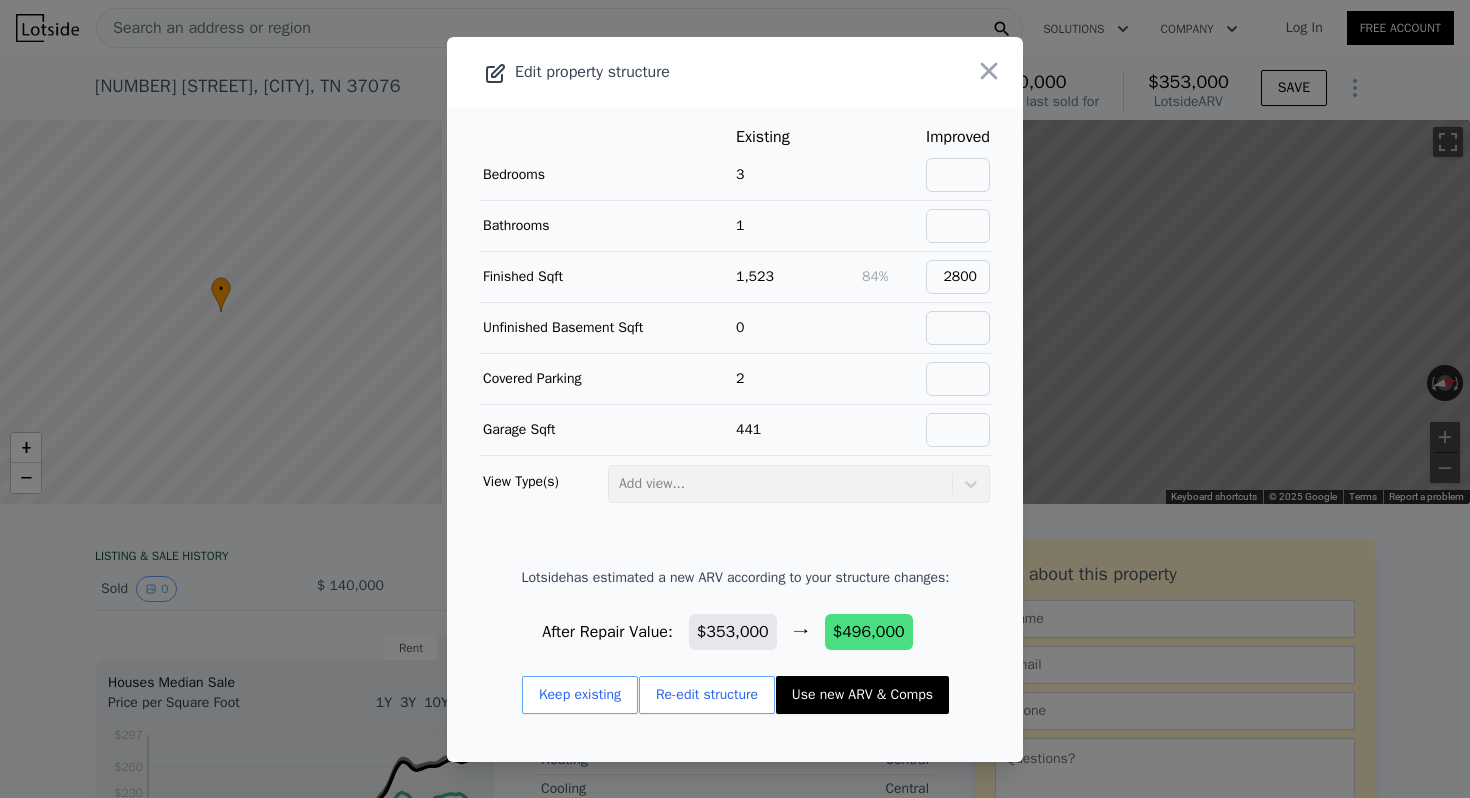 click on "Use new ARV & Comps" at bounding box center [862, 695] 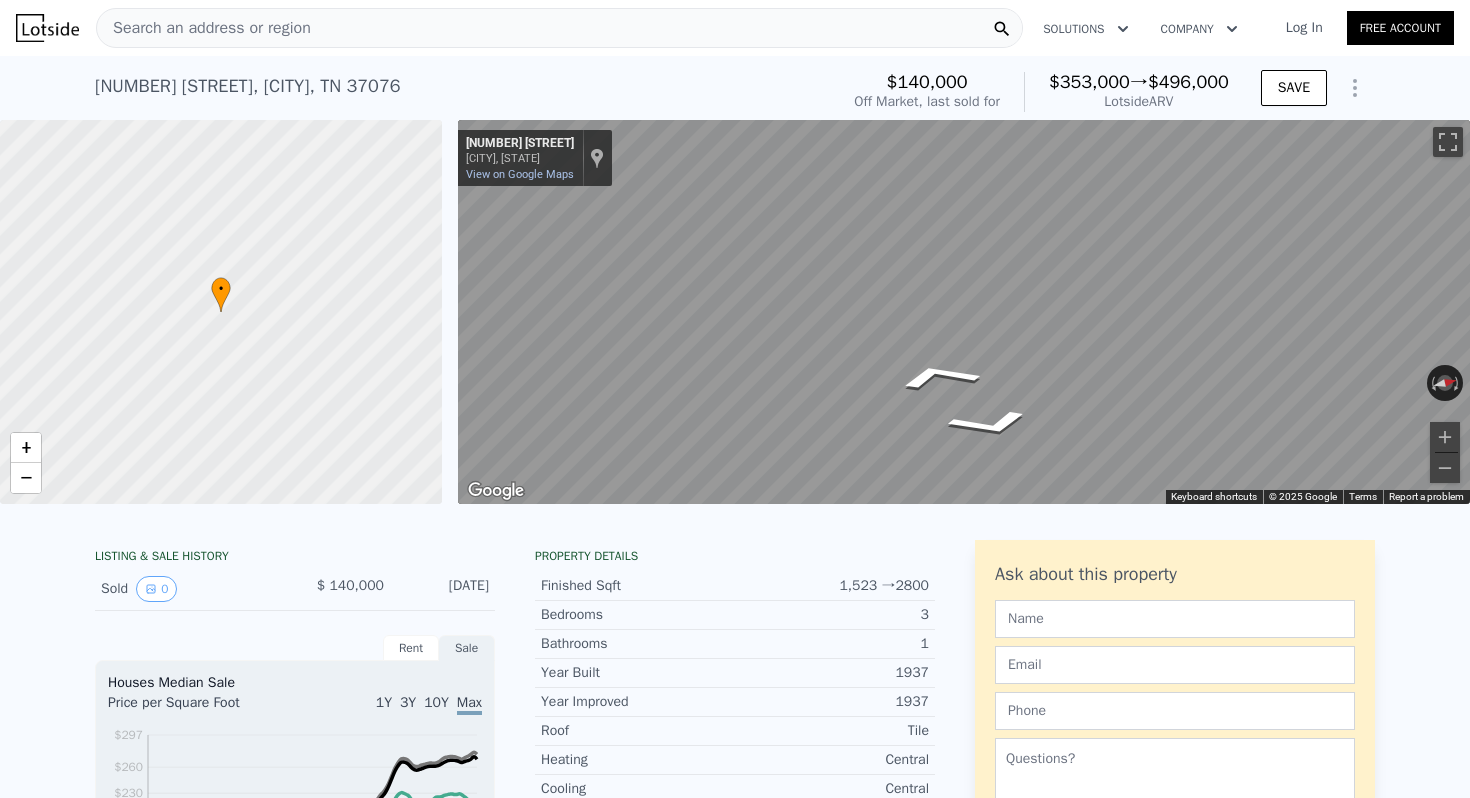 scroll, scrollTop: 0, scrollLeft: 0, axis: both 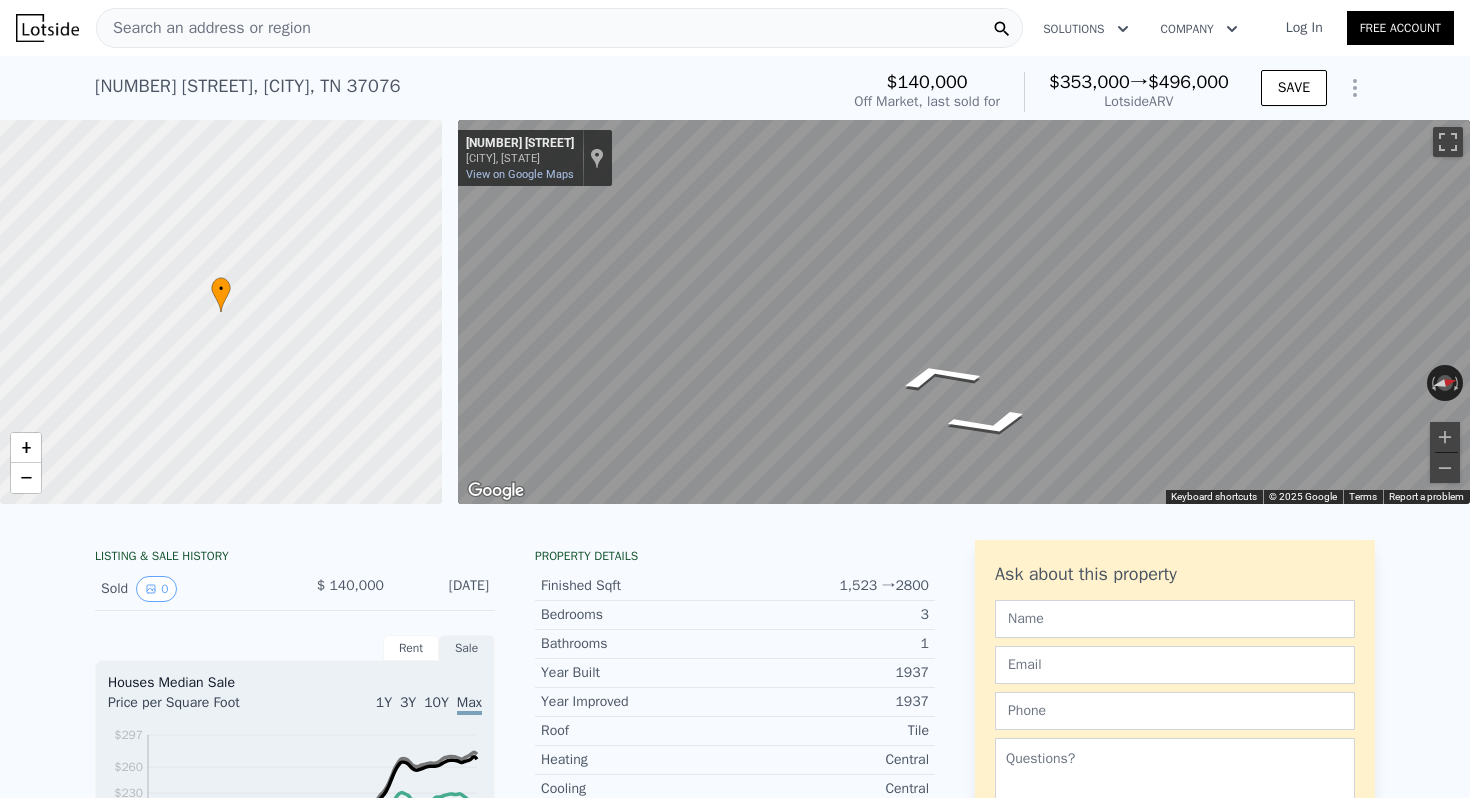 type on "2" 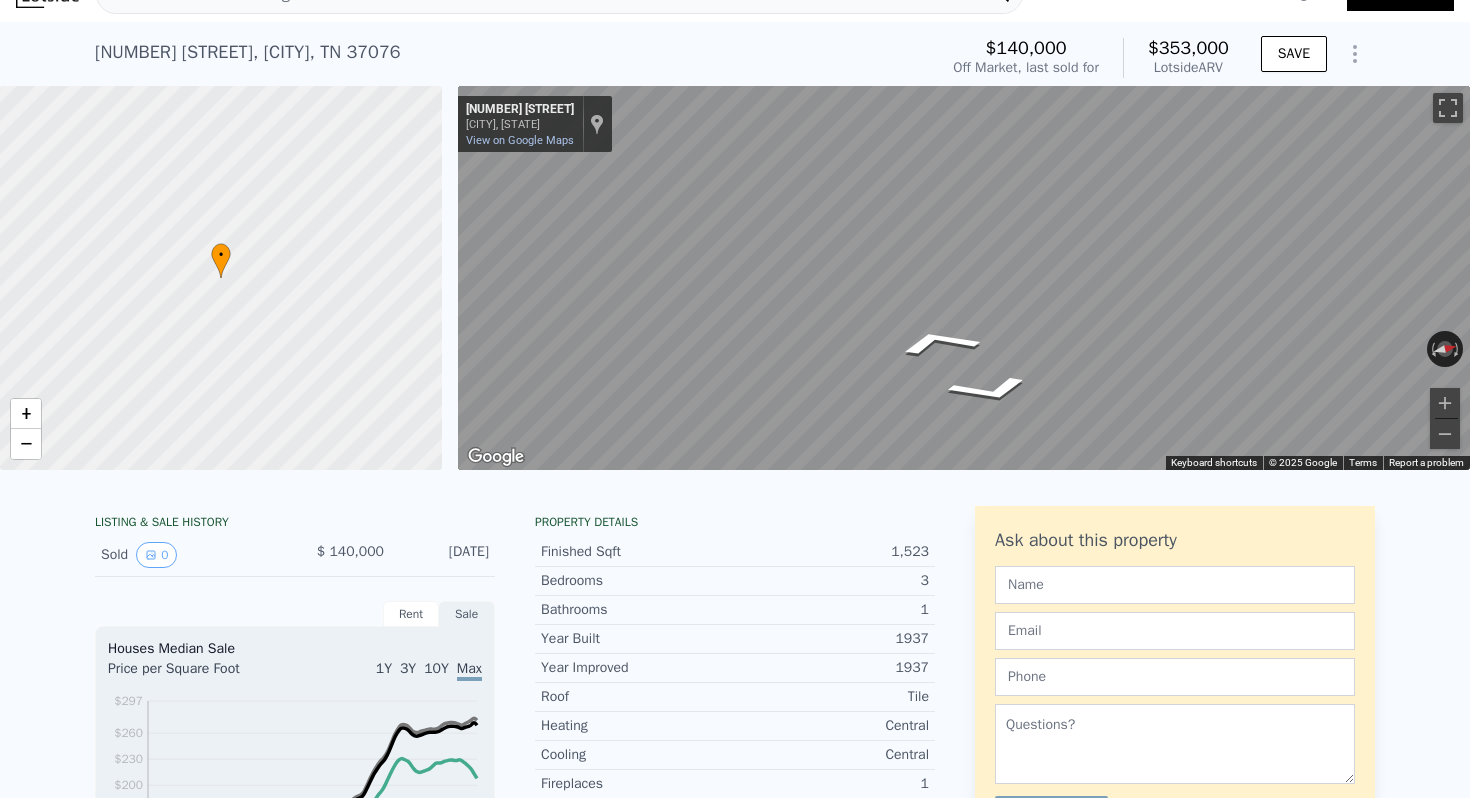 scroll, scrollTop: 0, scrollLeft: 0, axis: both 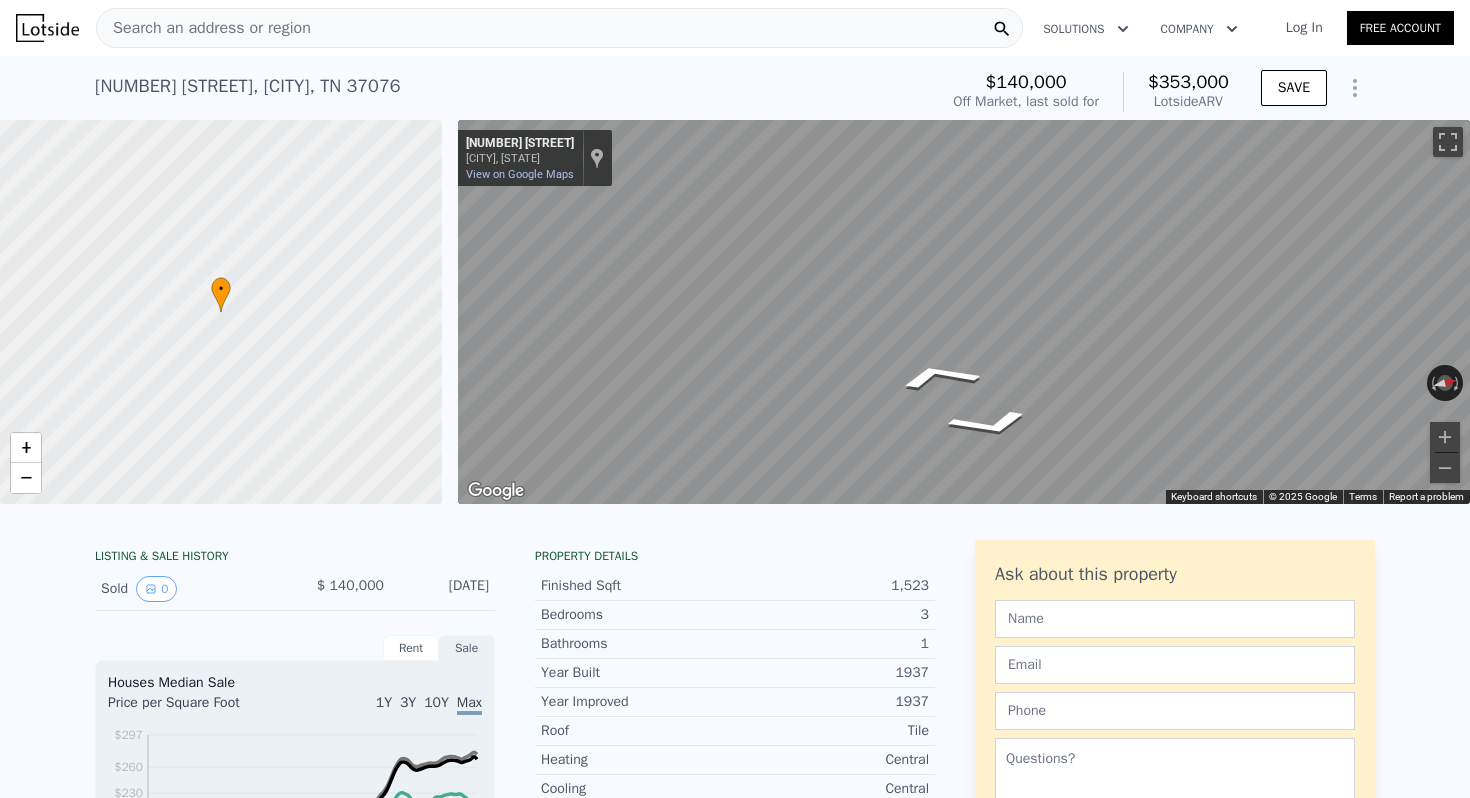 click at bounding box center [1355, 88] 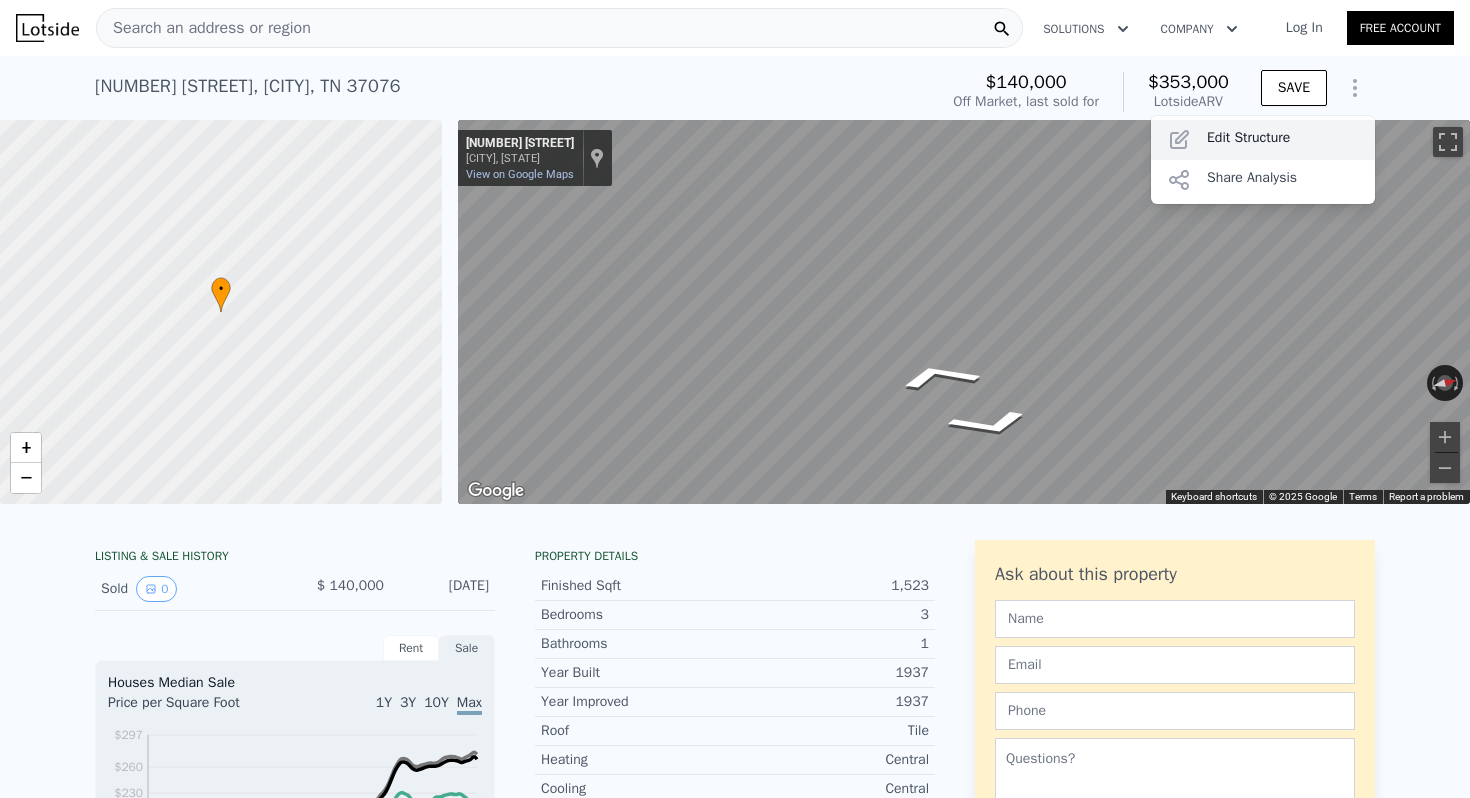 click on "Edit Structure" at bounding box center [1263, 140] 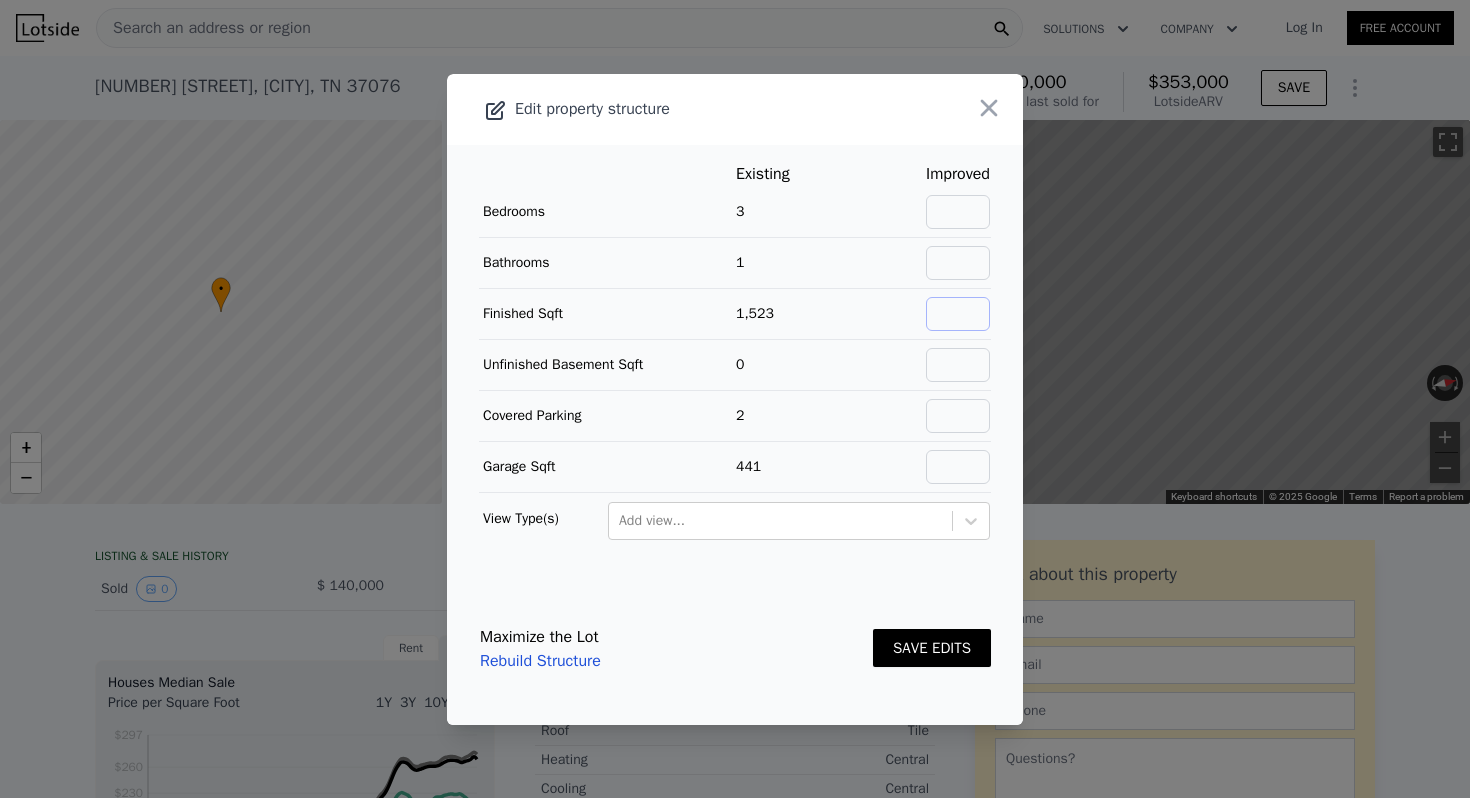 click at bounding box center (958, 314) 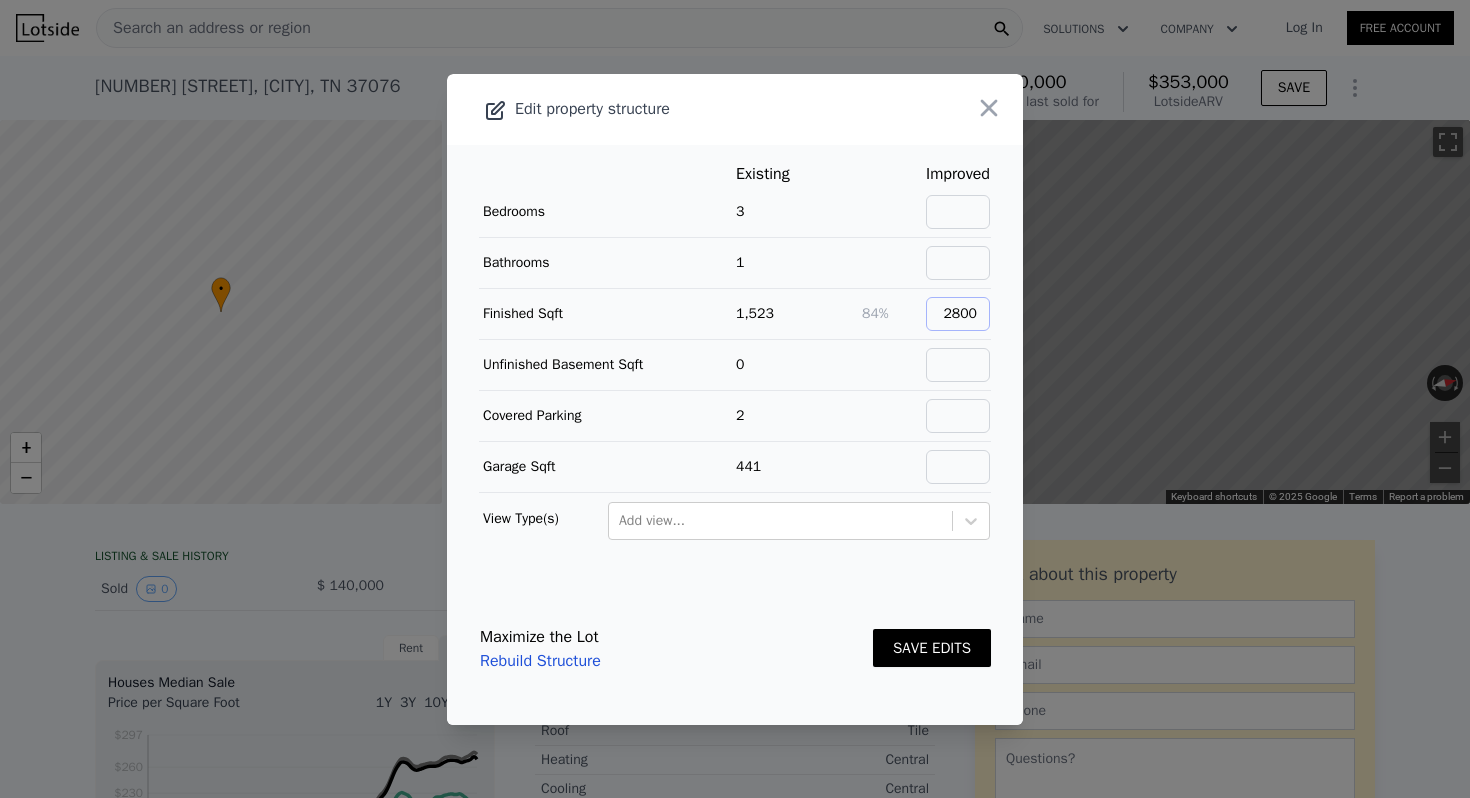 type on "2800" 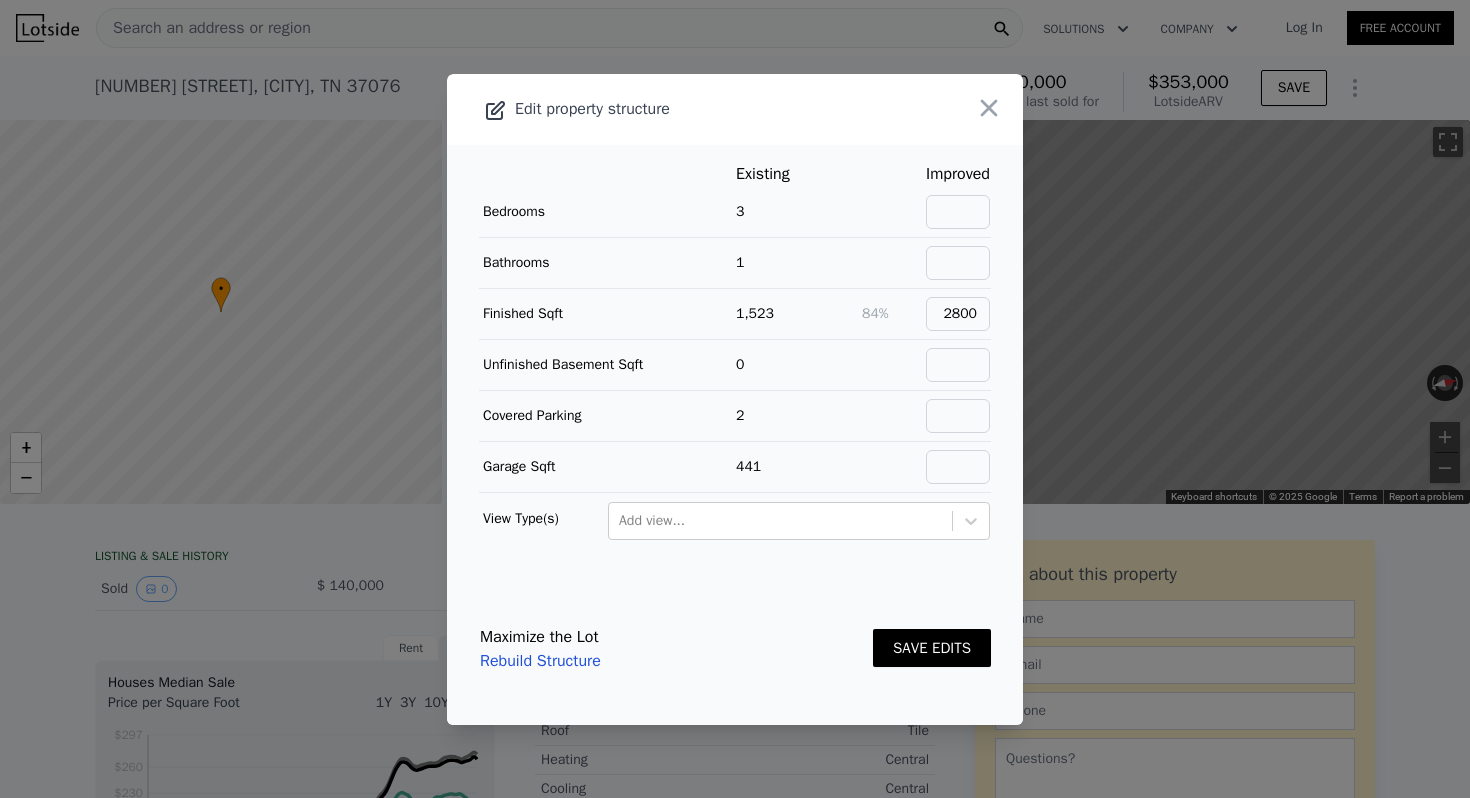 click on "SAVE EDITS" at bounding box center [932, 648] 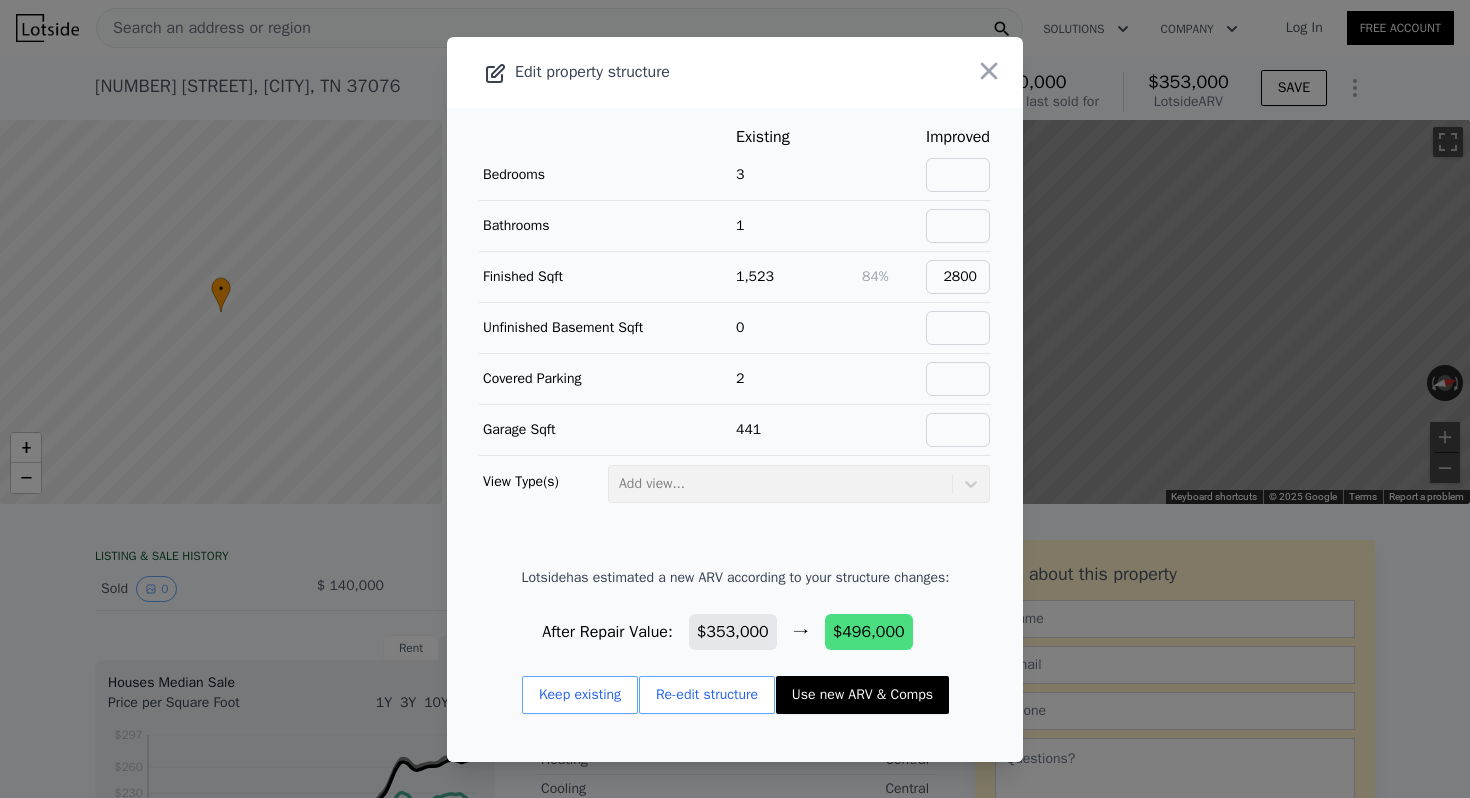 click on "Use new ARV & Comps" at bounding box center (862, 695) 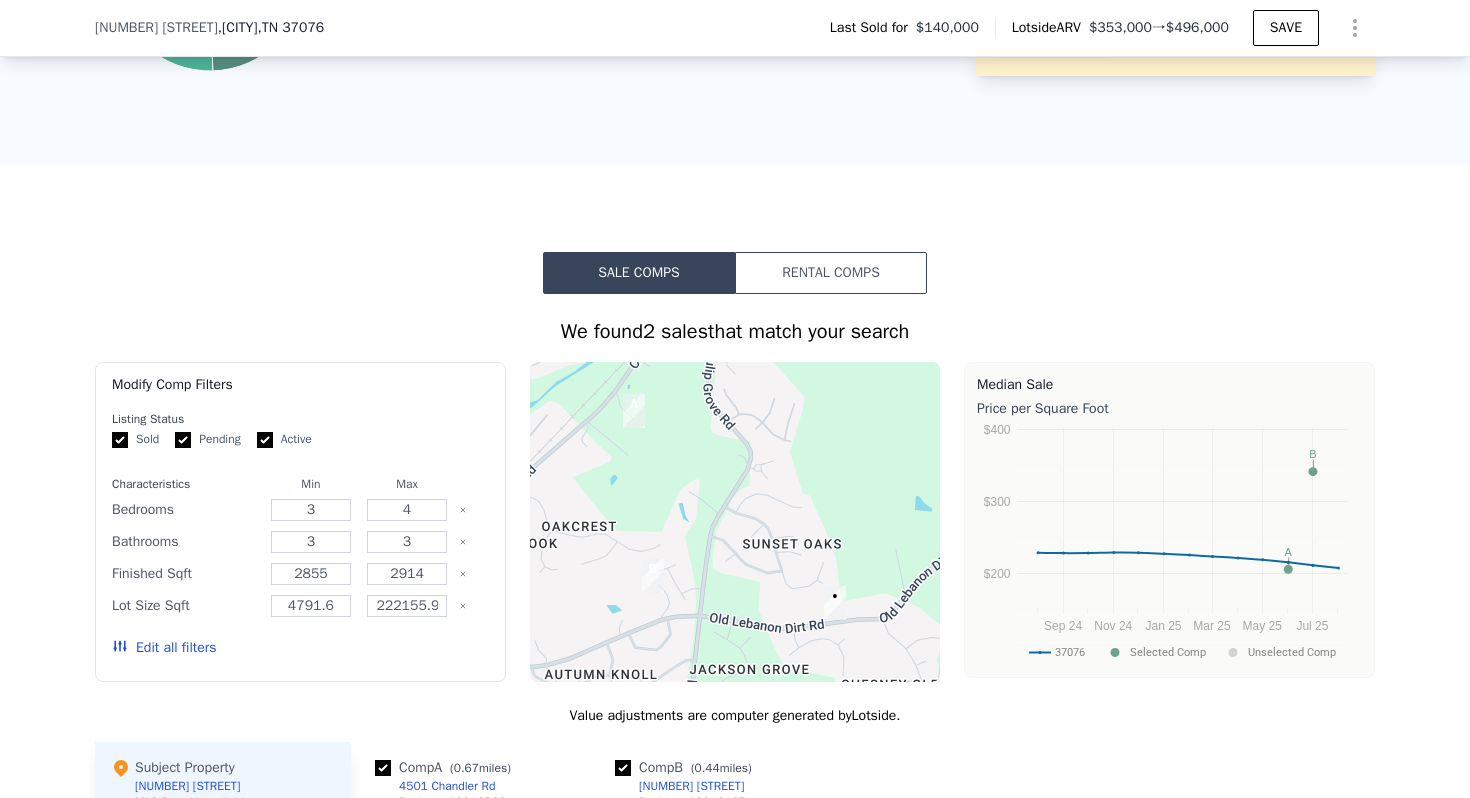 scroll, scrollTop: 1891, scrollLeft: 0, axis: vertical 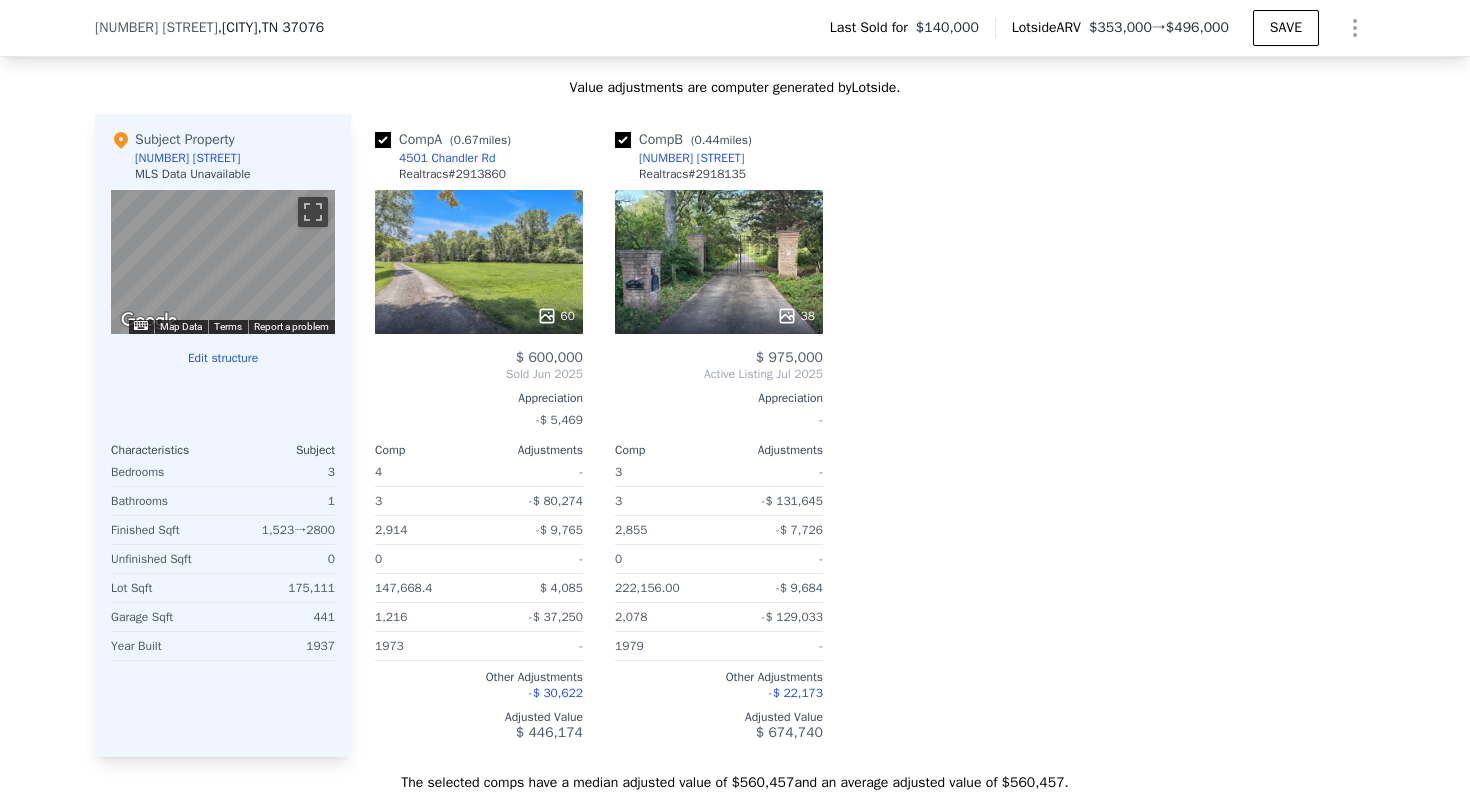 click on "60" at bounding box center [479, 262] 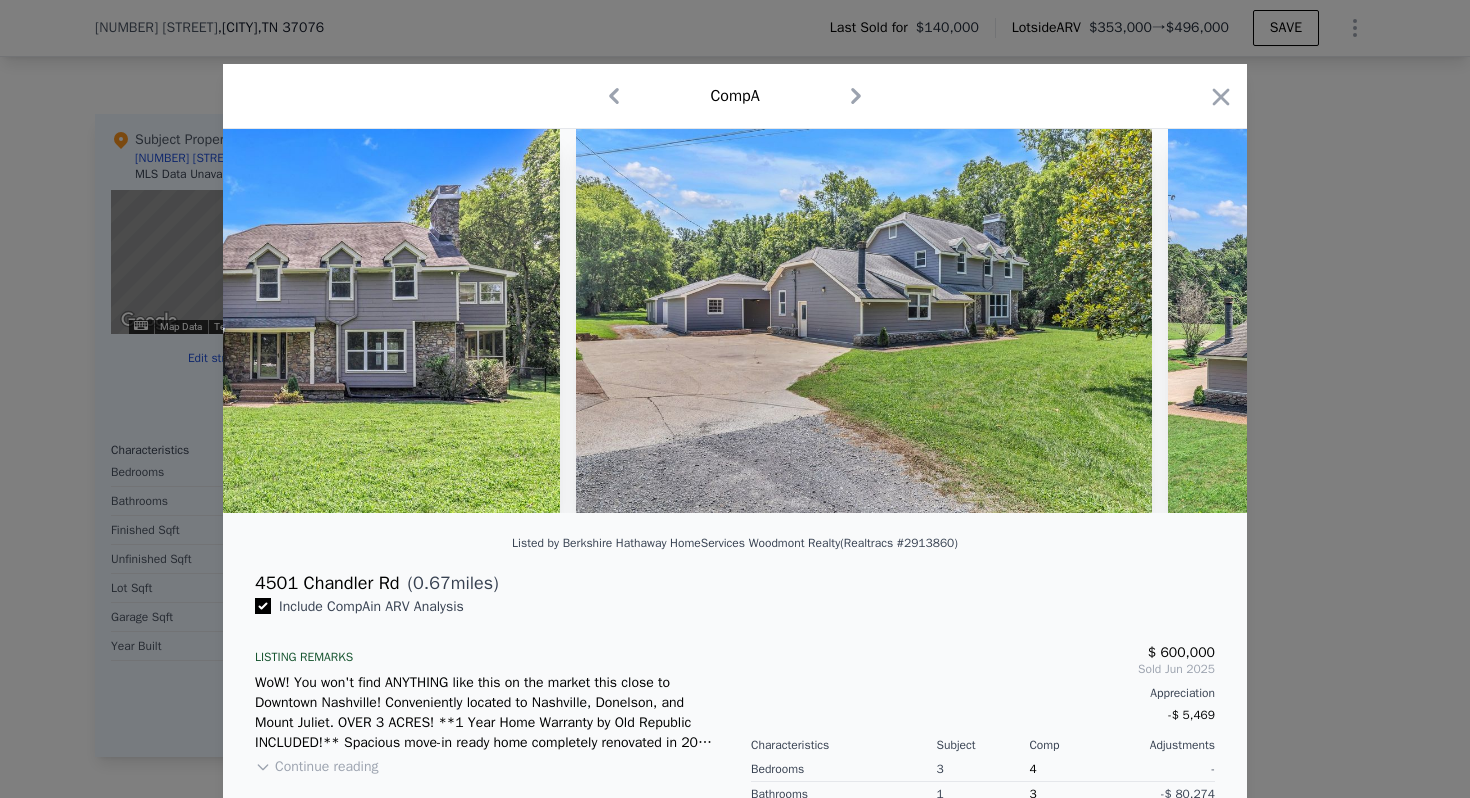 scroll, scrollTop: 0, scrollLeft: 3435, axis: horizontal 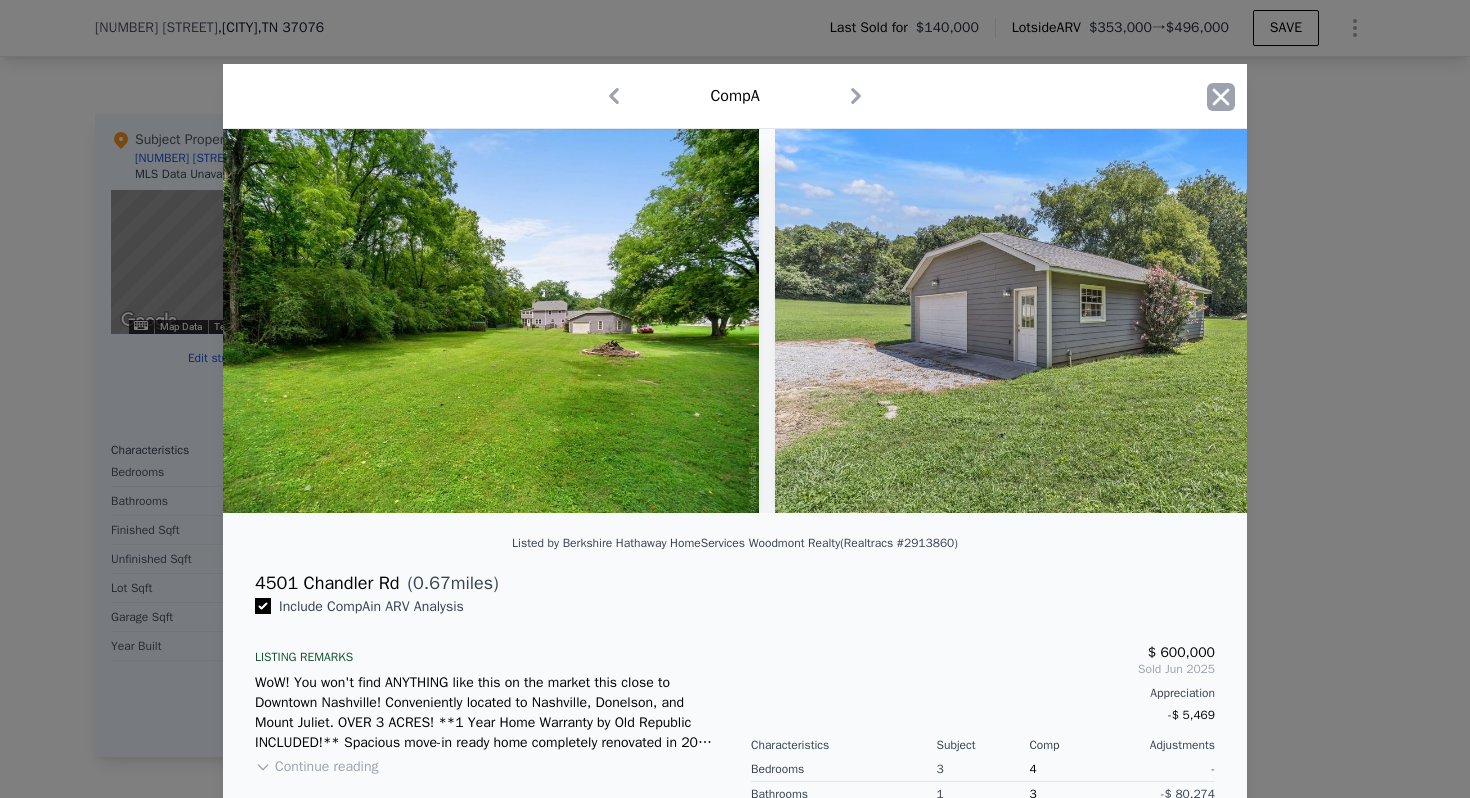 click 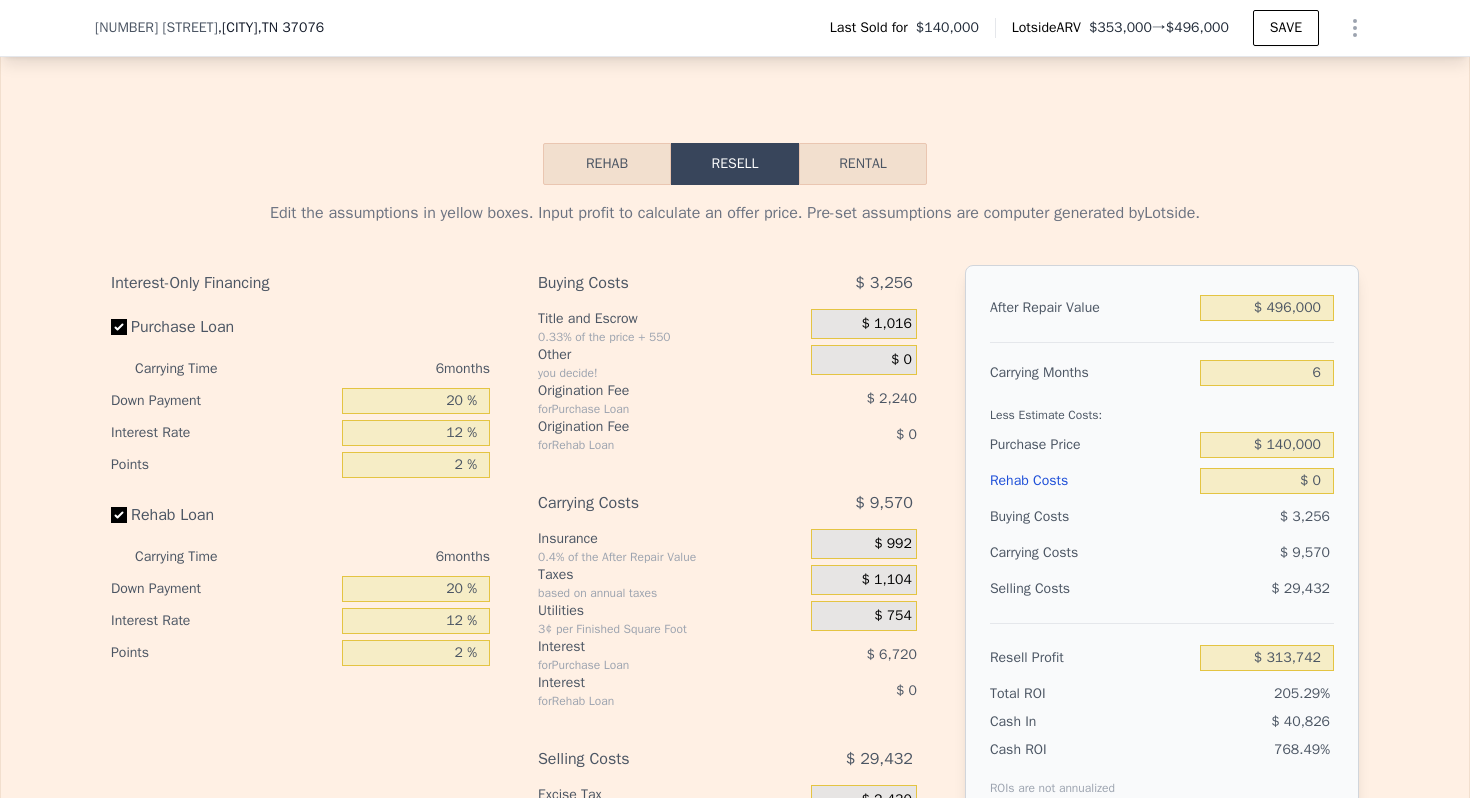 scroll, scrollTop: 2719, scrollLeft: 0, axis: vertical 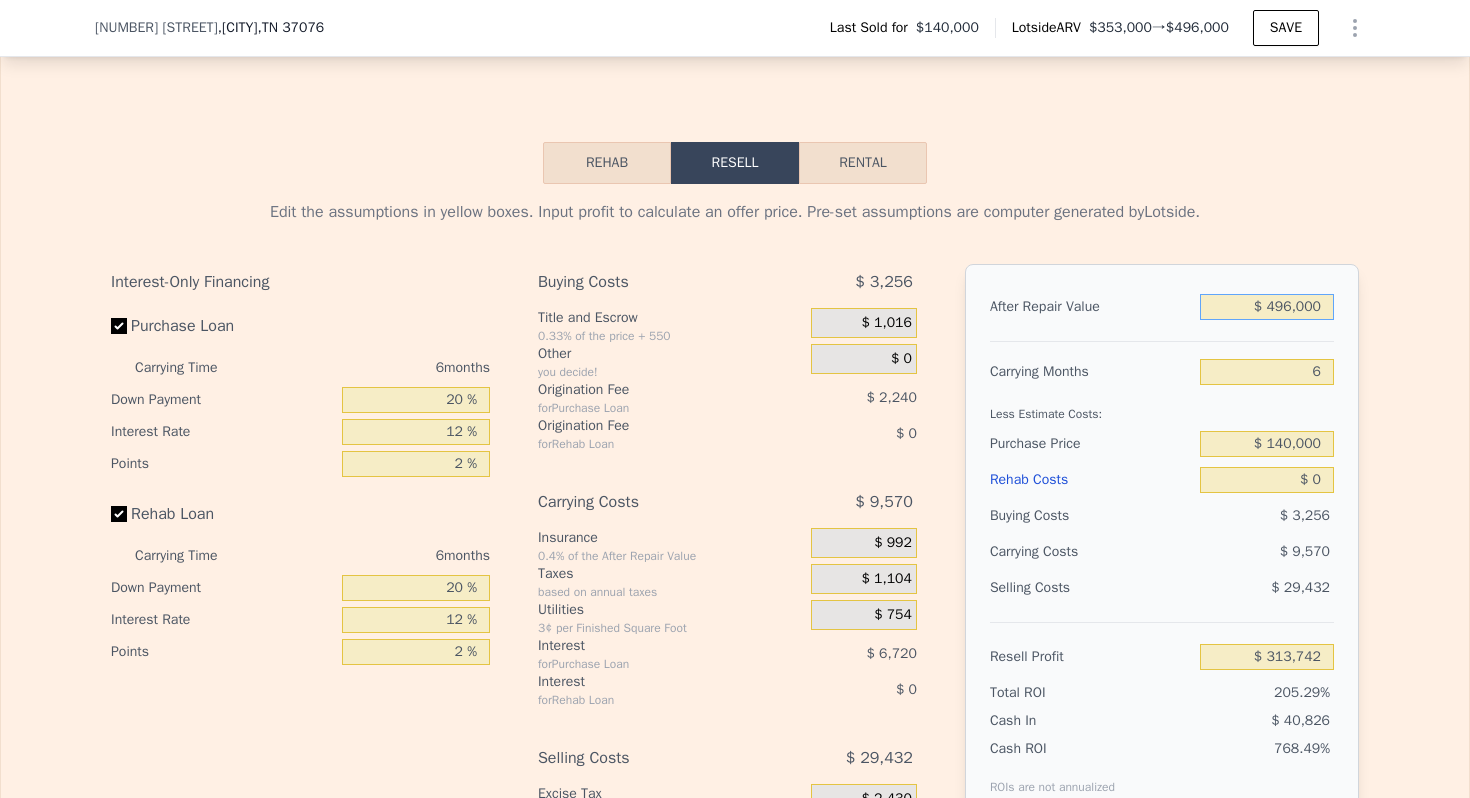 click on "$ 496,000" at bounding box center (1267, 307) 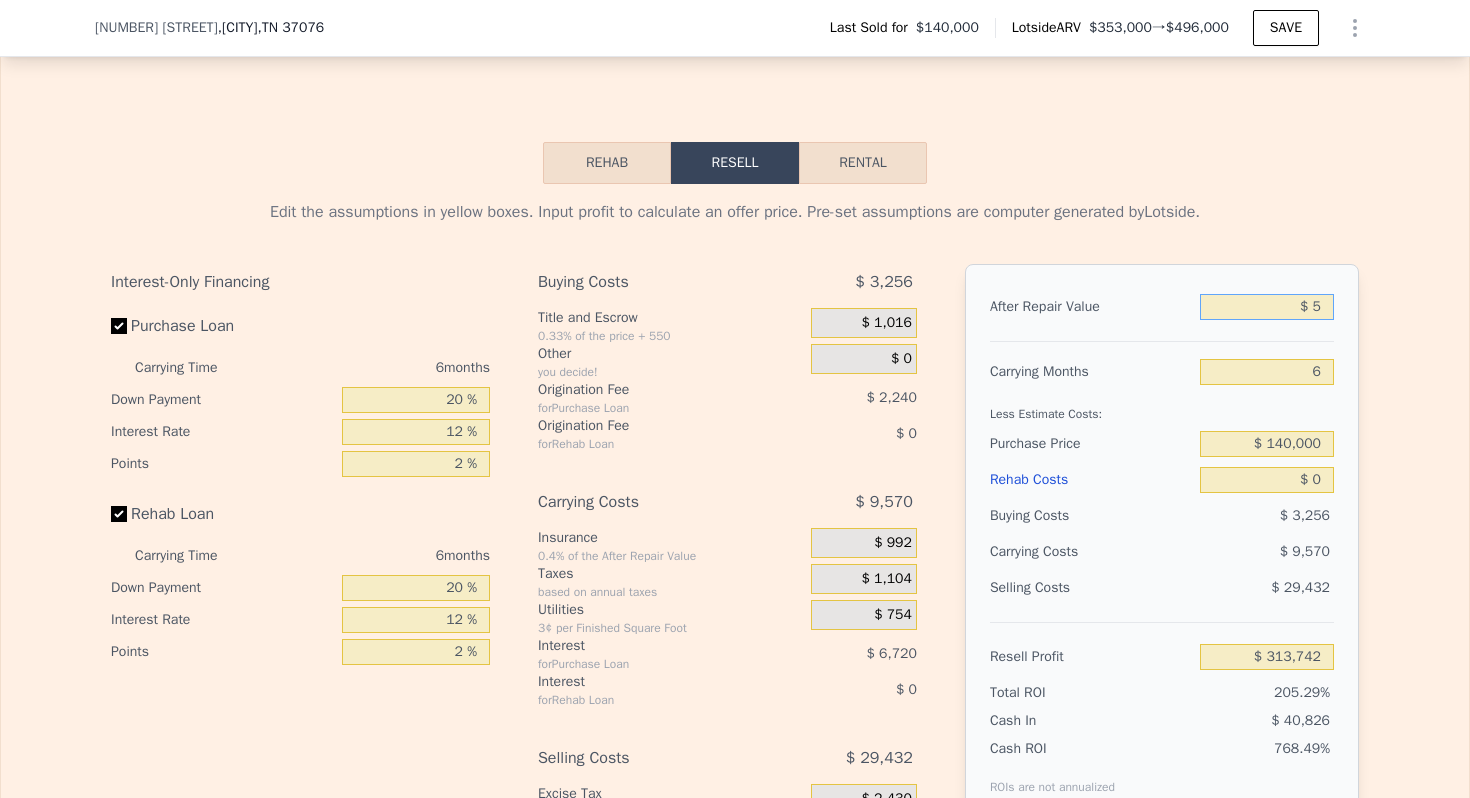type on "-$ 152,379" 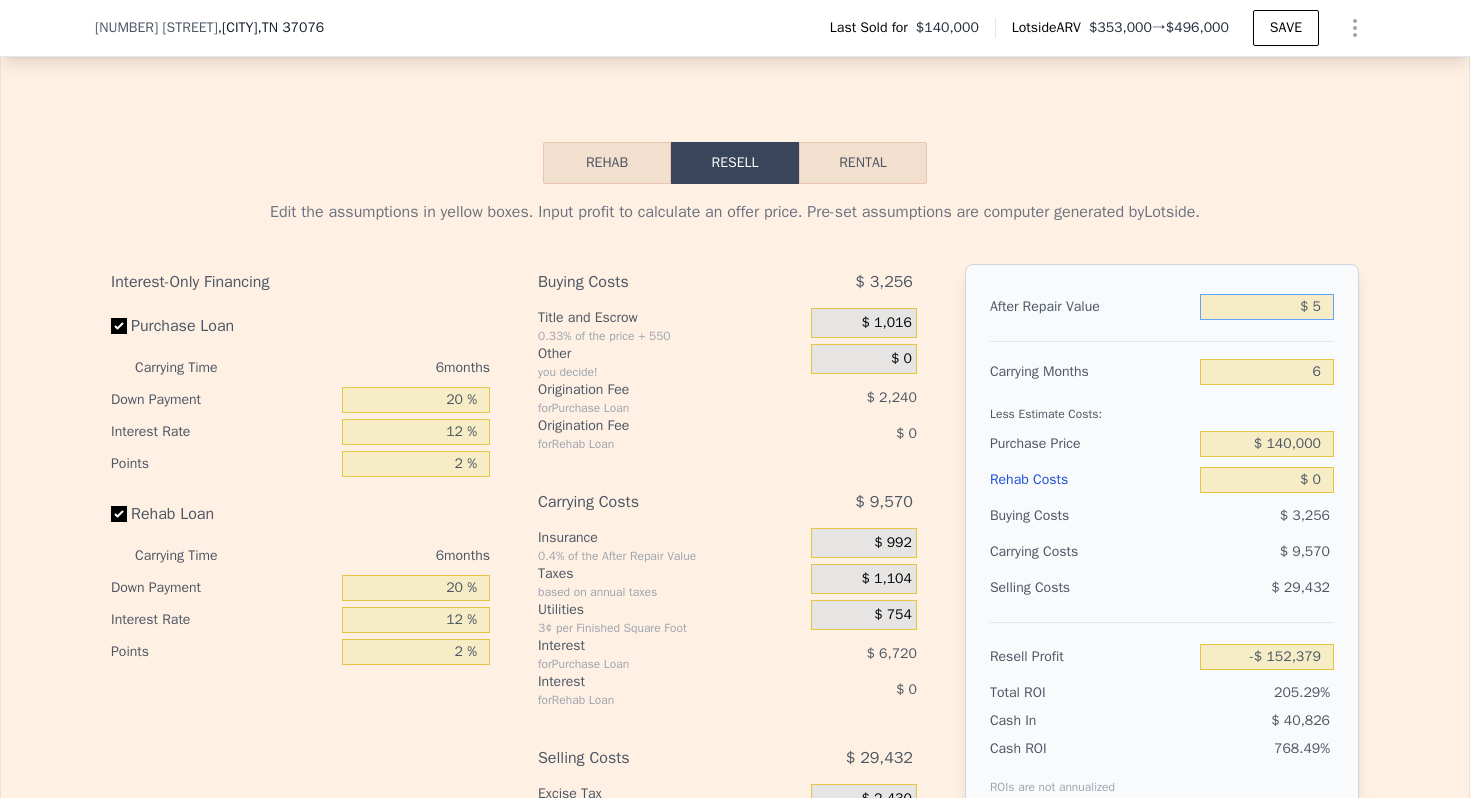 type on "$ 50" 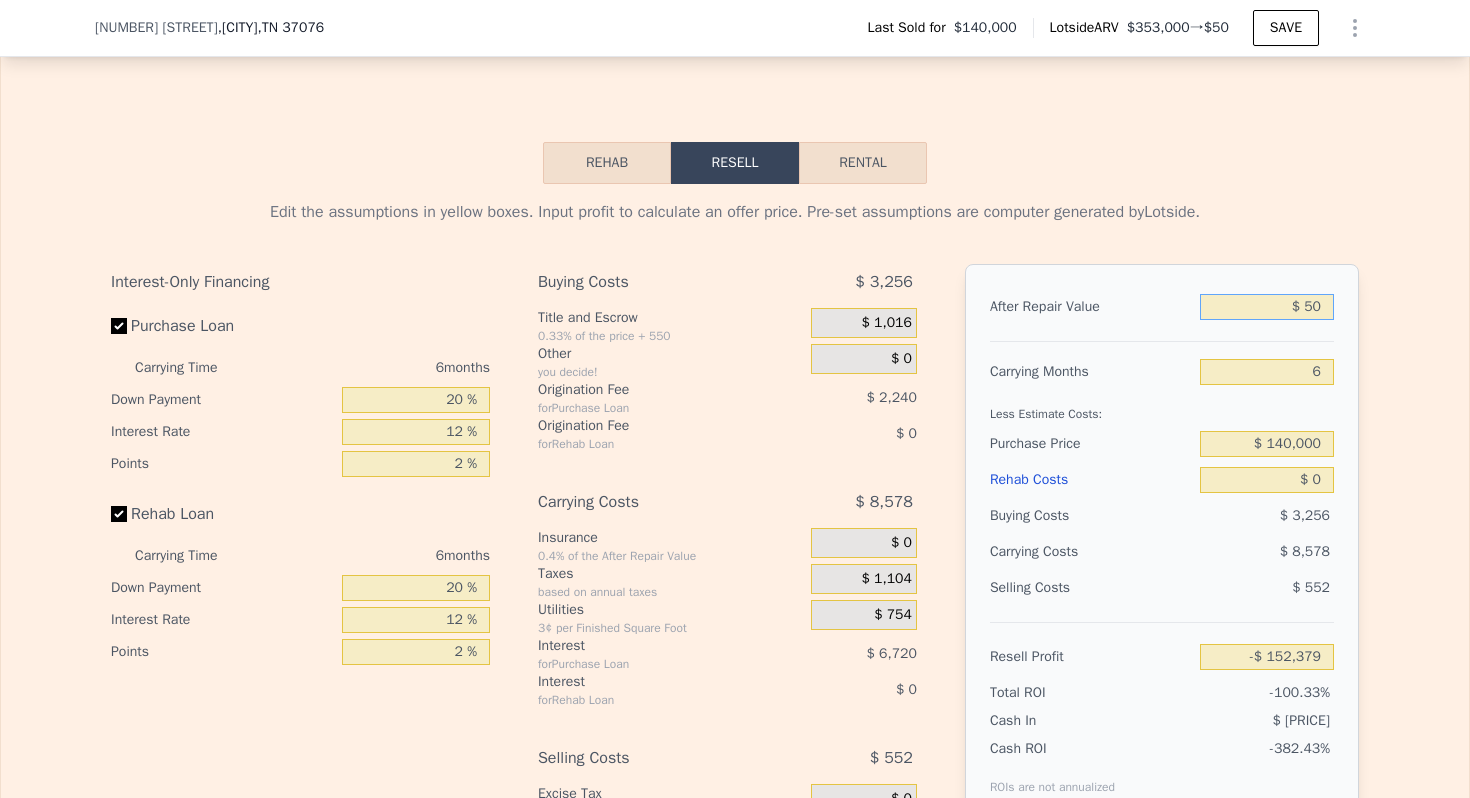 type on "-$ 152,336" 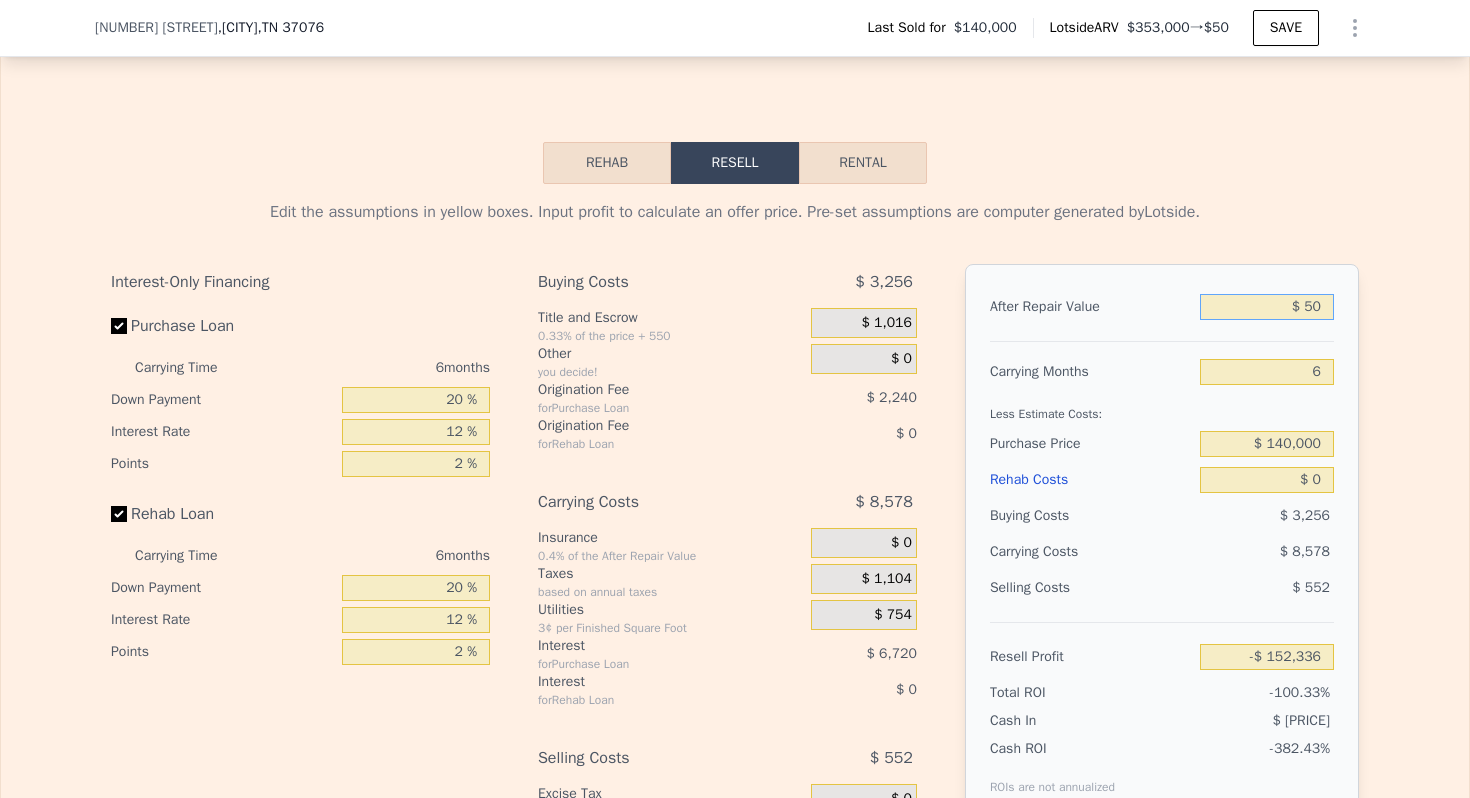 type on "$ 500" 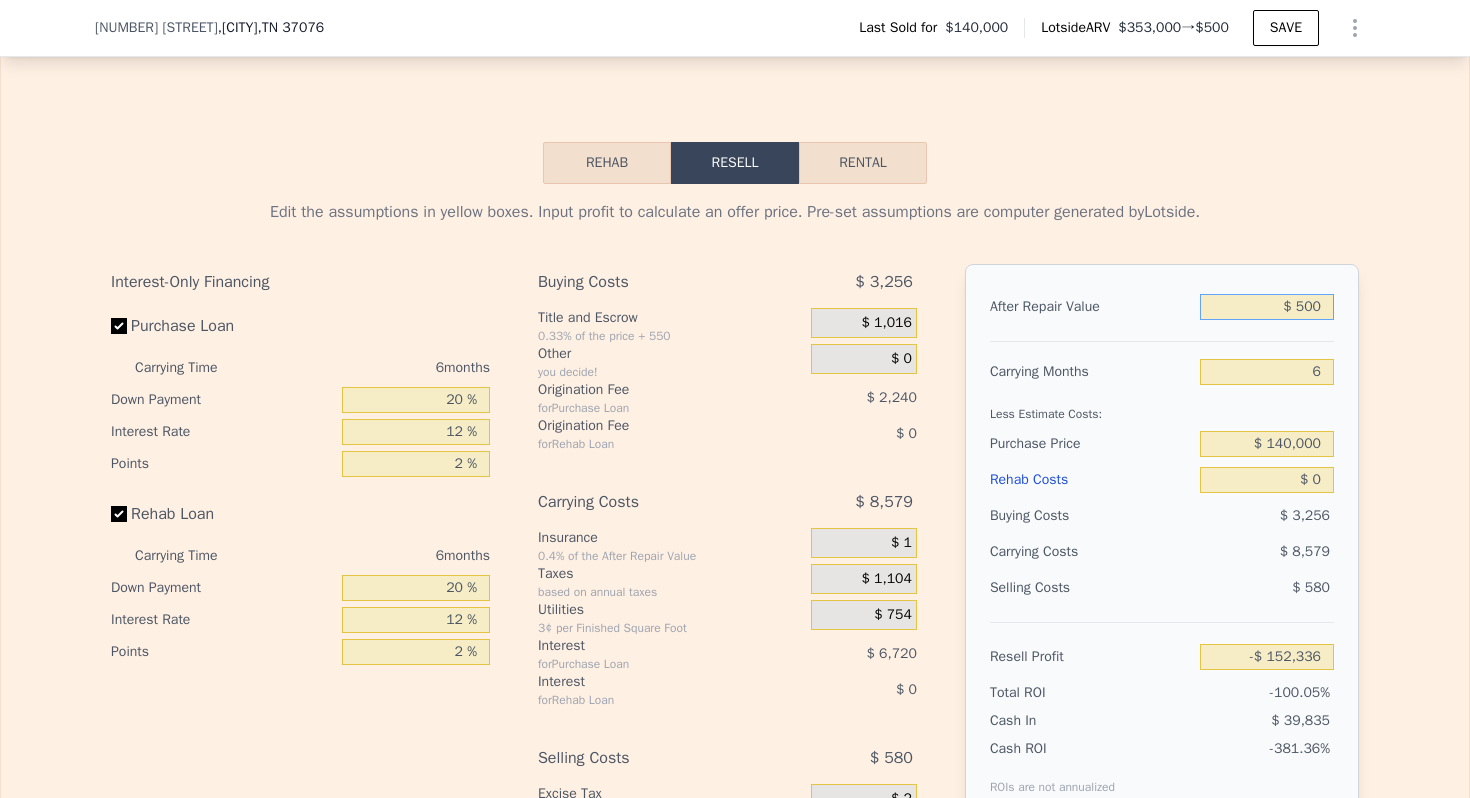 type on "-$ 151,915" 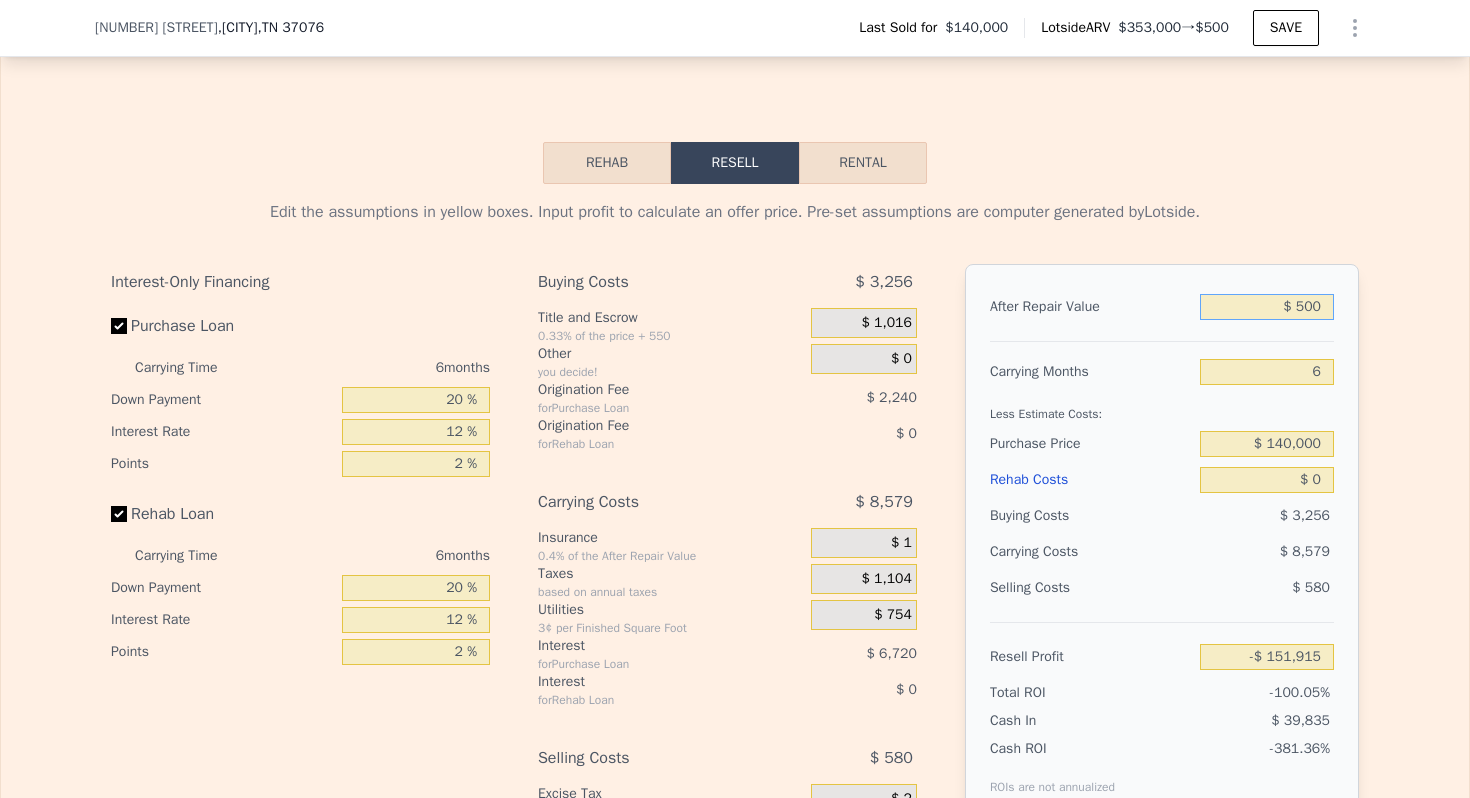 type on "$ 5,000" 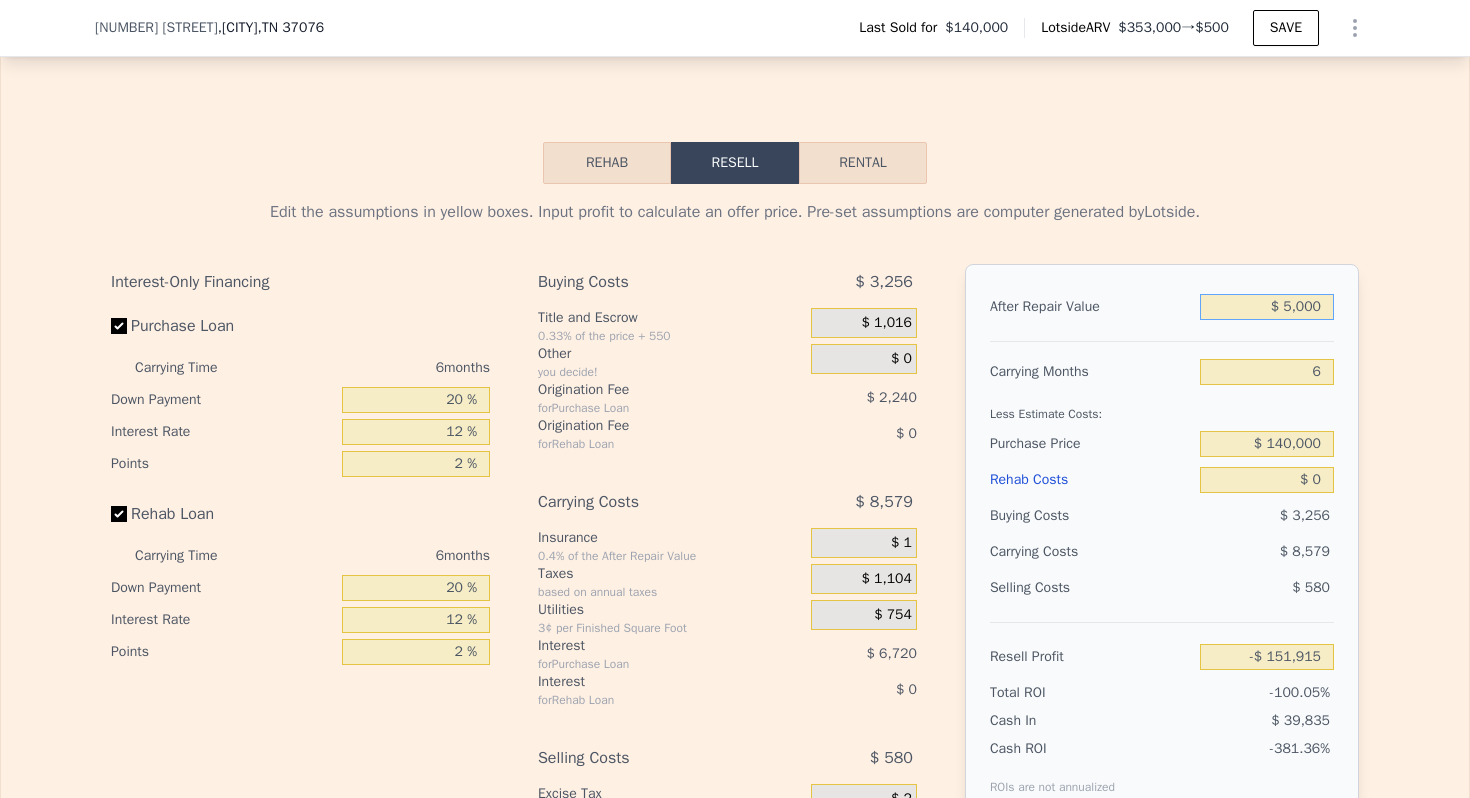 type on "-$ 147,686" 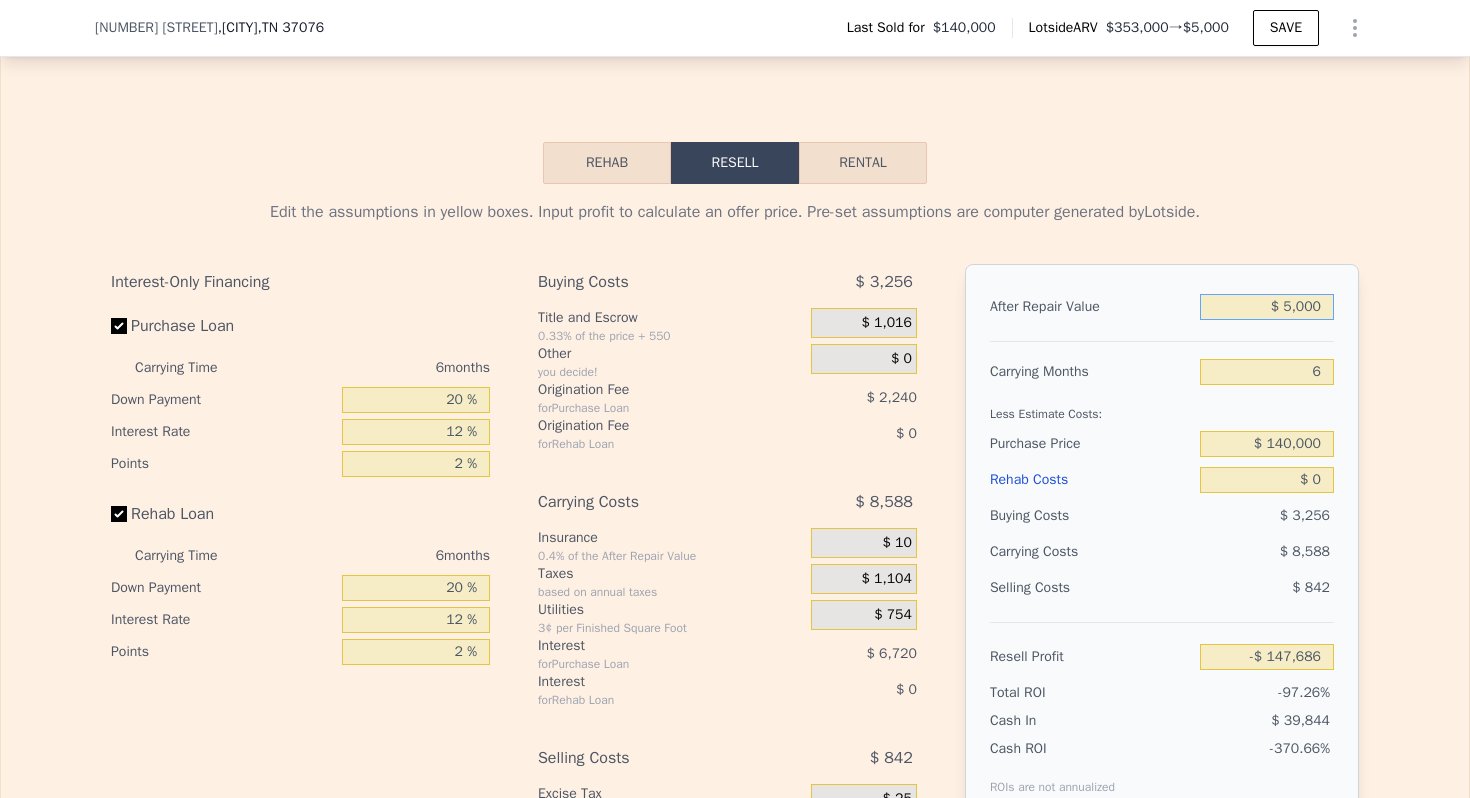 type on "$ 50,000" 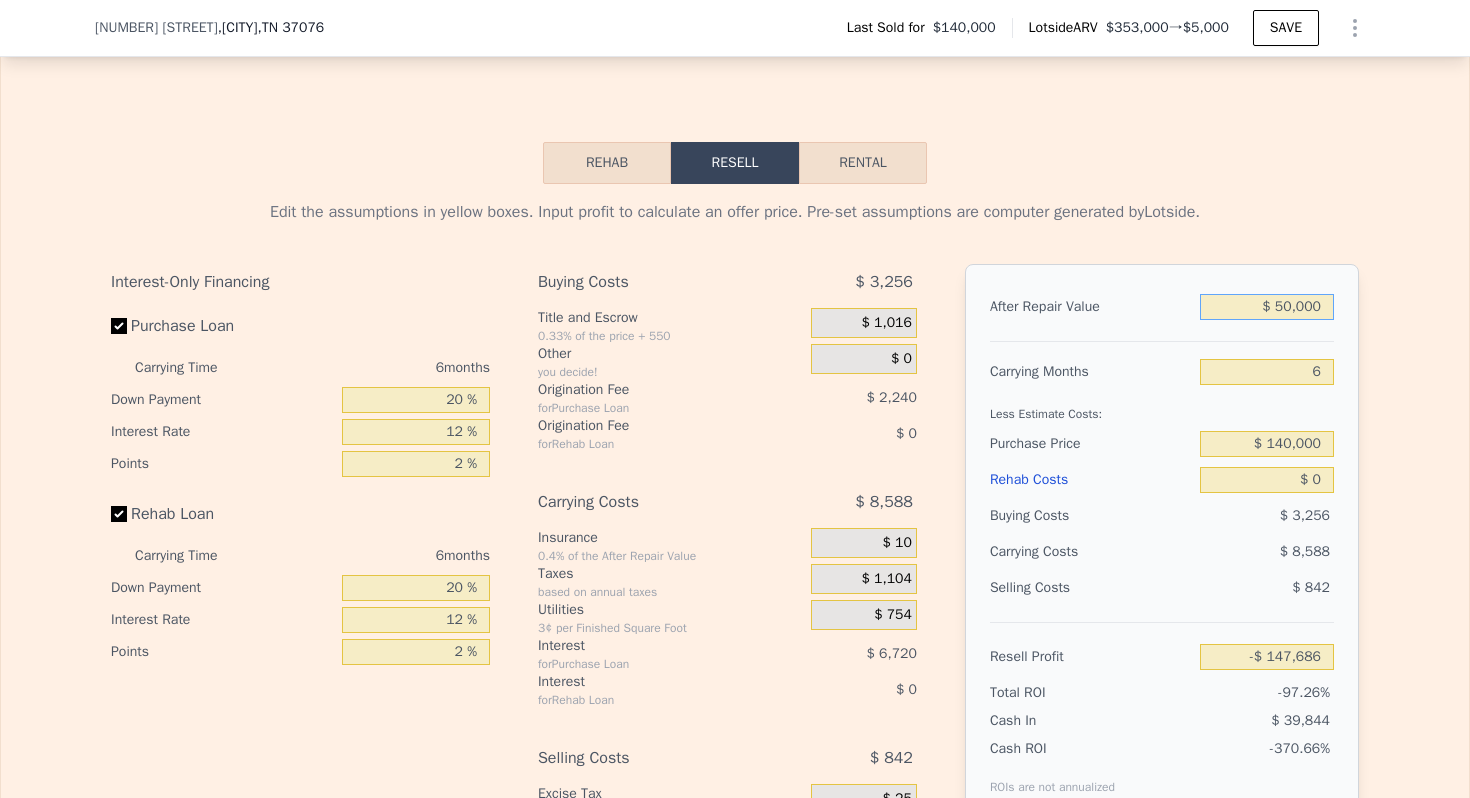 type on "-$ 105,396" 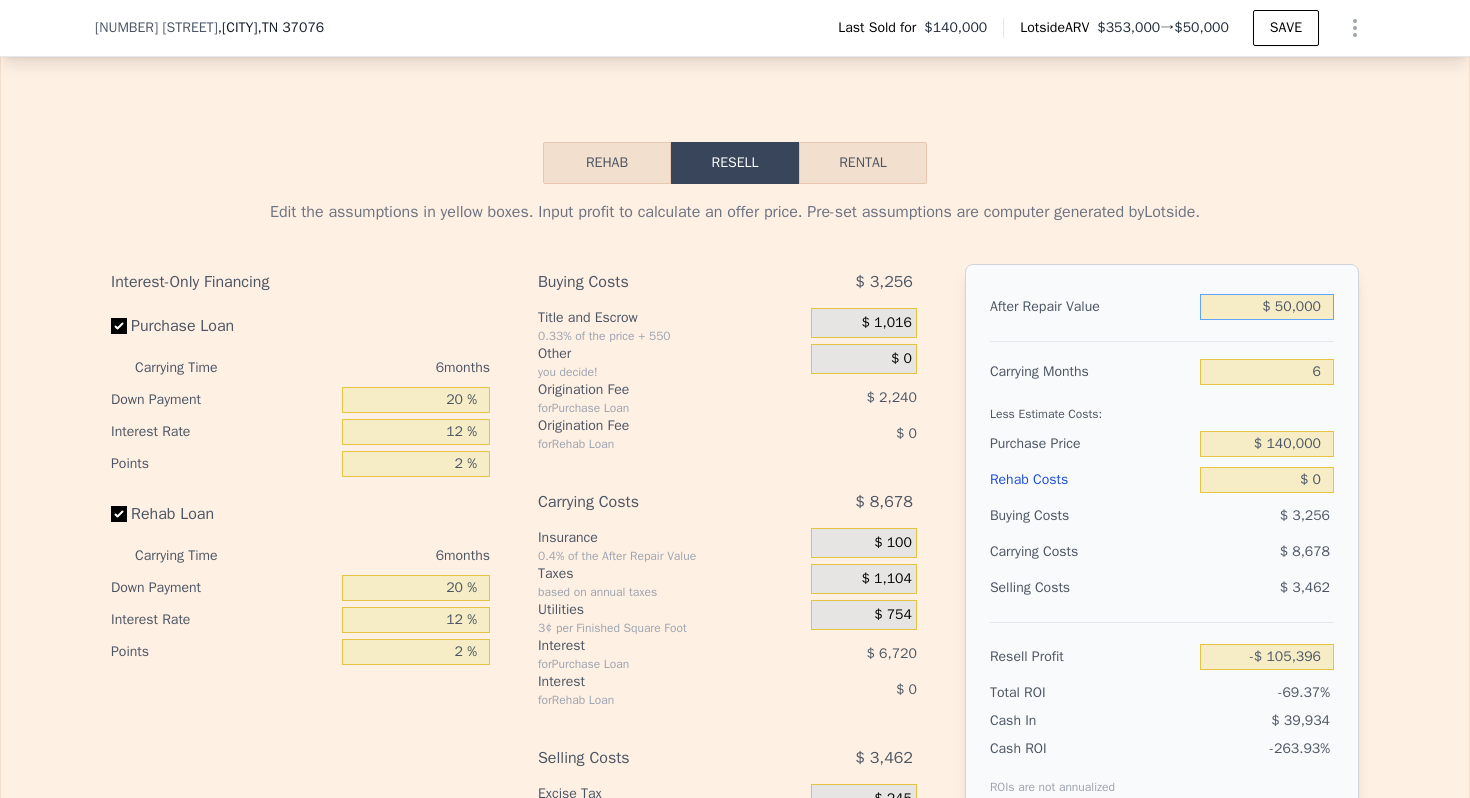 type on "$ 500,000" 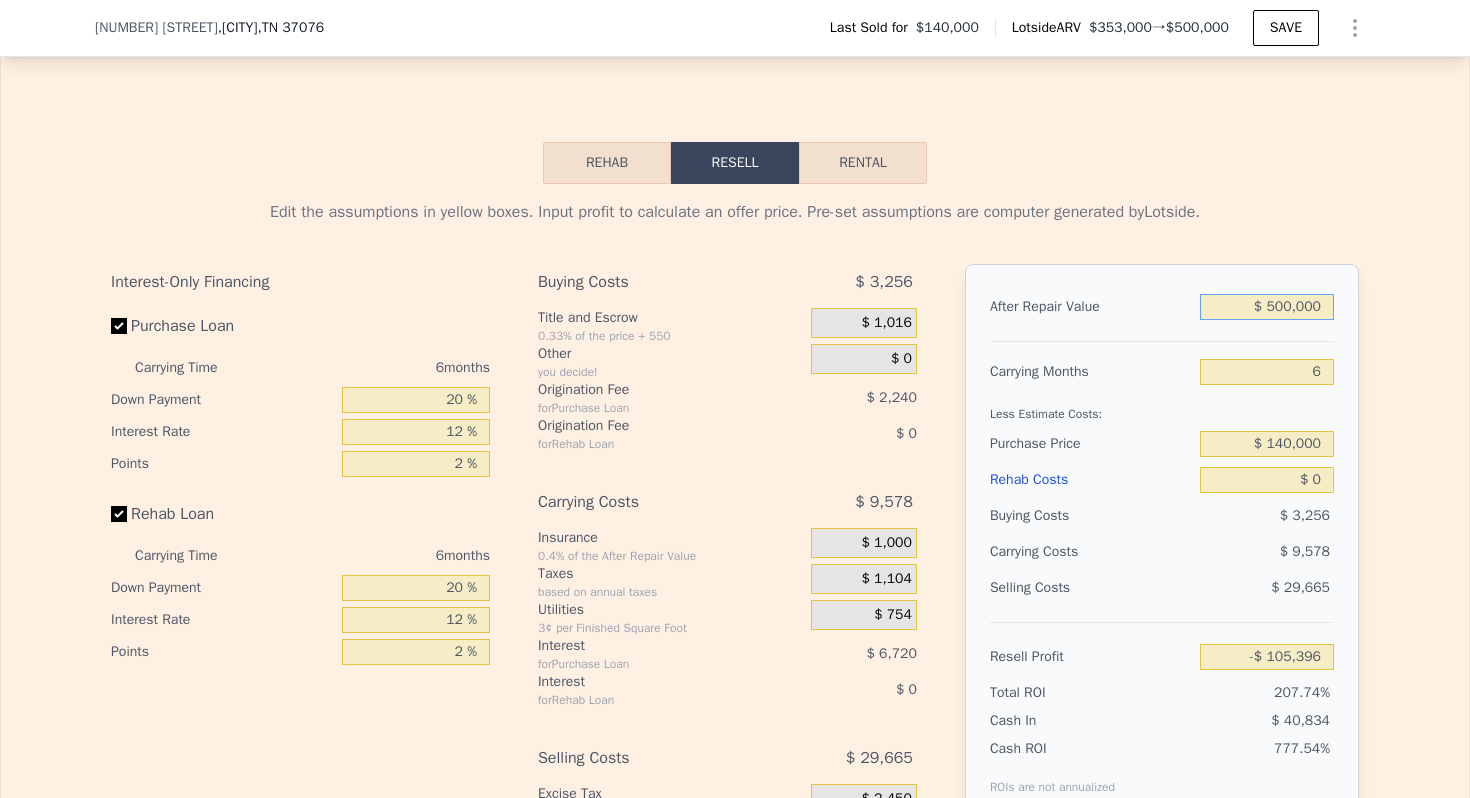 type on "$ 317,501" 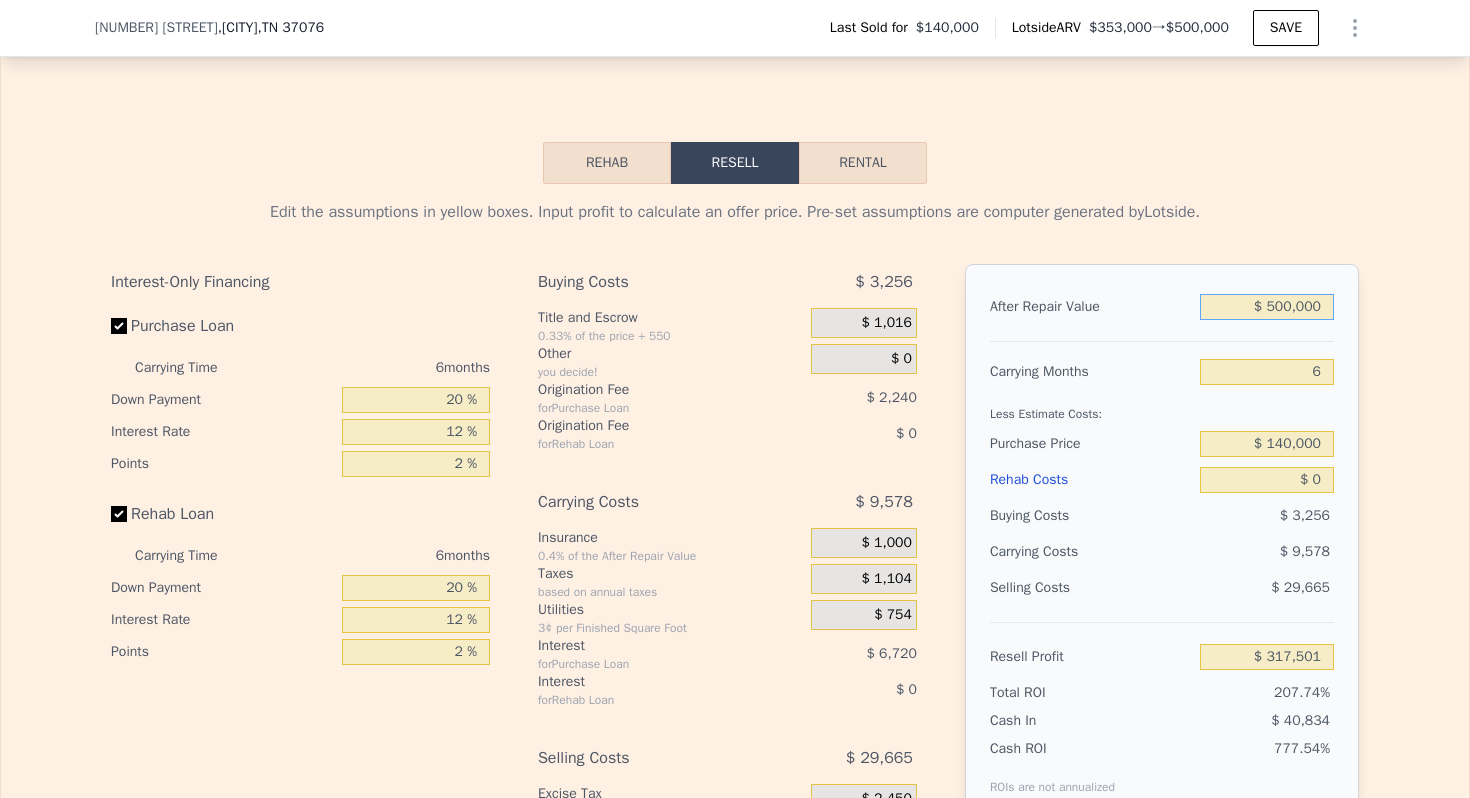 type on "$ 500,000" 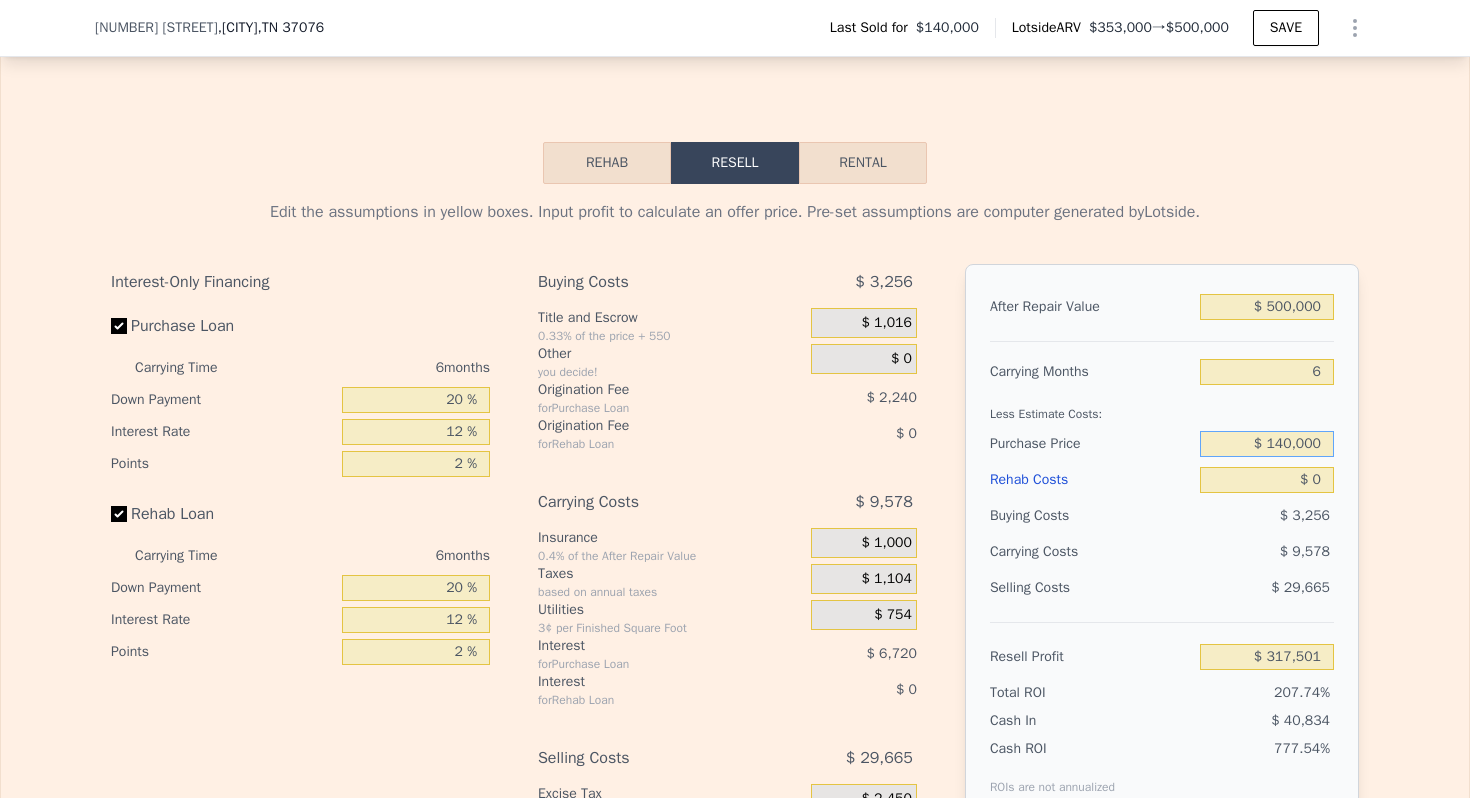 click on "$ 140,000" at bounding box center [1267, 444] 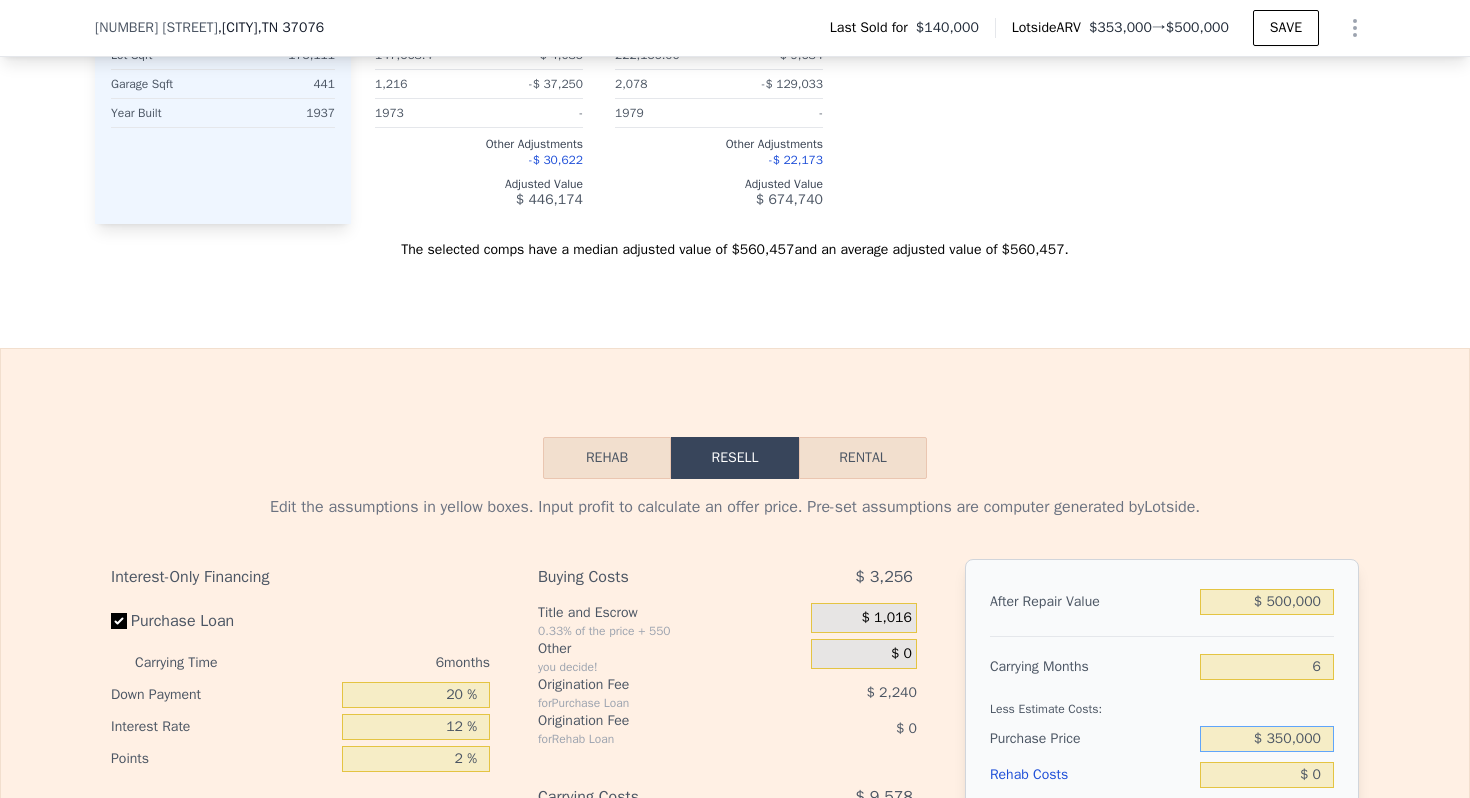 scroll, scrollTop: 2663, scrollLeft: 0, axis: vertical 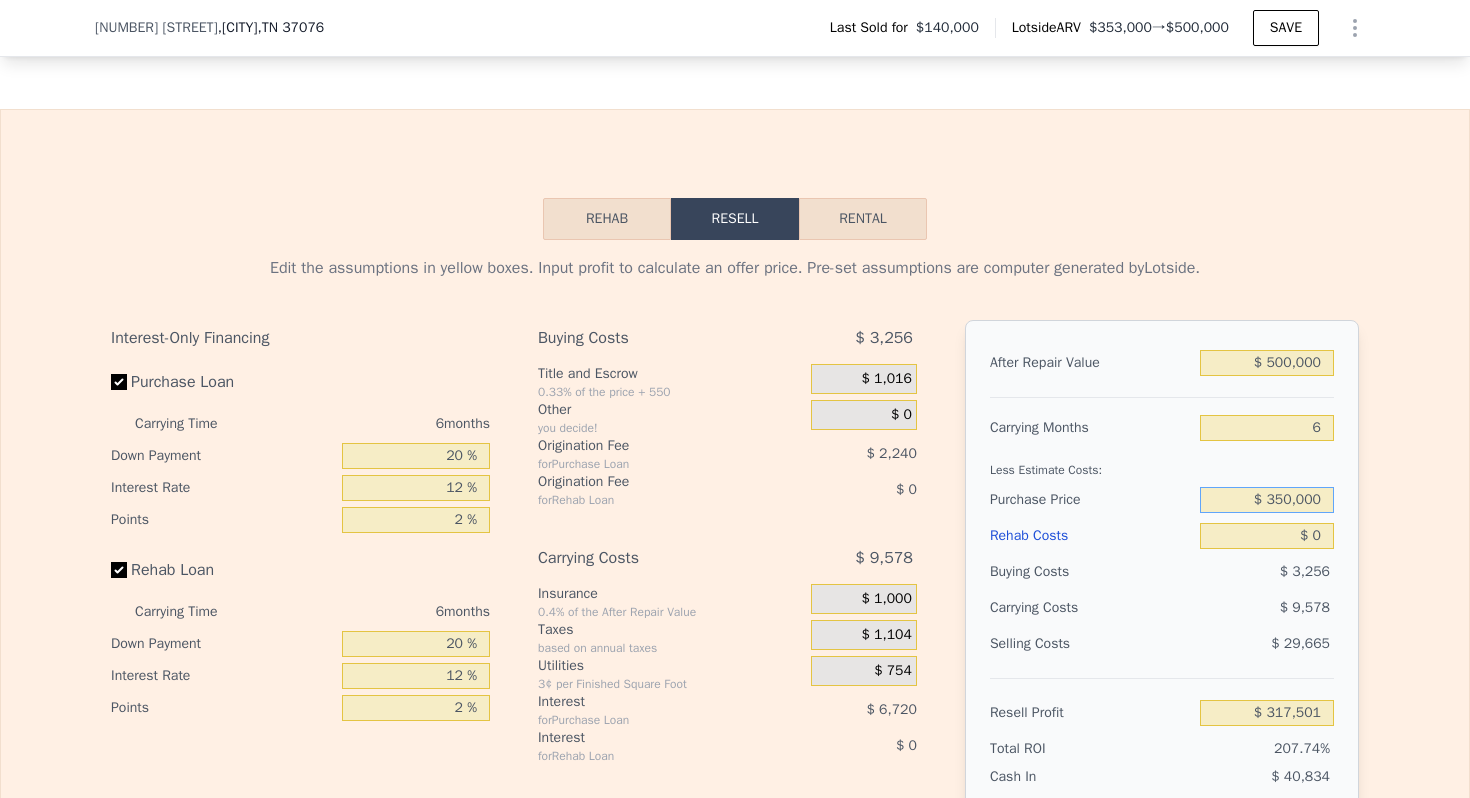 type on "$ 350,000" 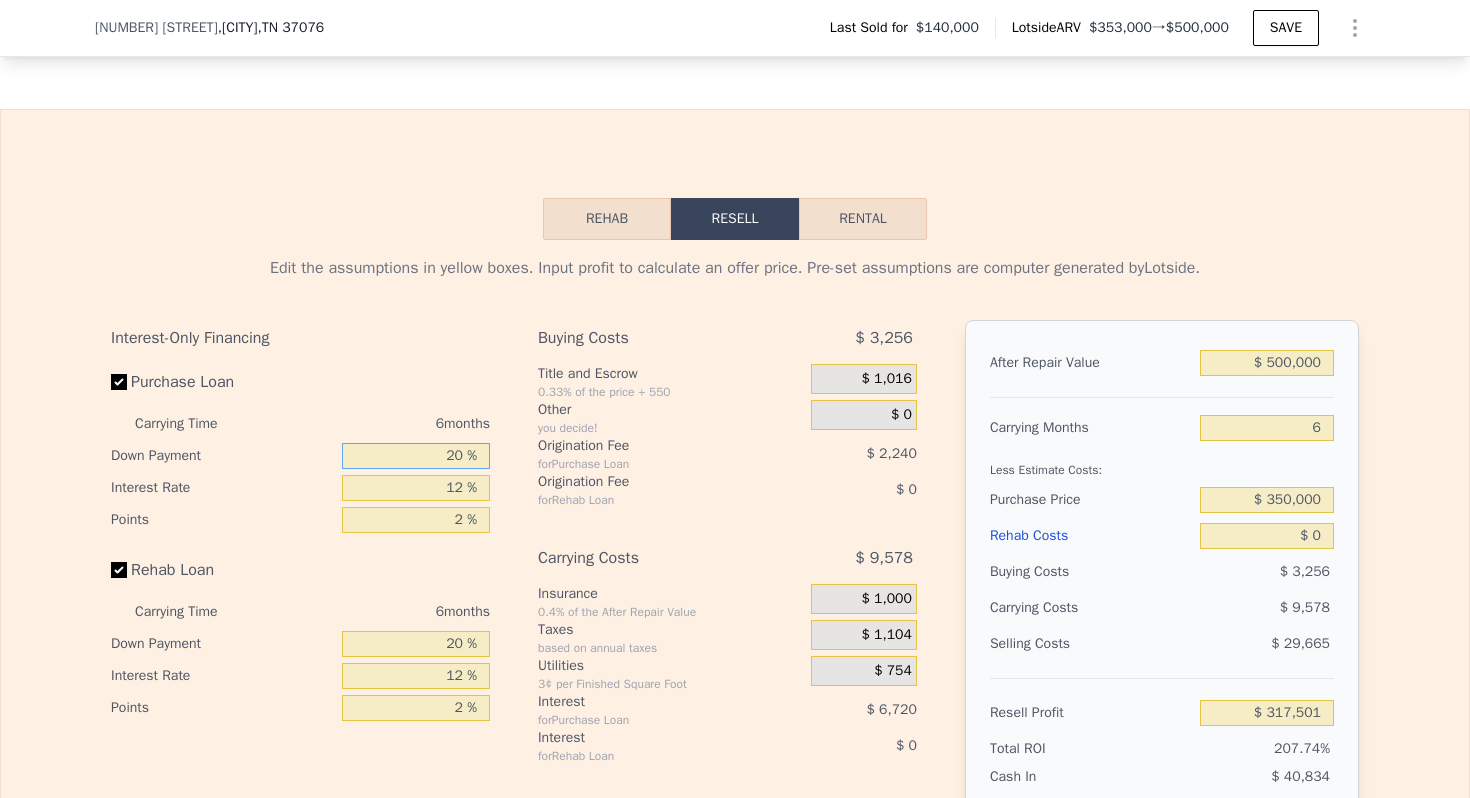 click on "20 %" at bounding box center [416, 456] 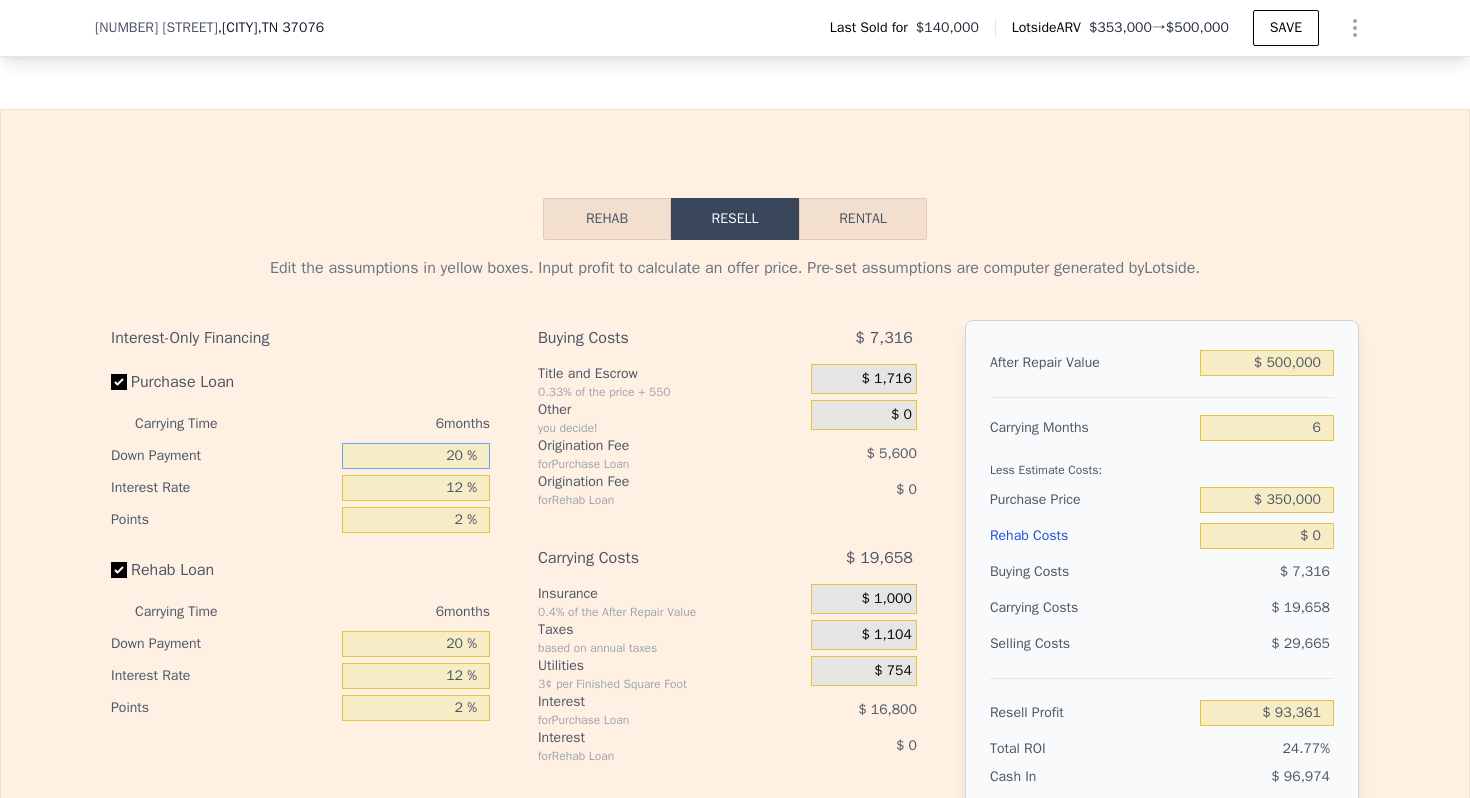 click on "20 %" at bounding box center [416, 456] 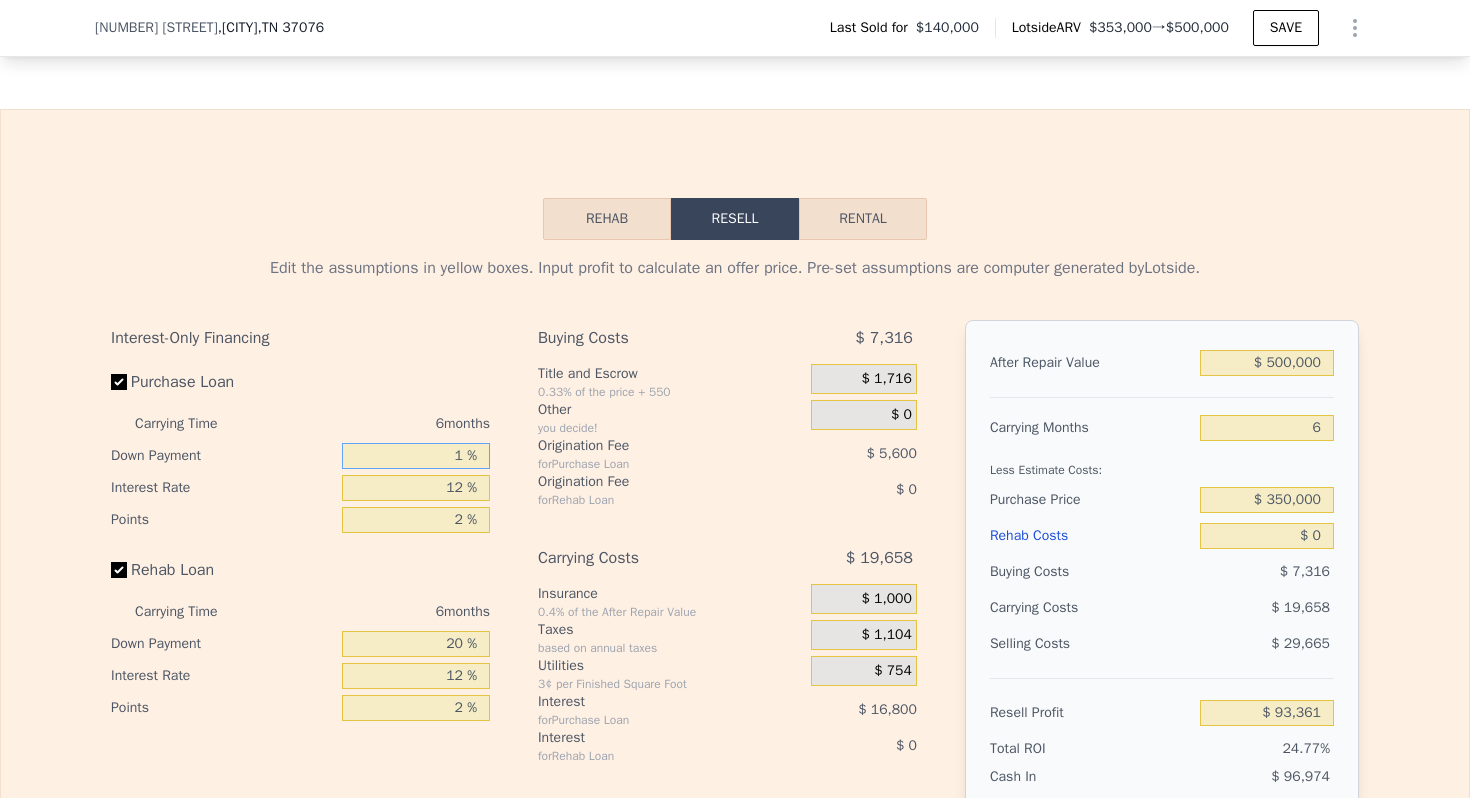 type on "10 %" 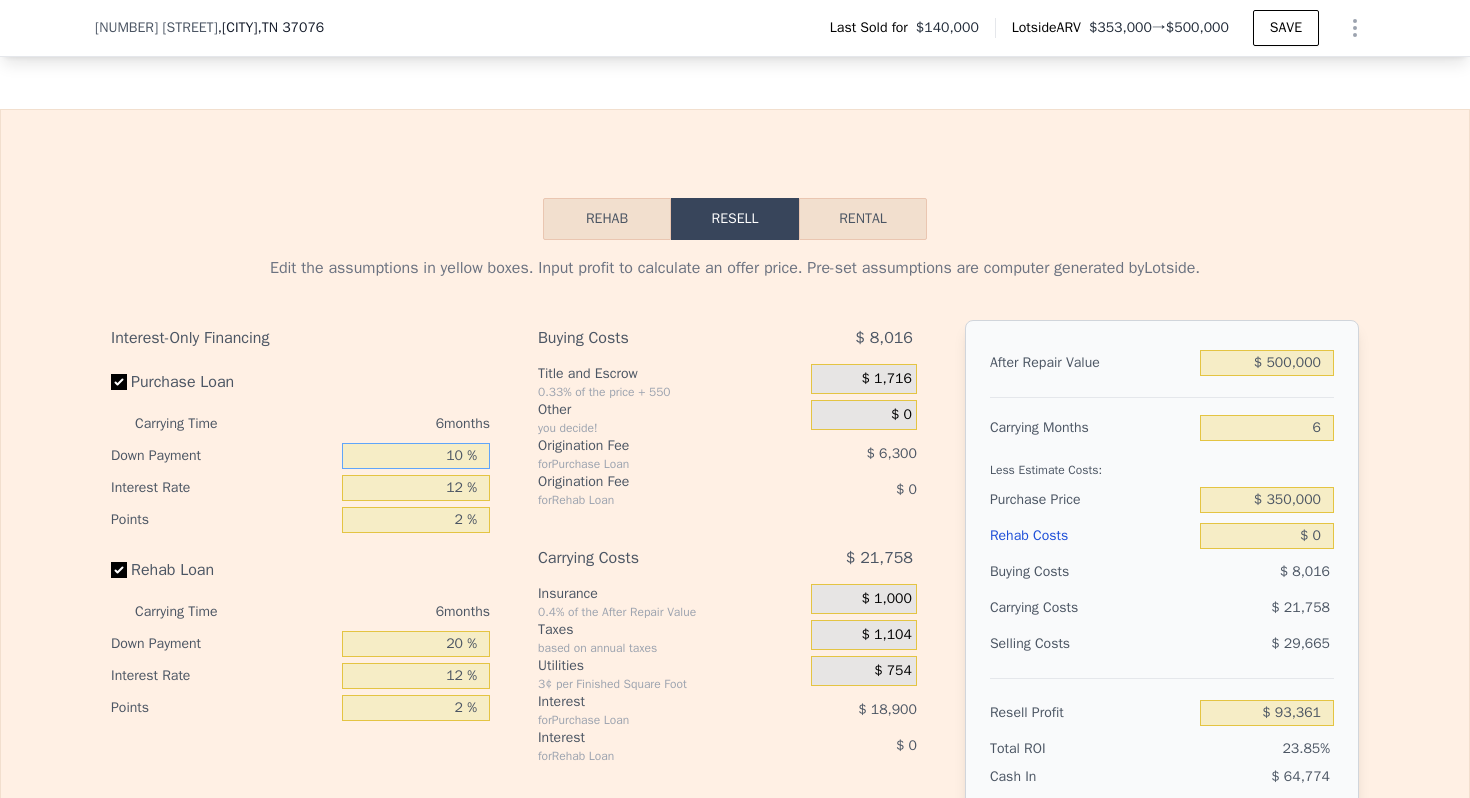 type on "$ 90,561" 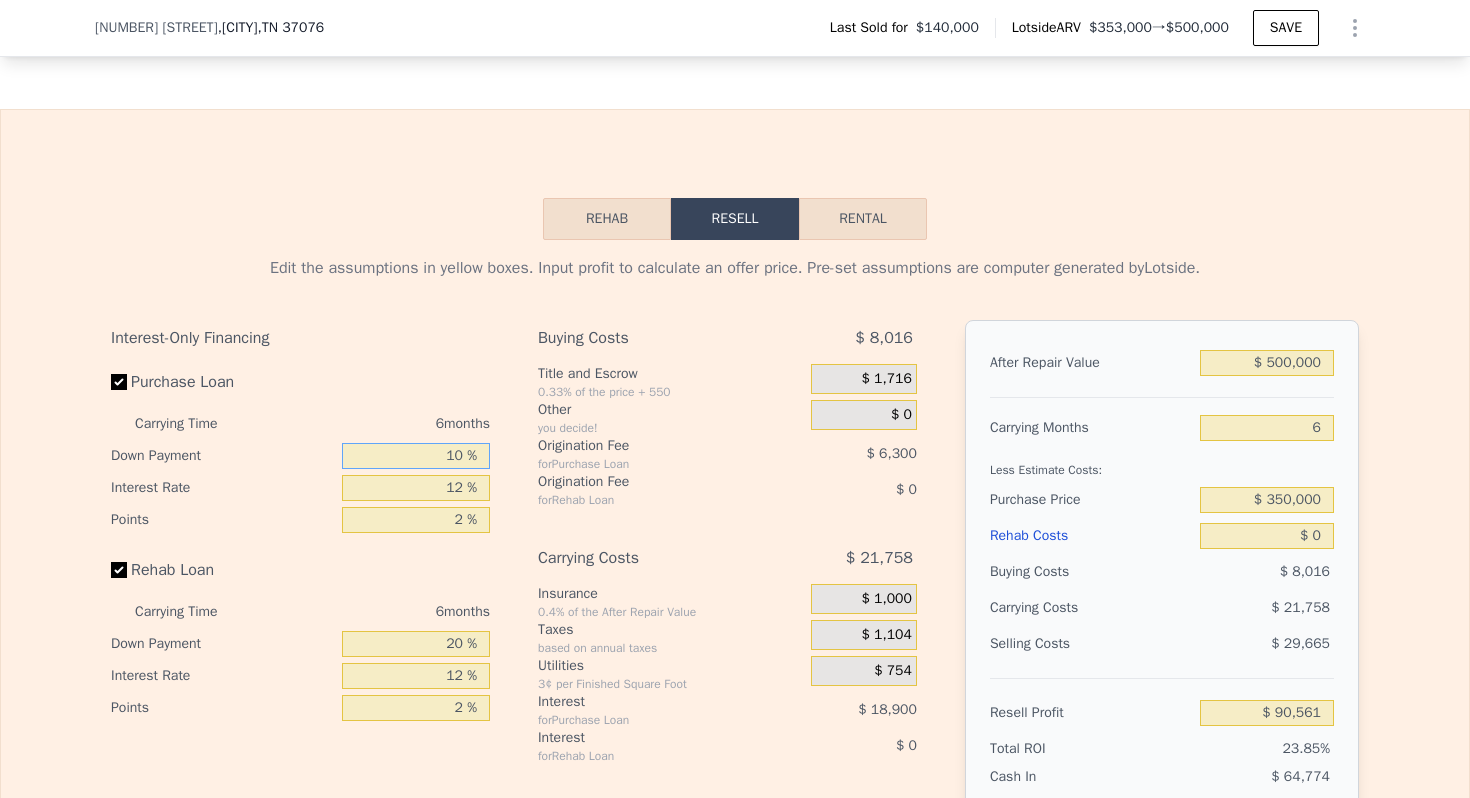 type on "10 %" 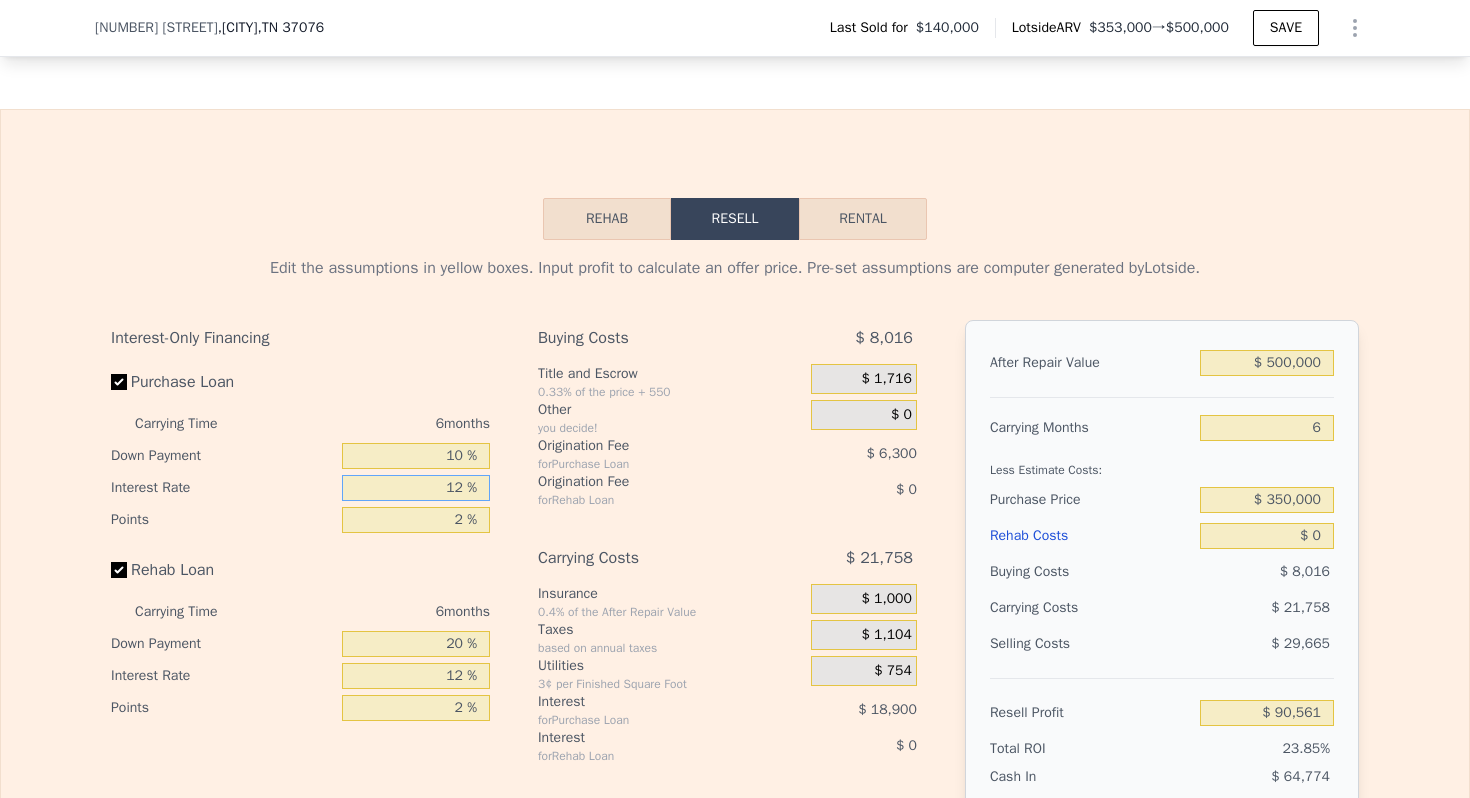 click on "12 %" at bounding box center [416, 488] 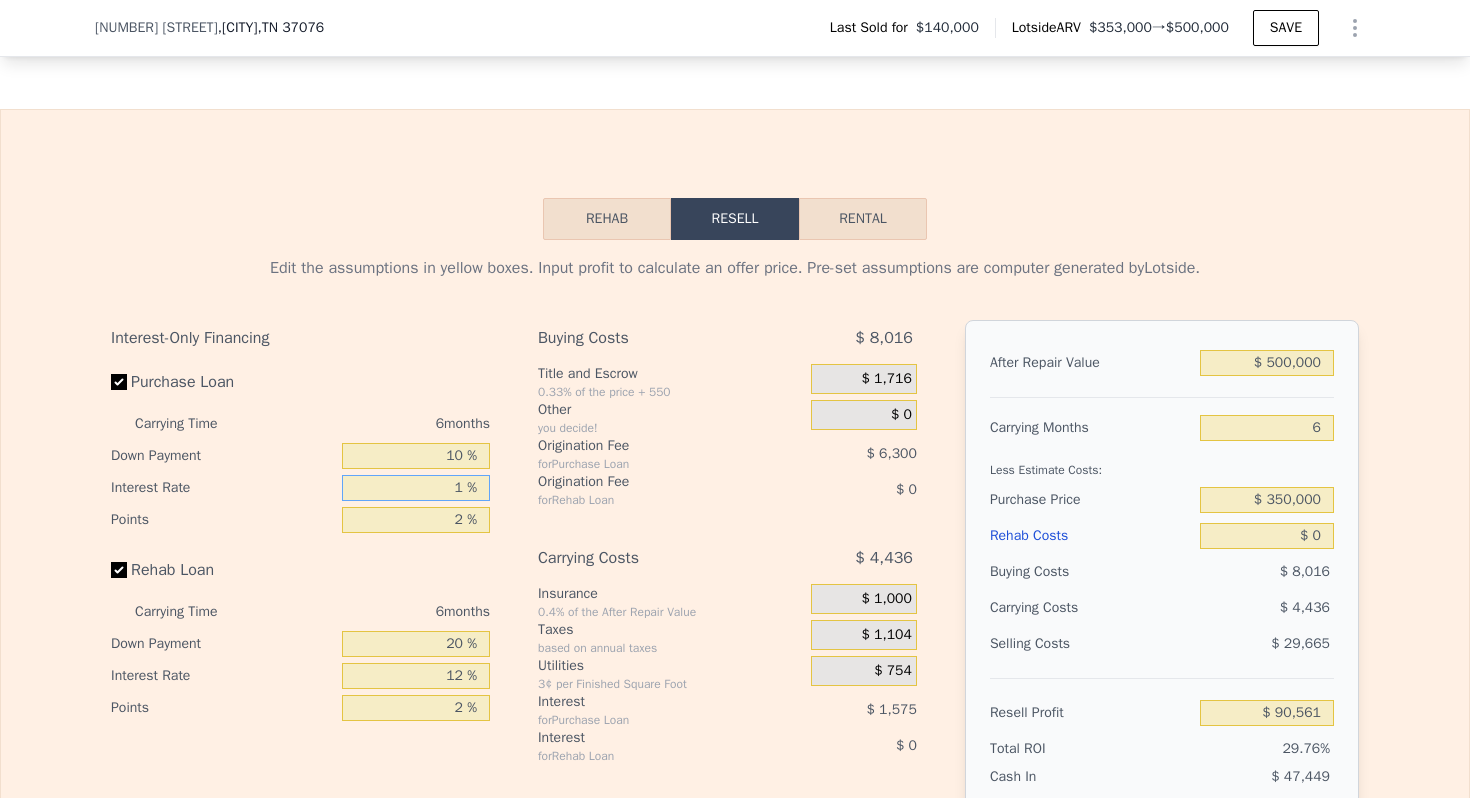 type on "$ 107,883" 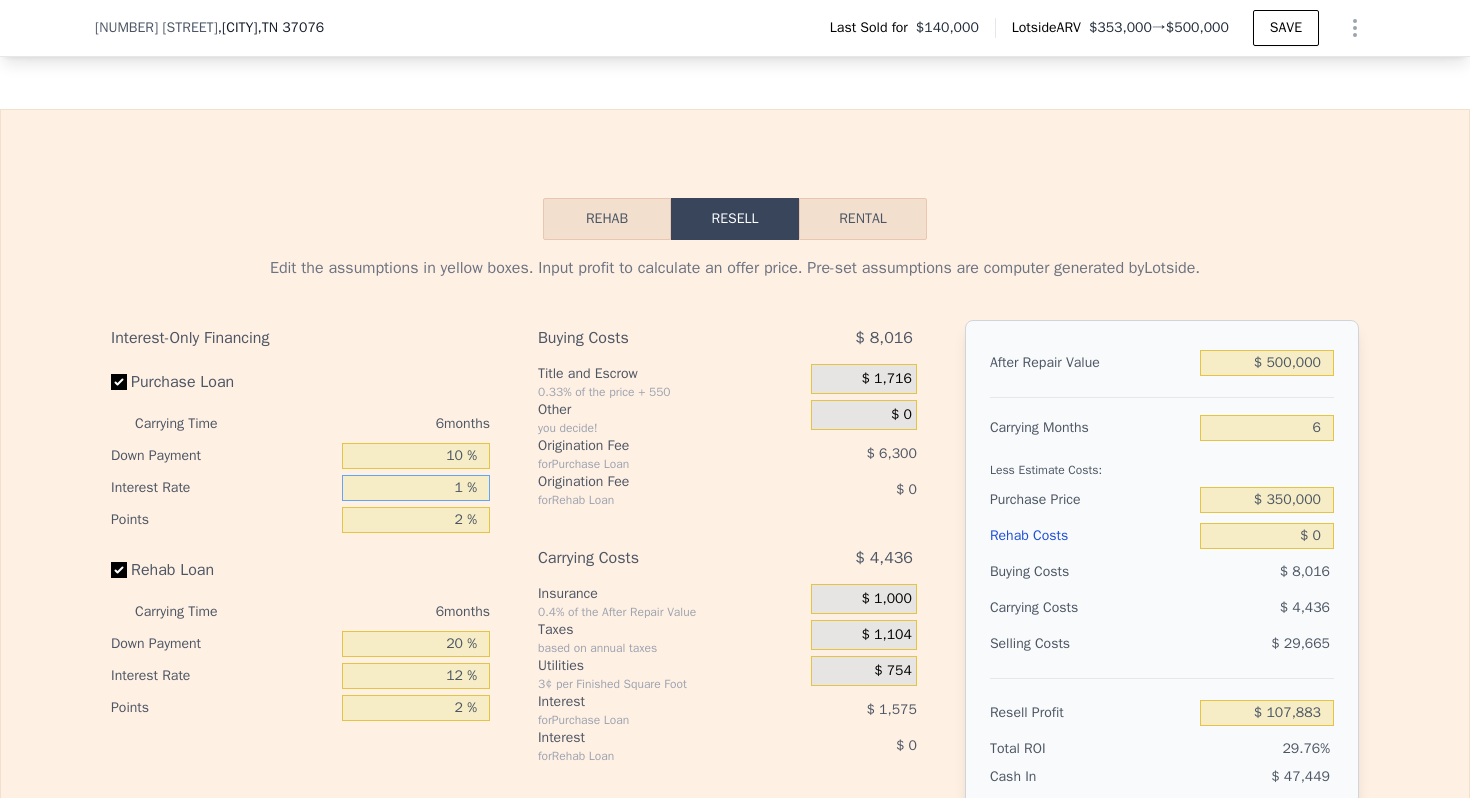 type on "10 %" 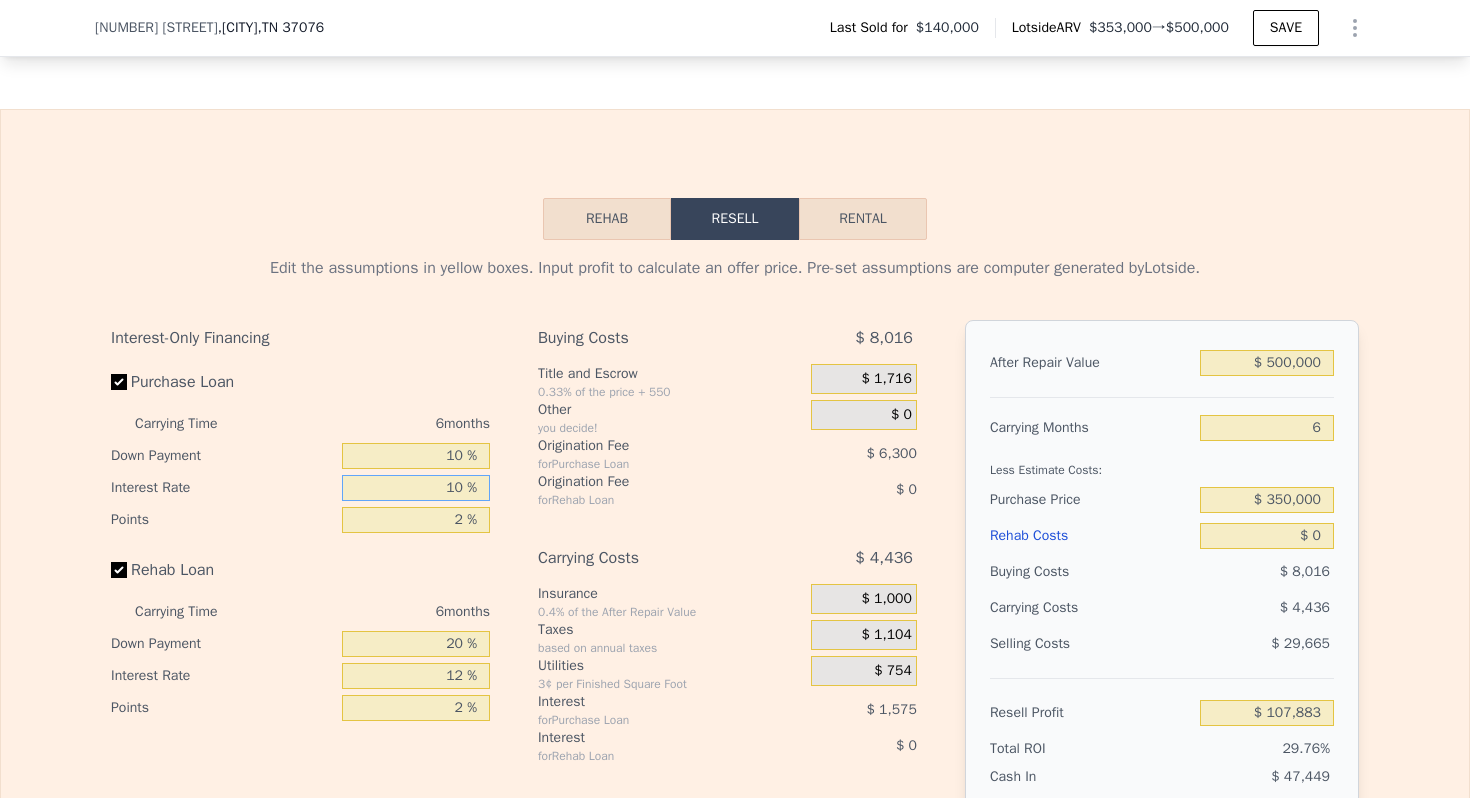type on "$ 93,711" 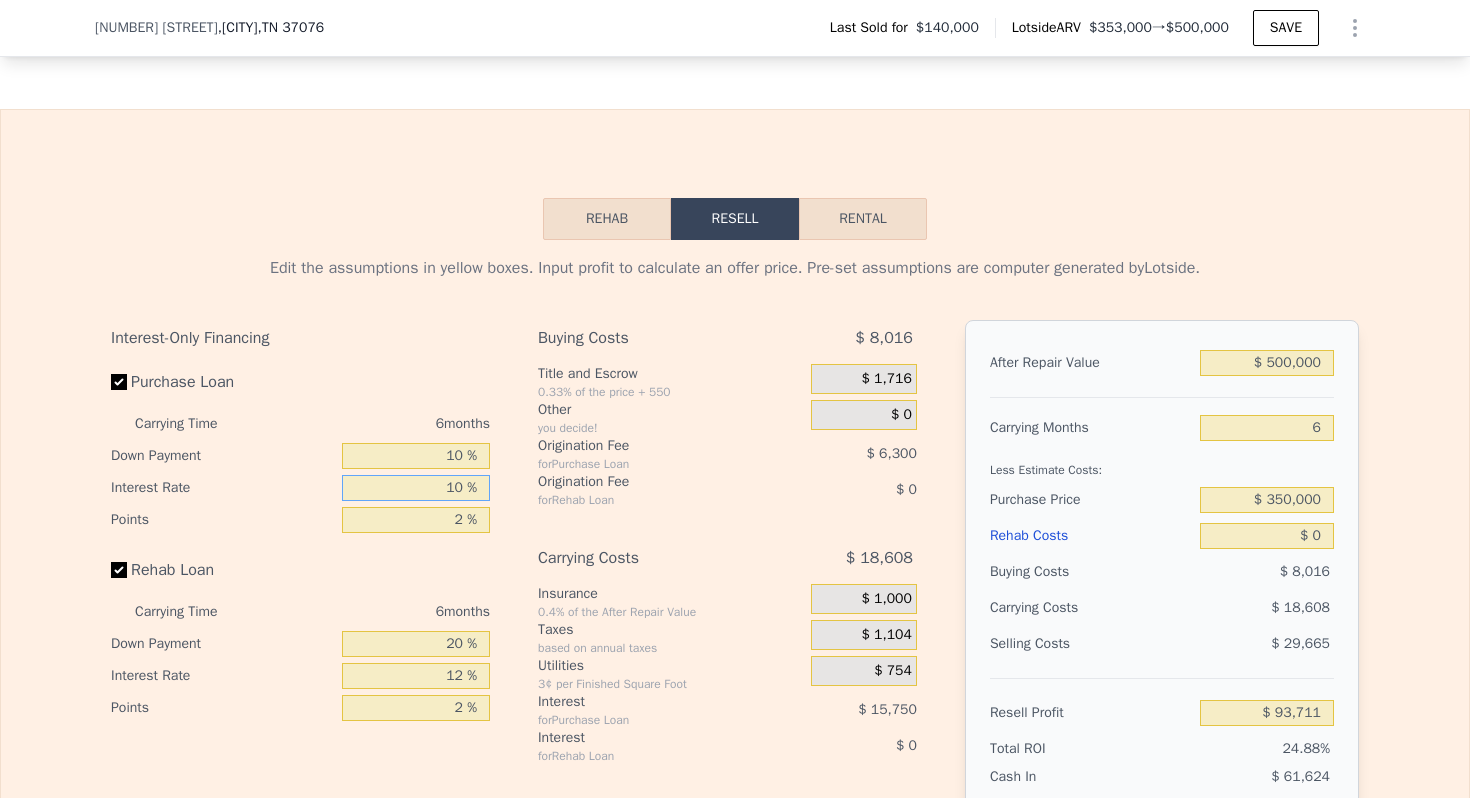 type on "10 %" 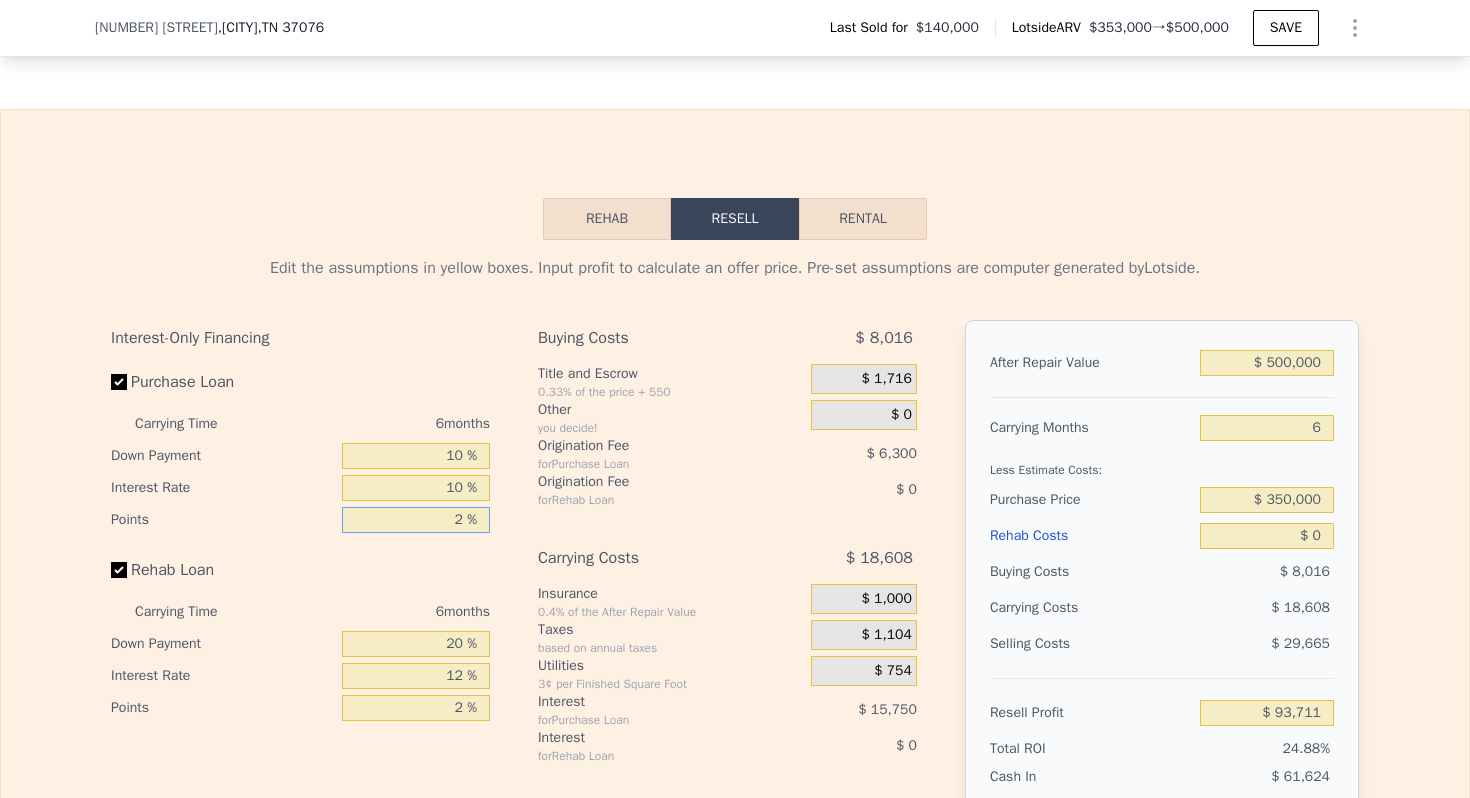 click on "2 %" at bounding box center (416, 520) 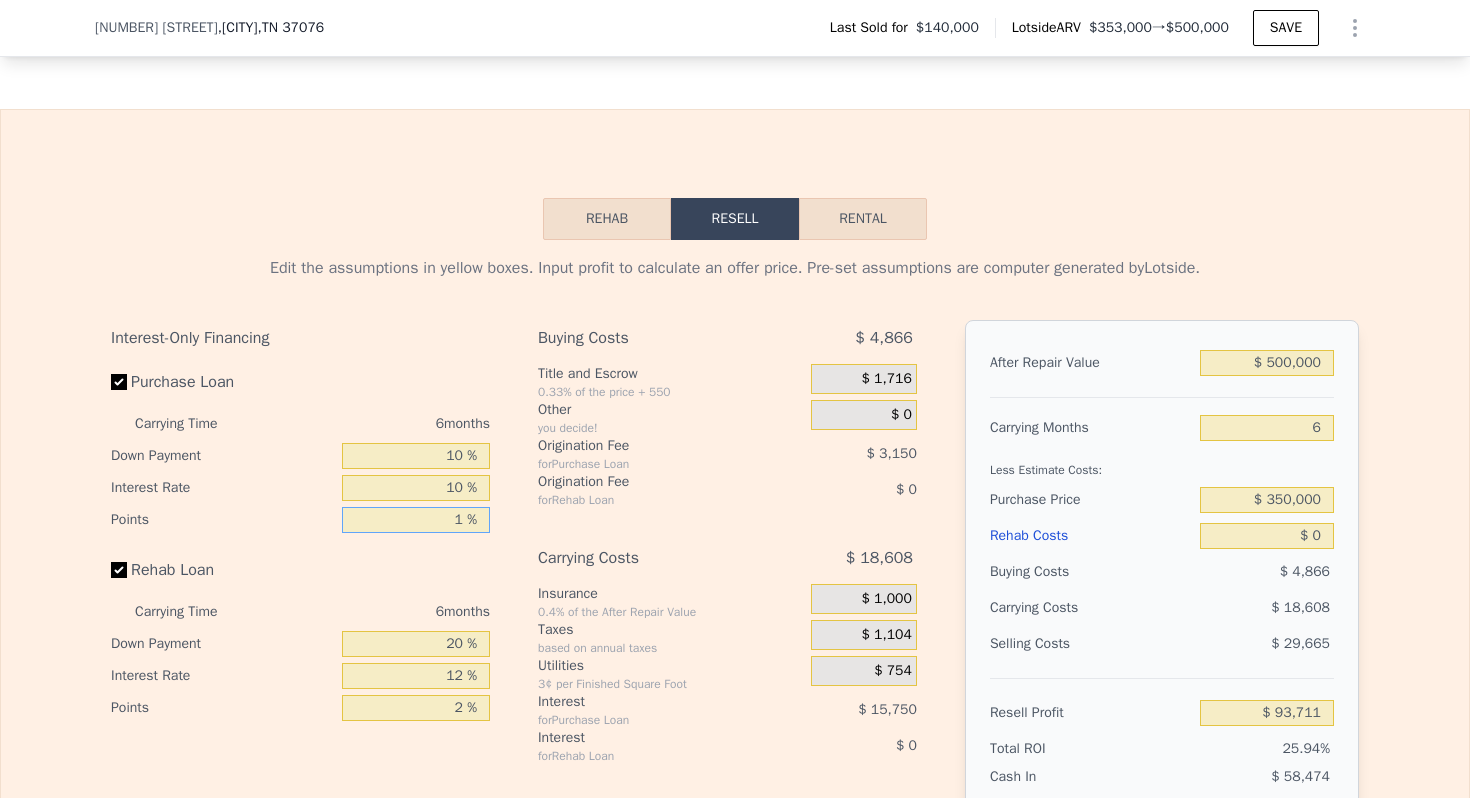 type on "$ 96,861" 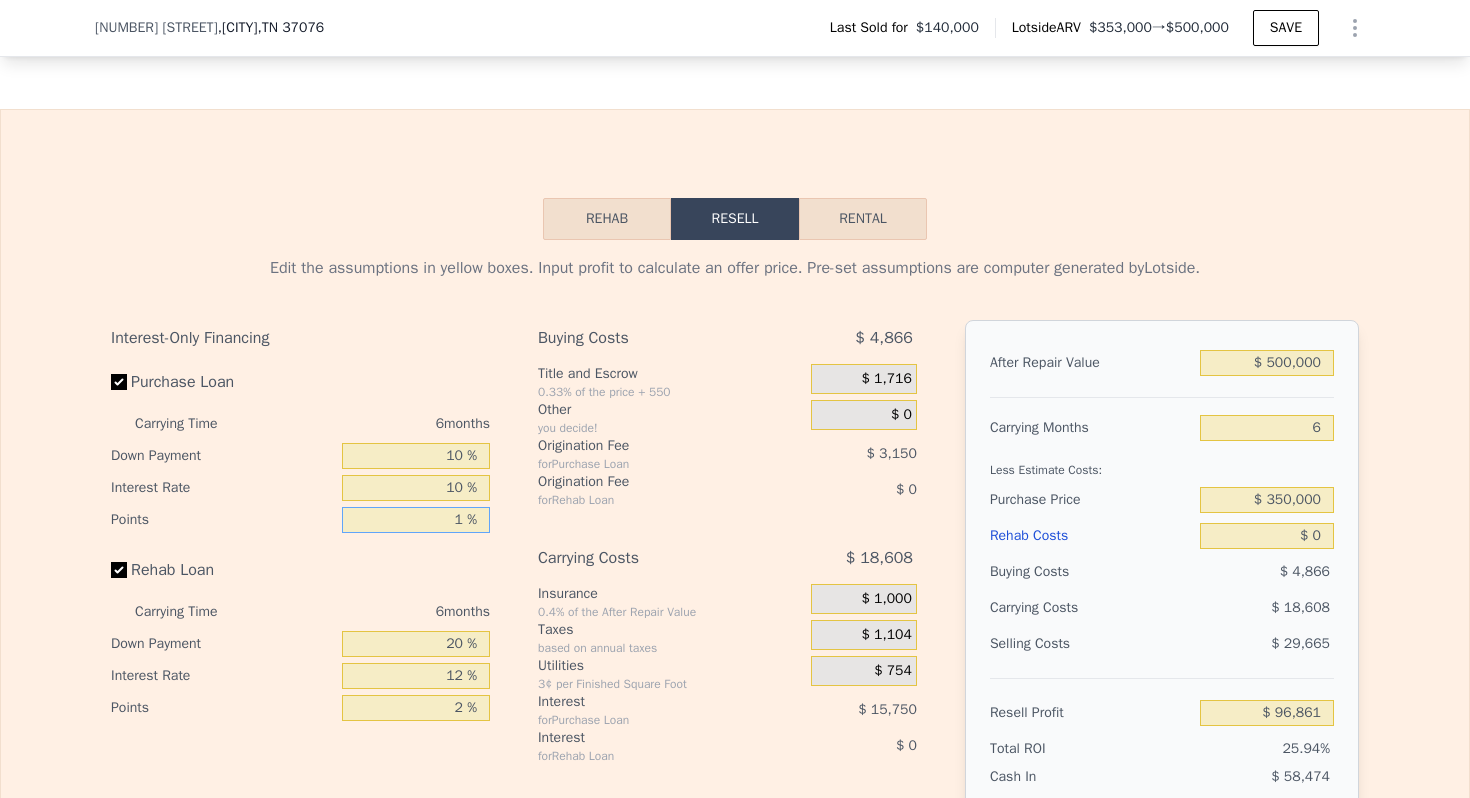 type on "1 %" 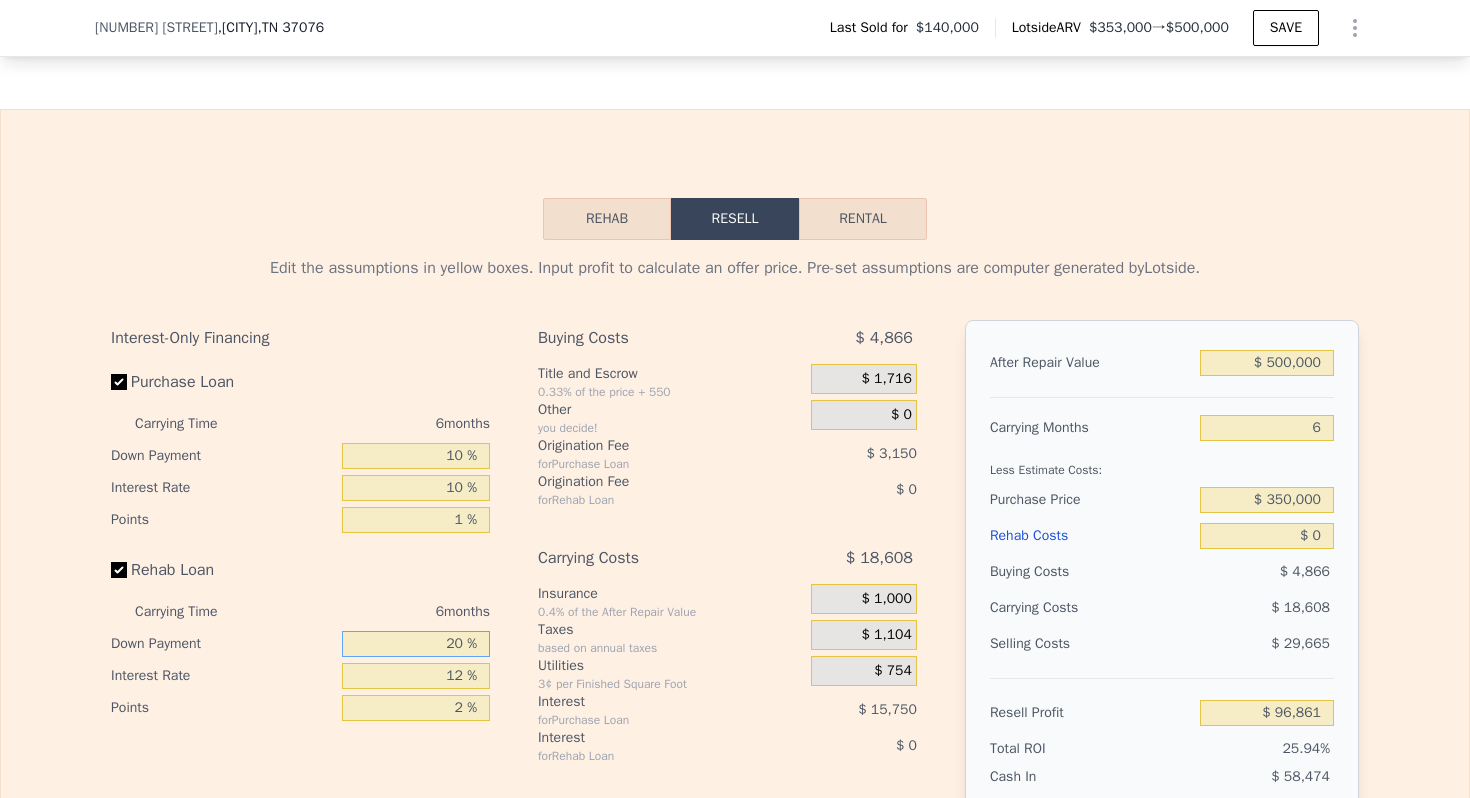 click on "20 %" at bounding box center (416, 644) 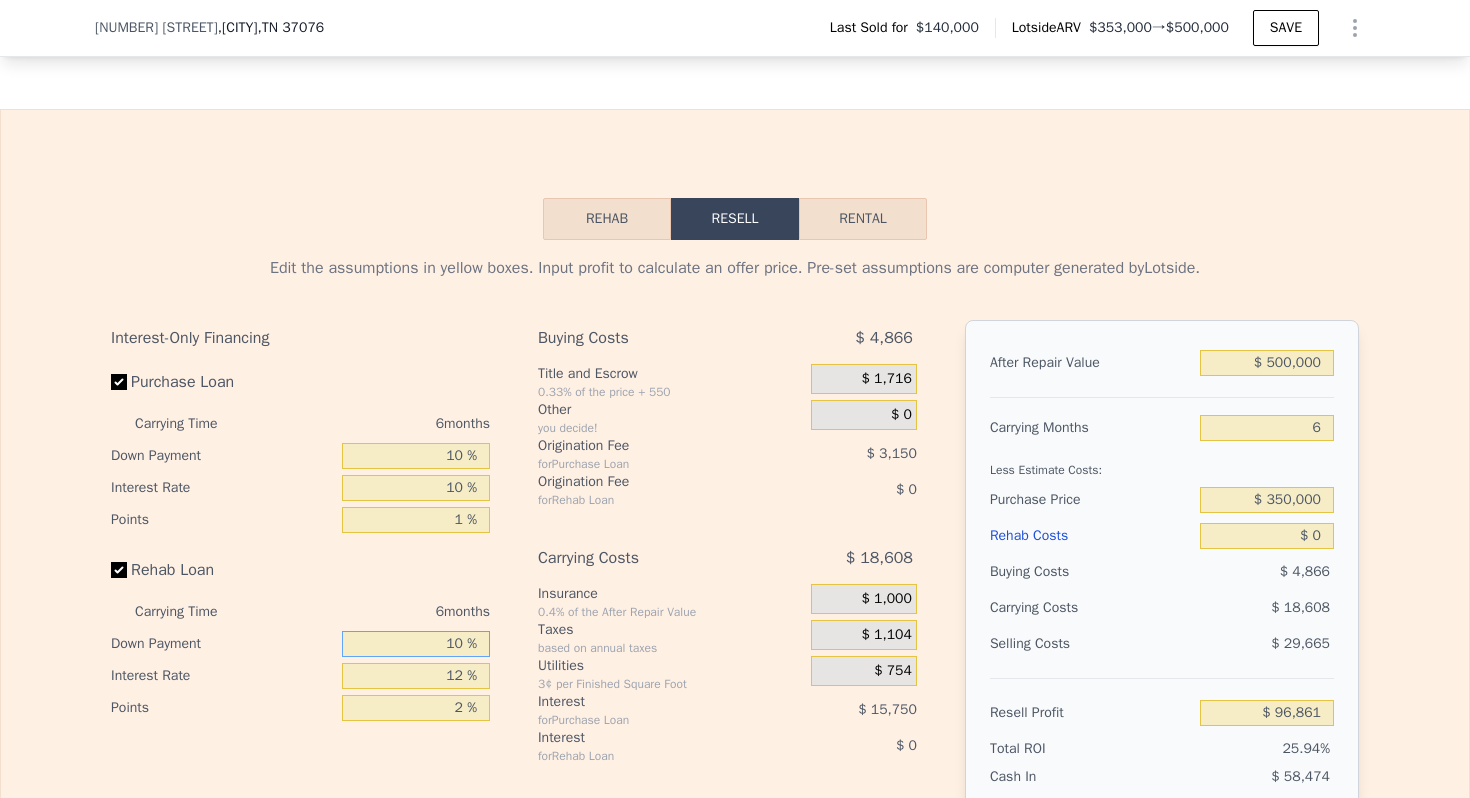 type on "10 %" 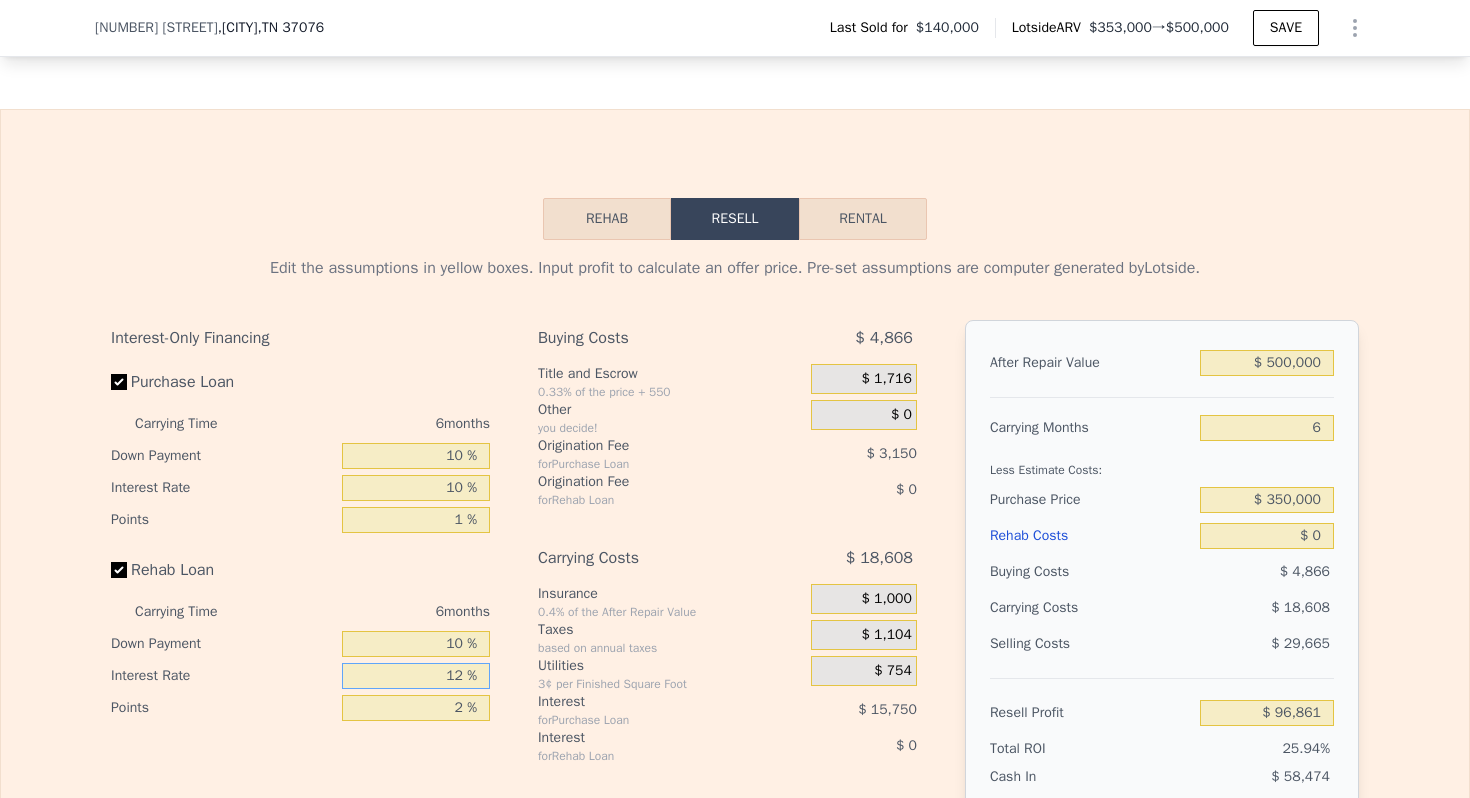 click on "12 %" at bounding box center [416, 676] 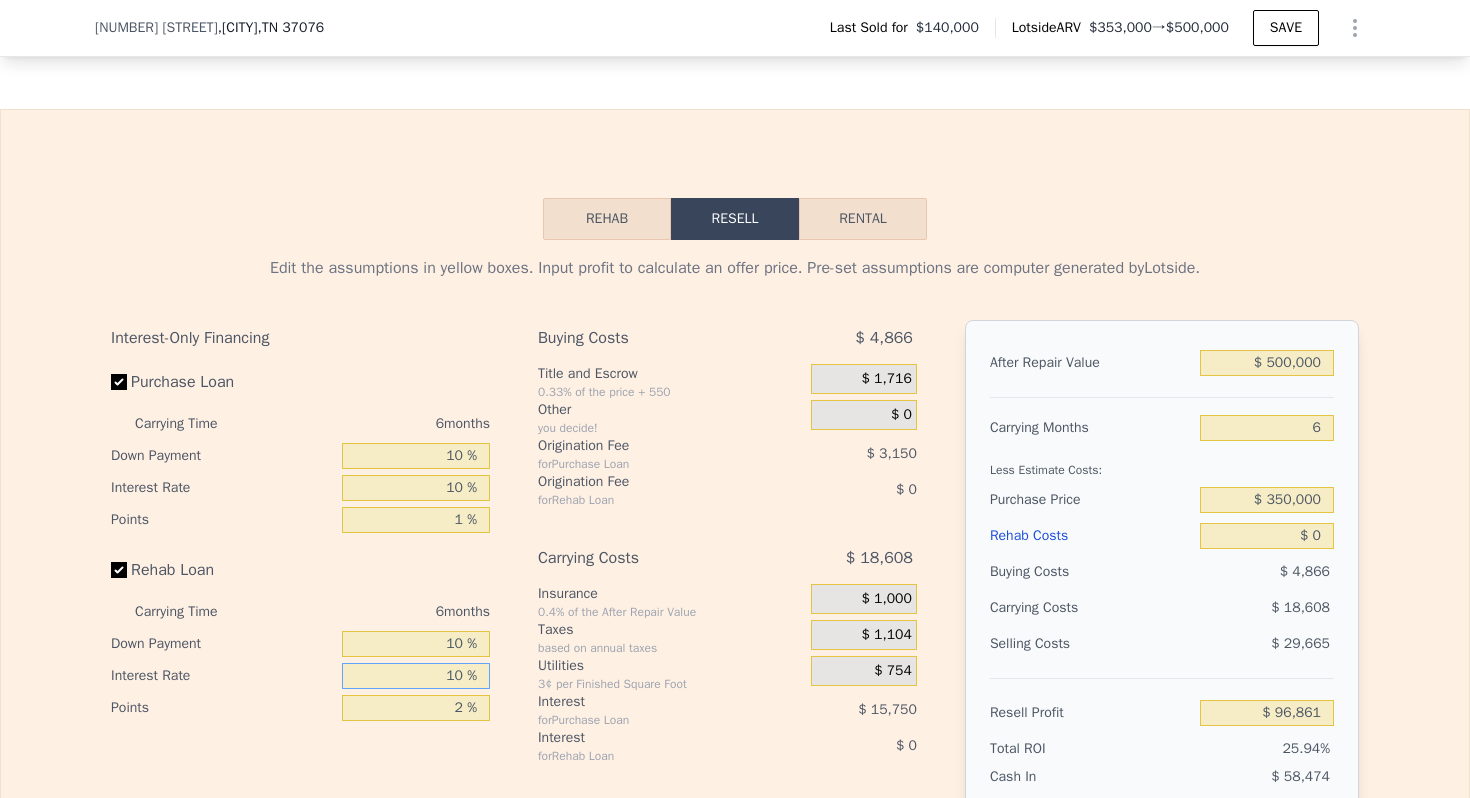 type on "10 %" 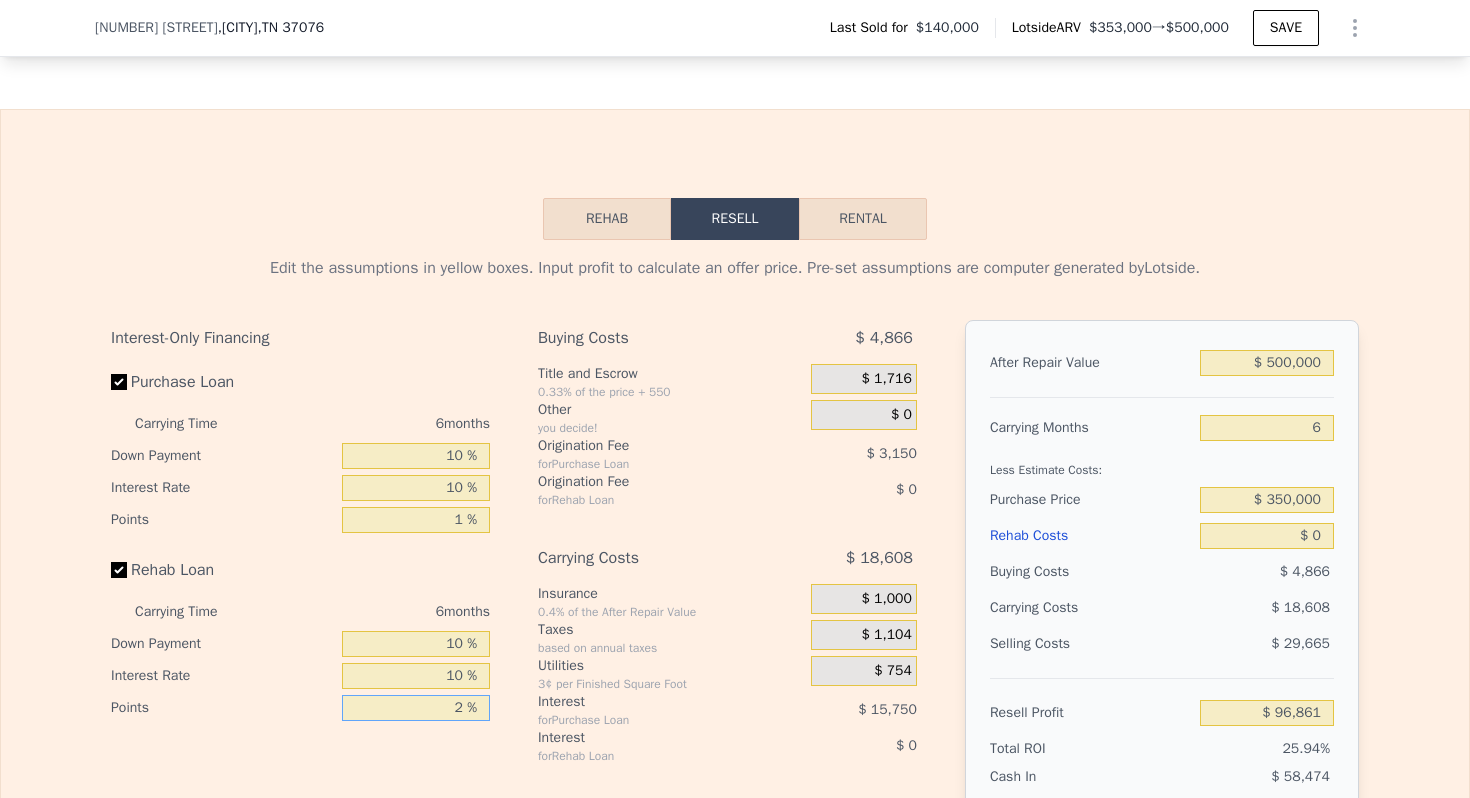 click on "2 %" at bounding box center [416, 708] 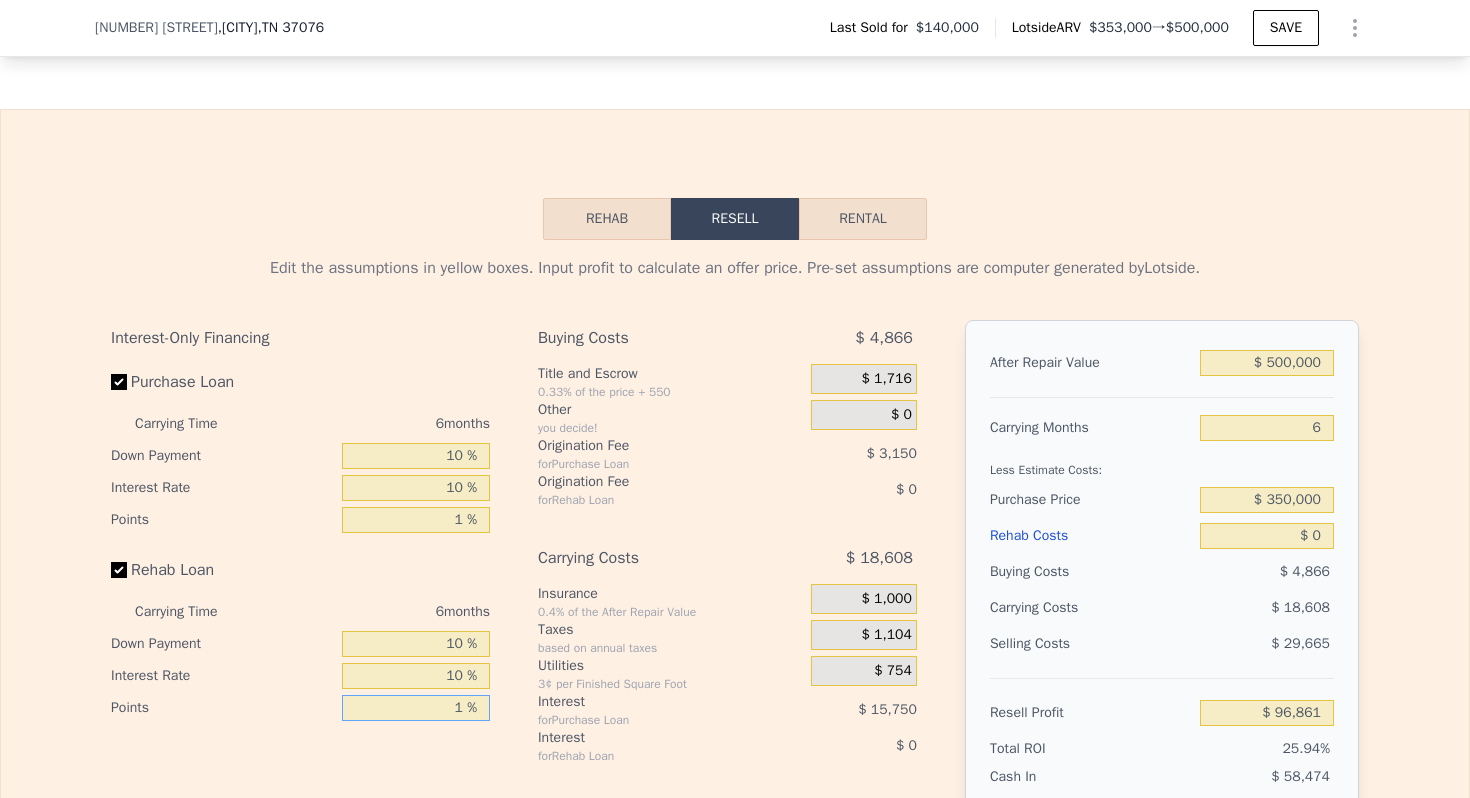 type on "1 %" 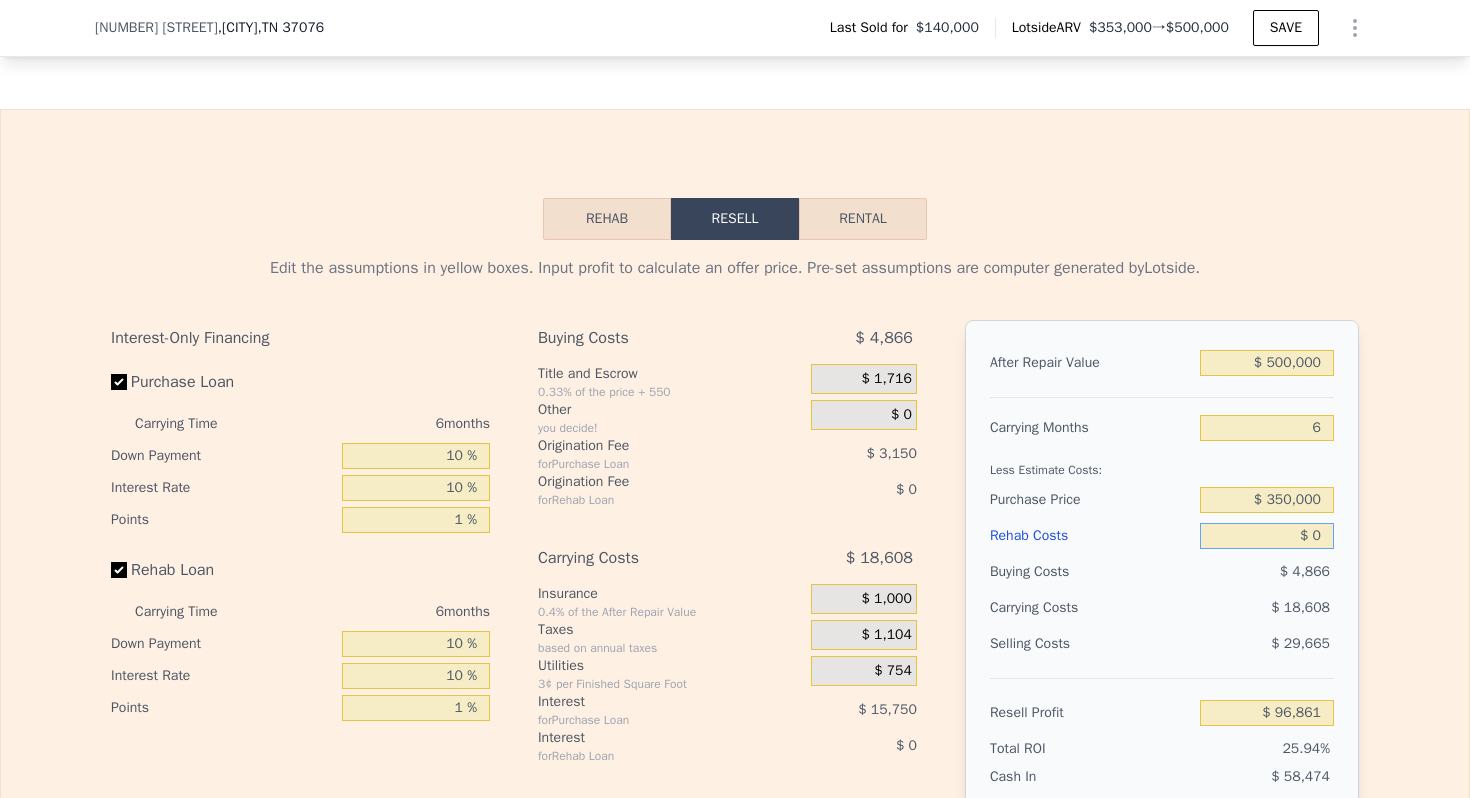 click on "$ 0" at bounding box center (1267, 536) 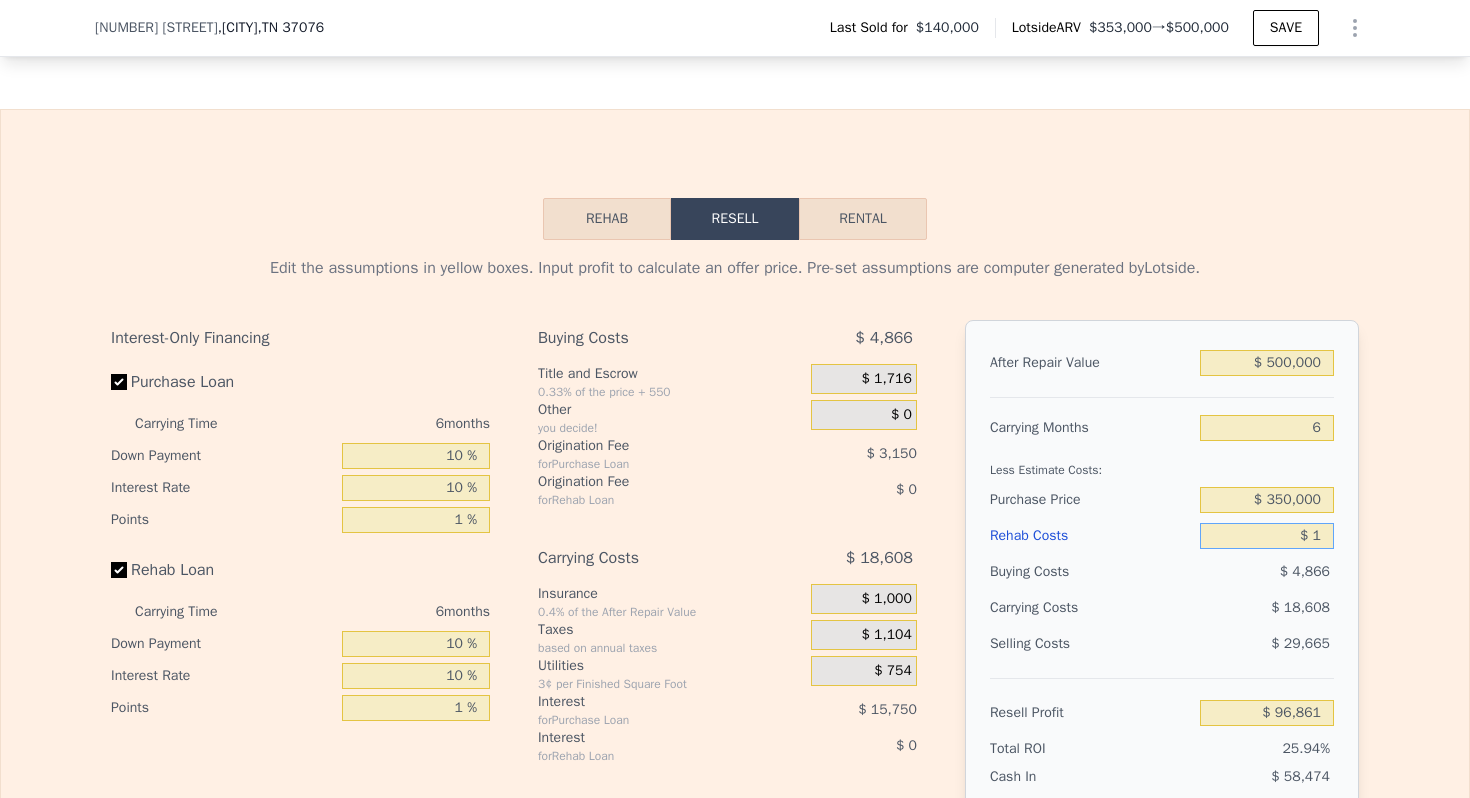 type on "$ 96,860" 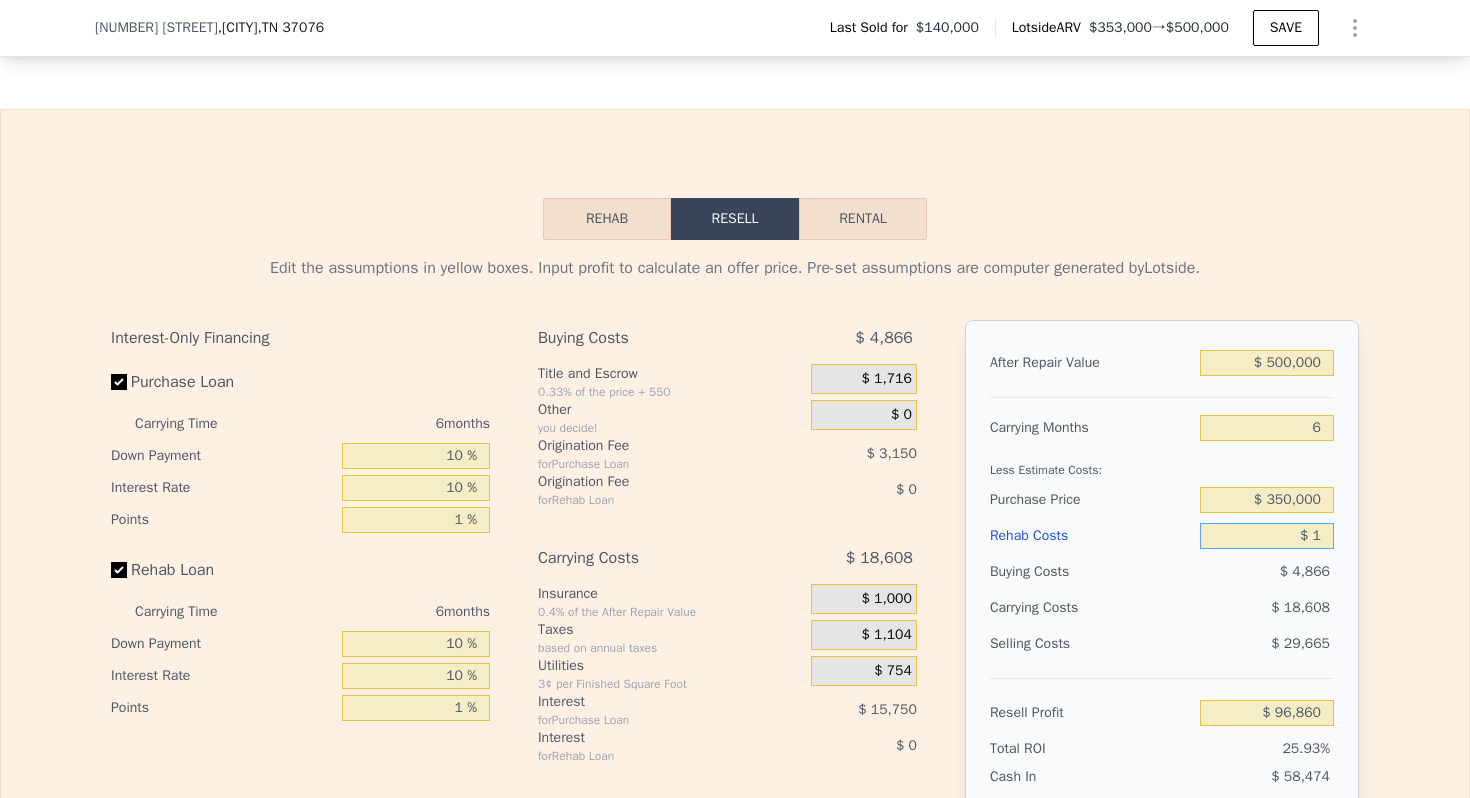 type on "$ 11" 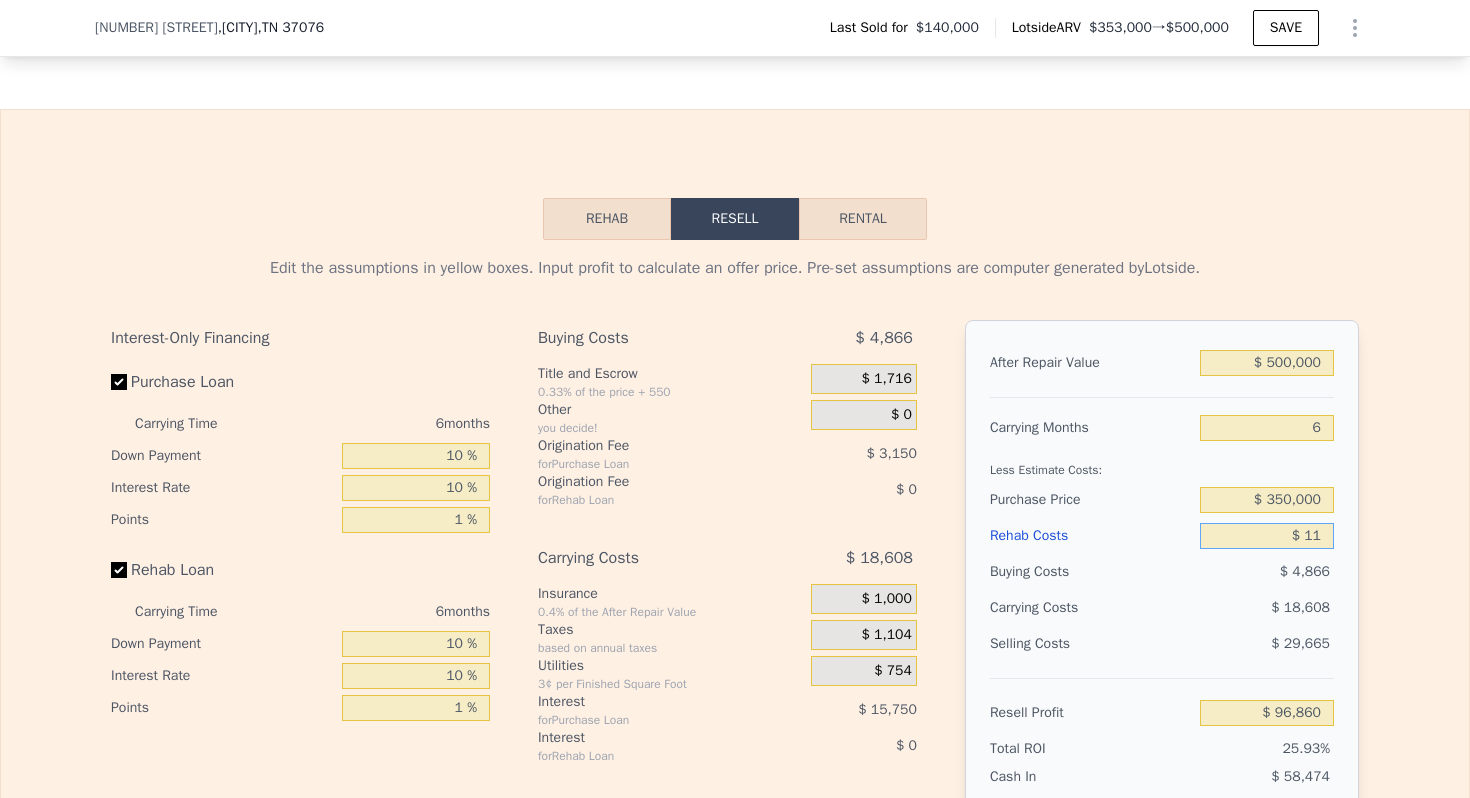 type on "$ 96,850" 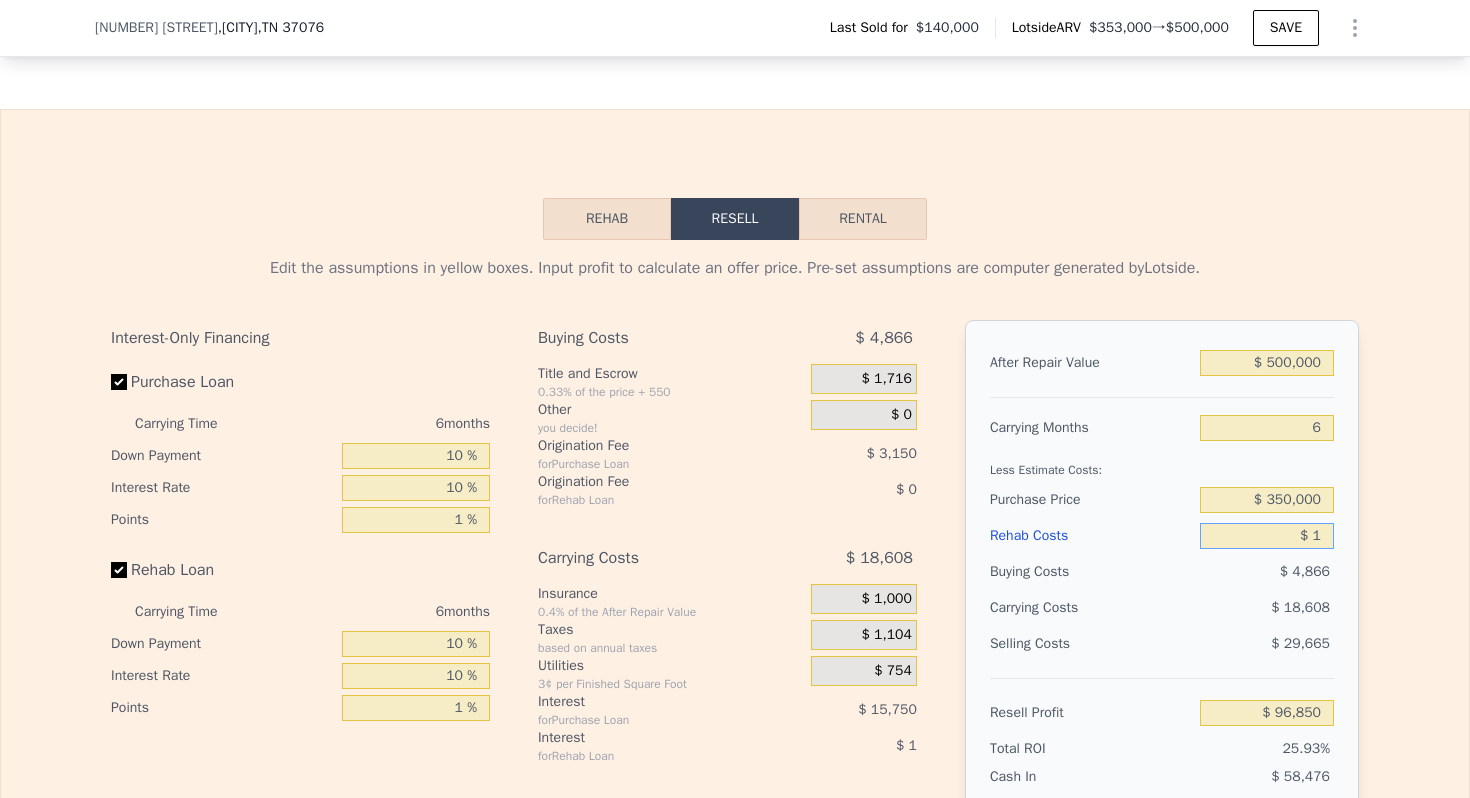 type on "$ 10" 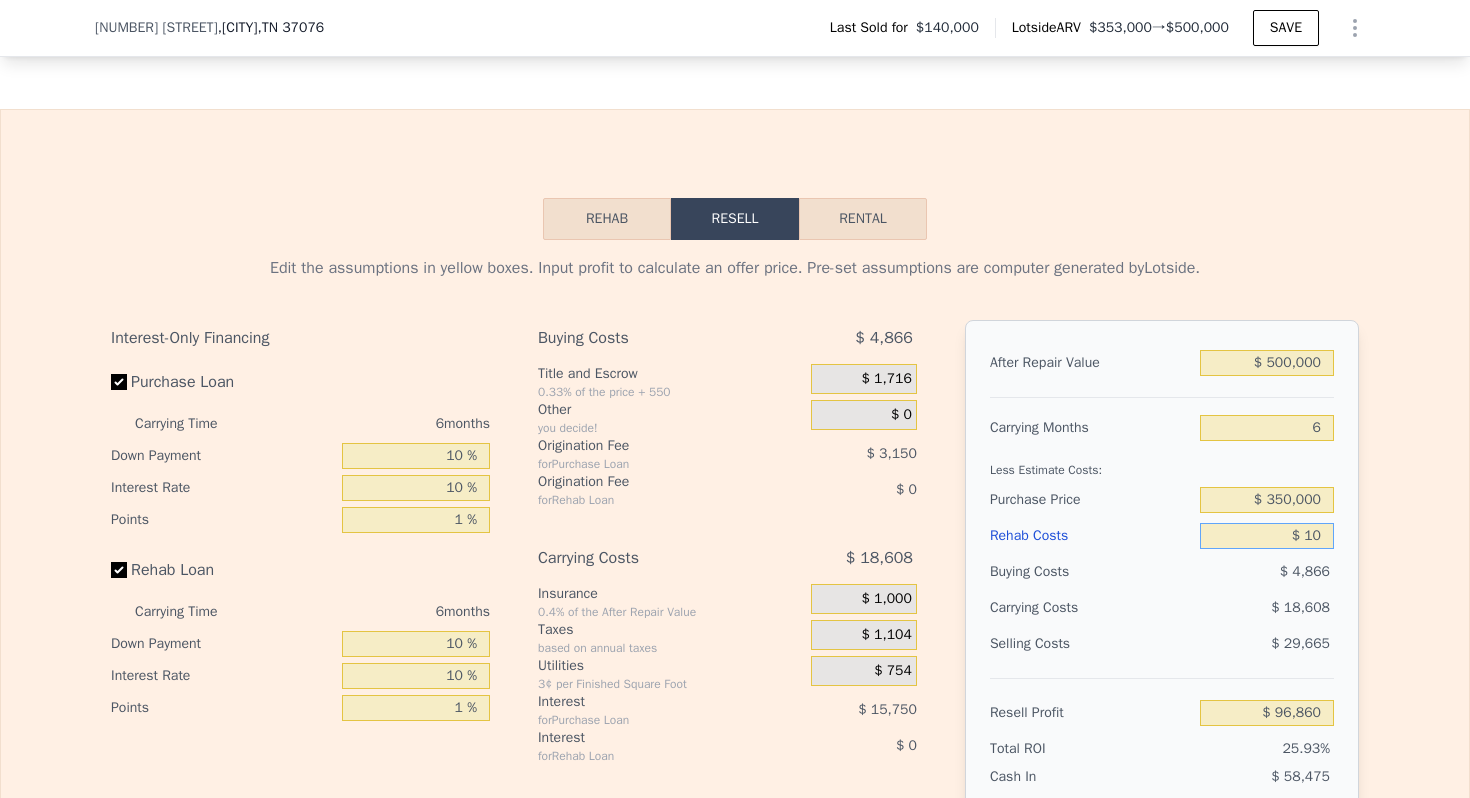 type on "$ 96,851" 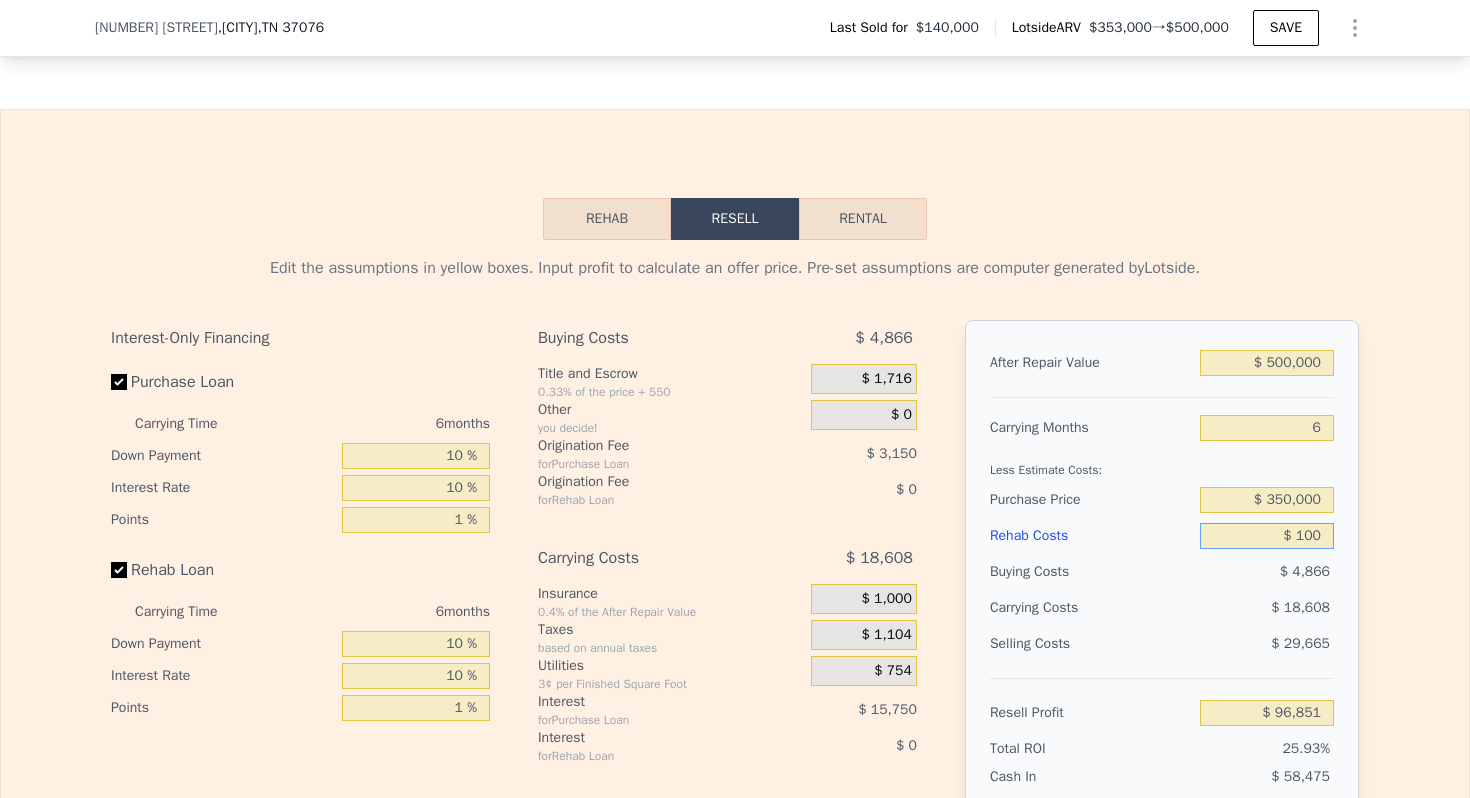 type on "$ 1,000" 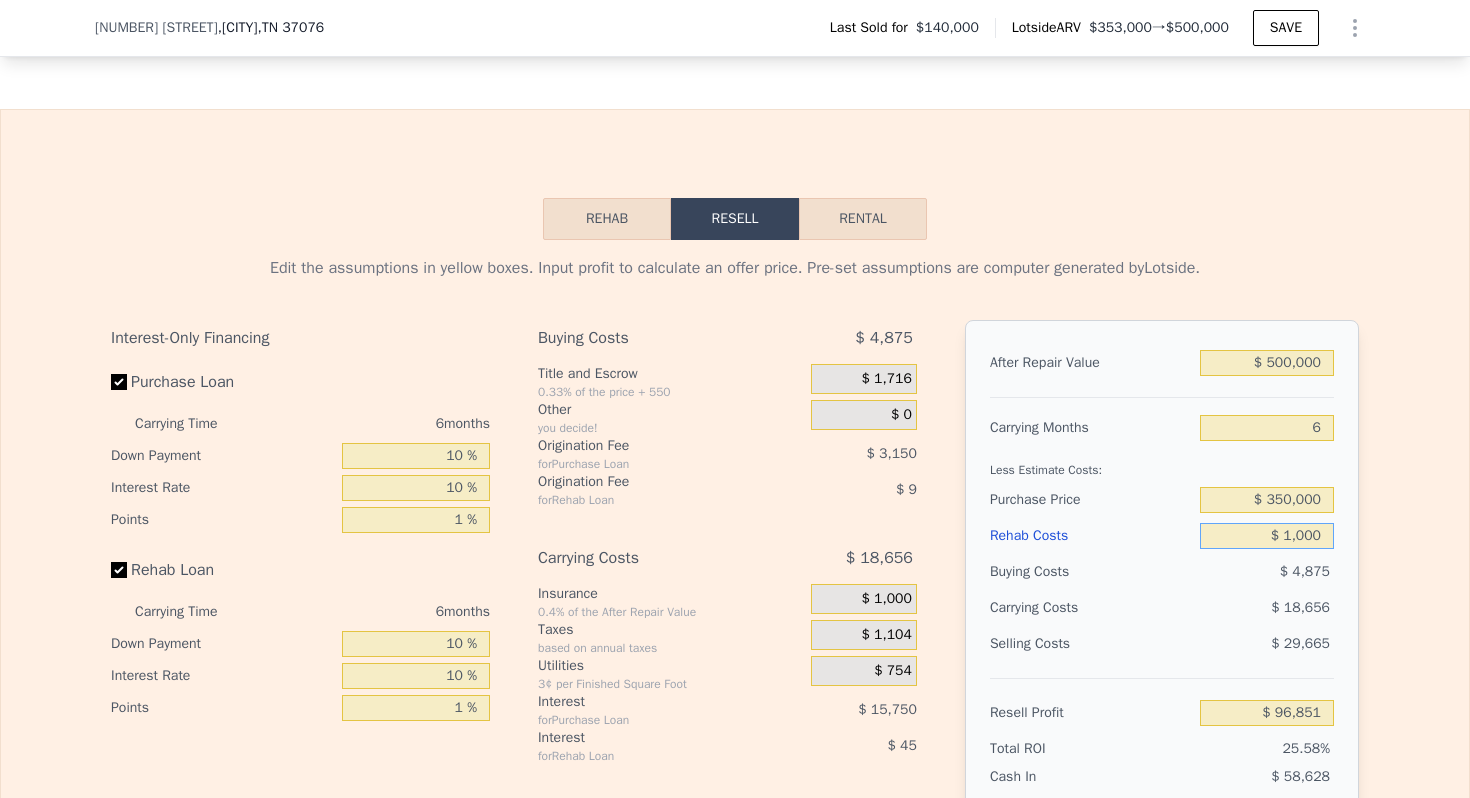 type on "$ 95,804" 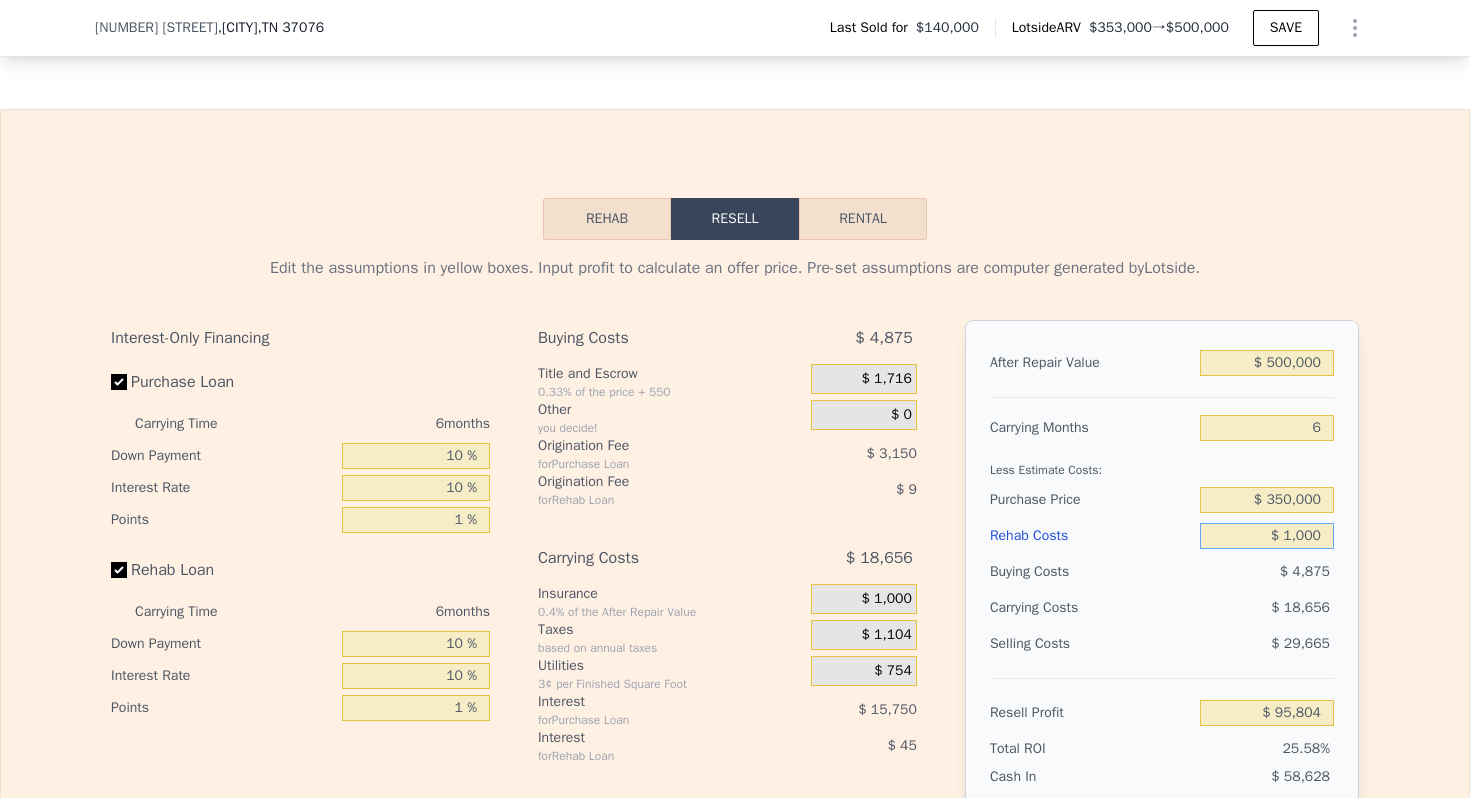 type on "$ 10,000" 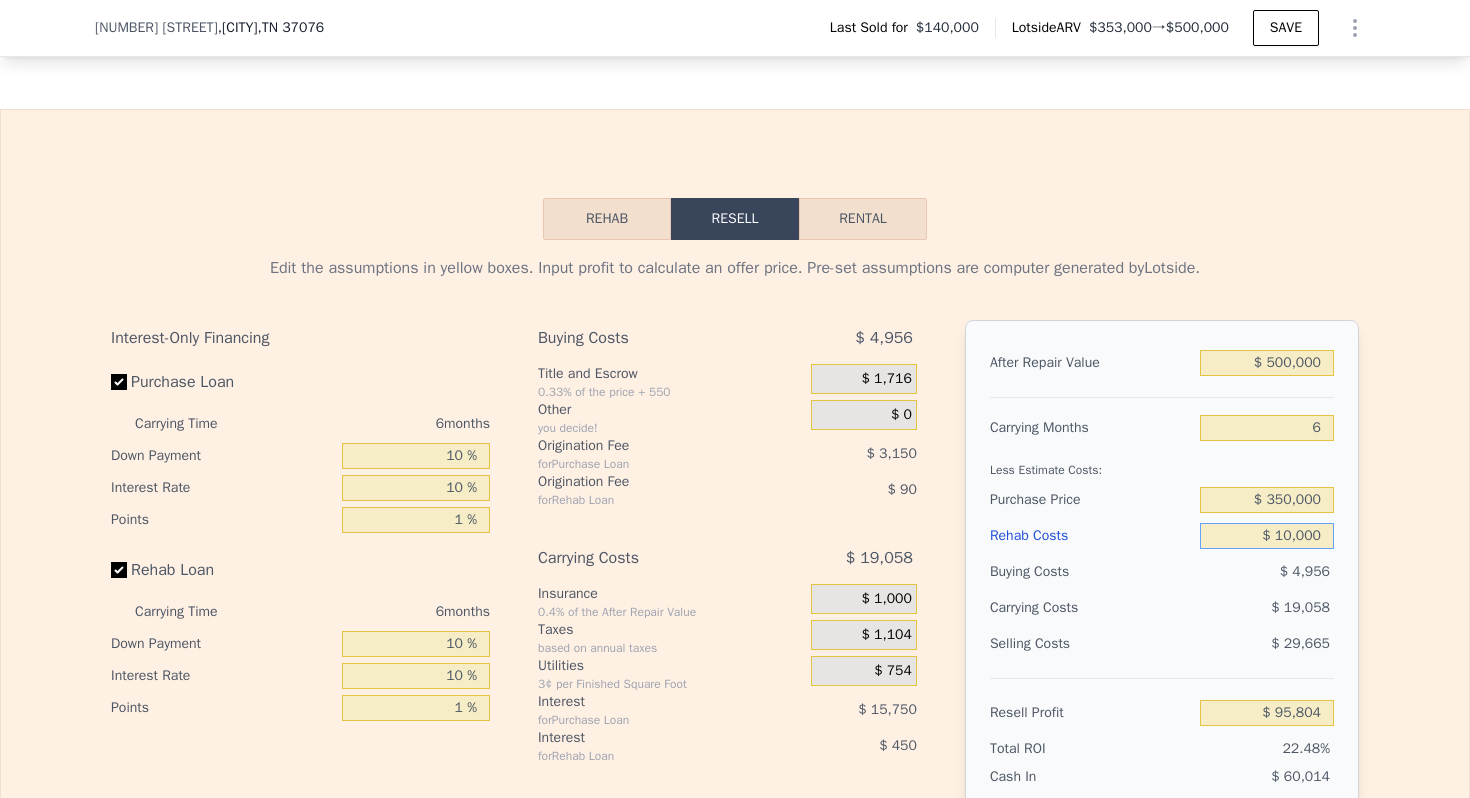type on "$ 86,321" 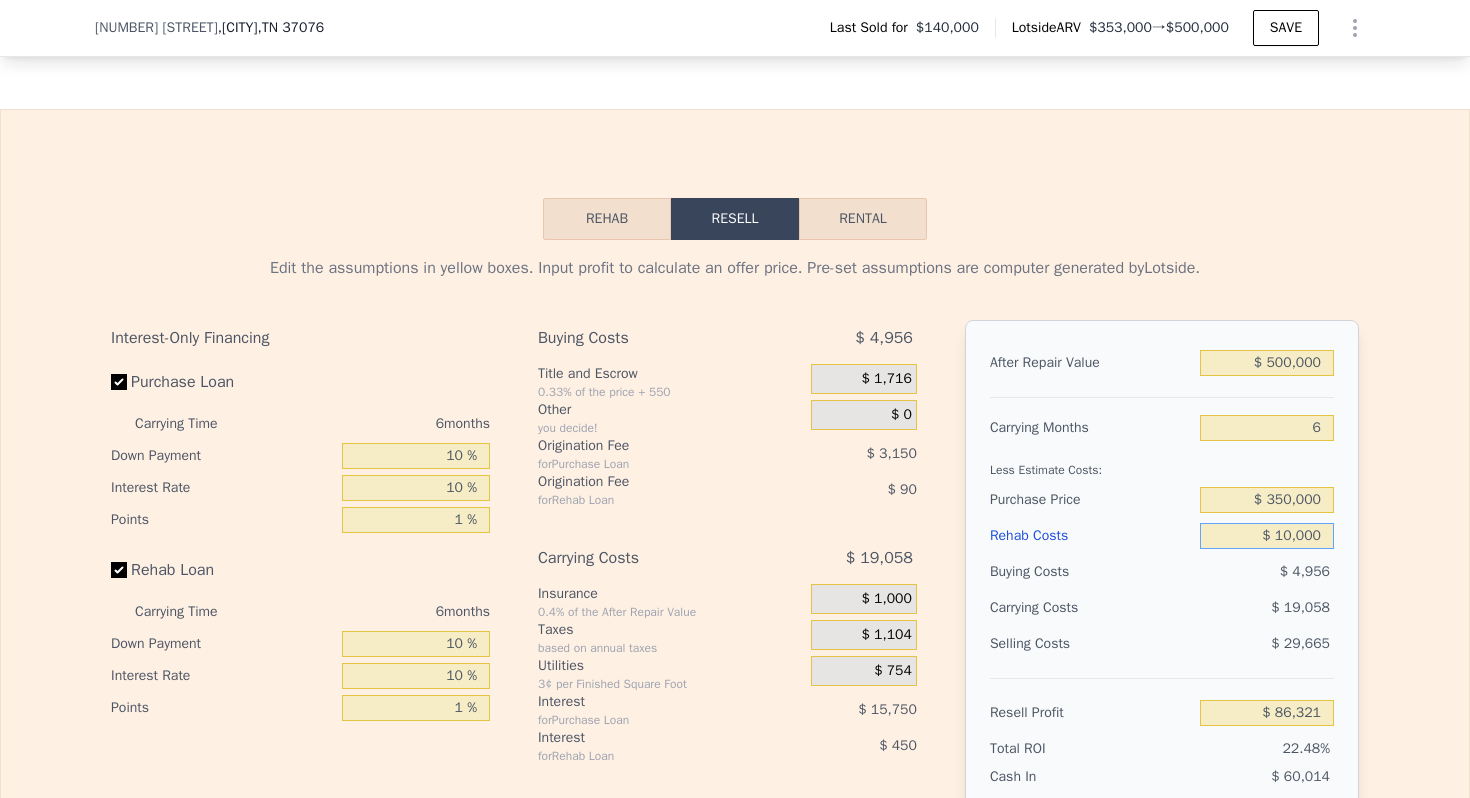 type on "$ 100,000" 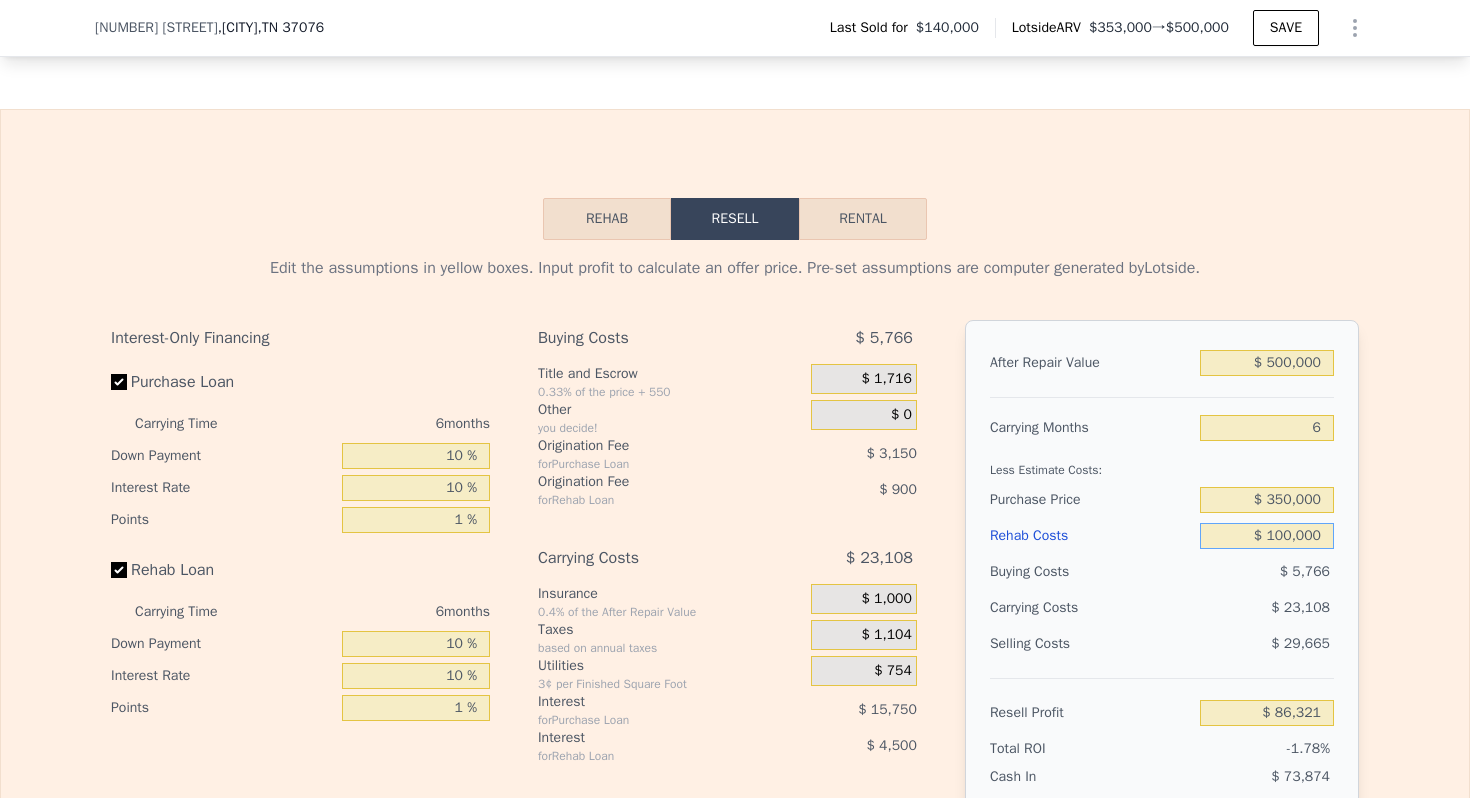type on "-$ 8,539" 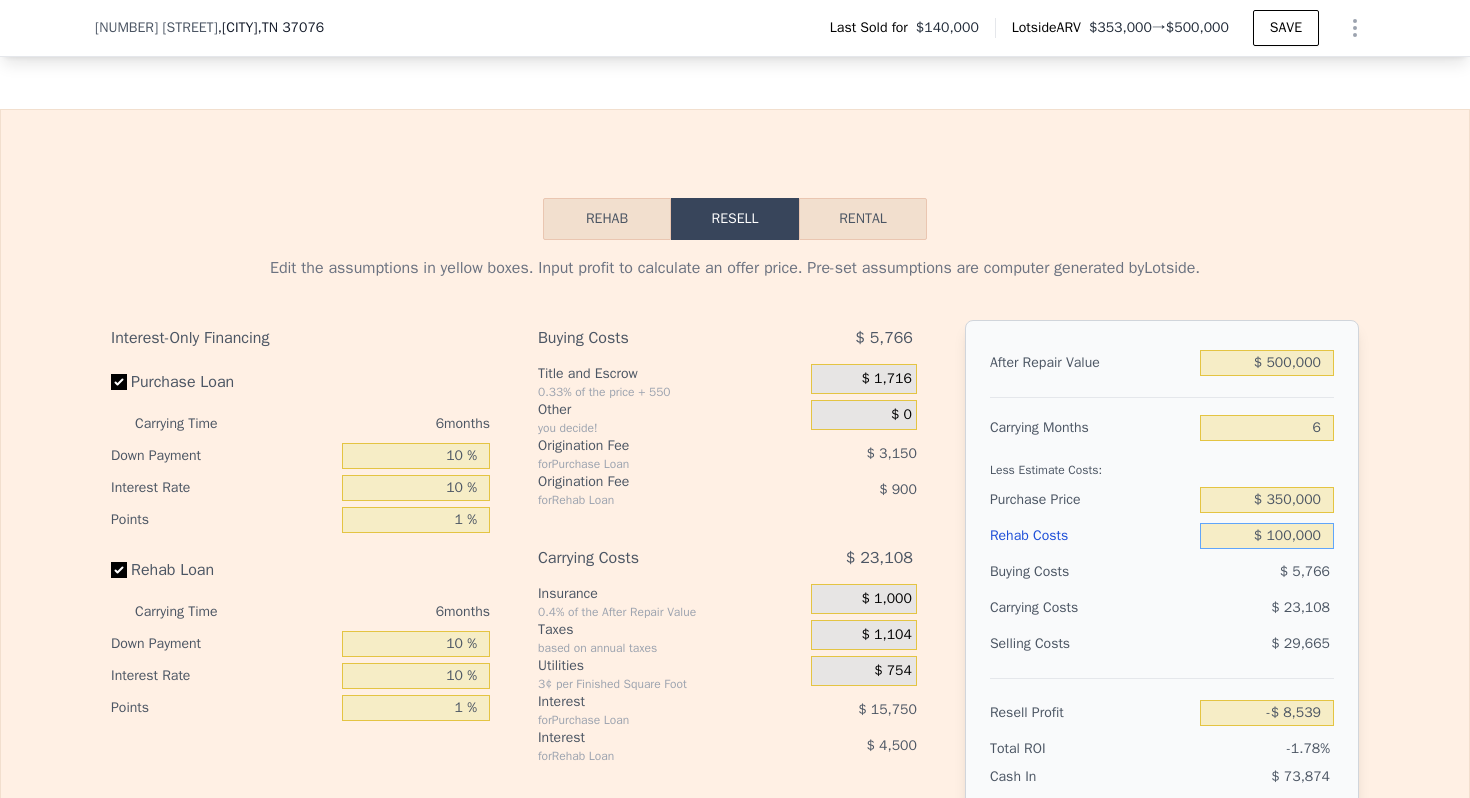 type on "$ 100,000" 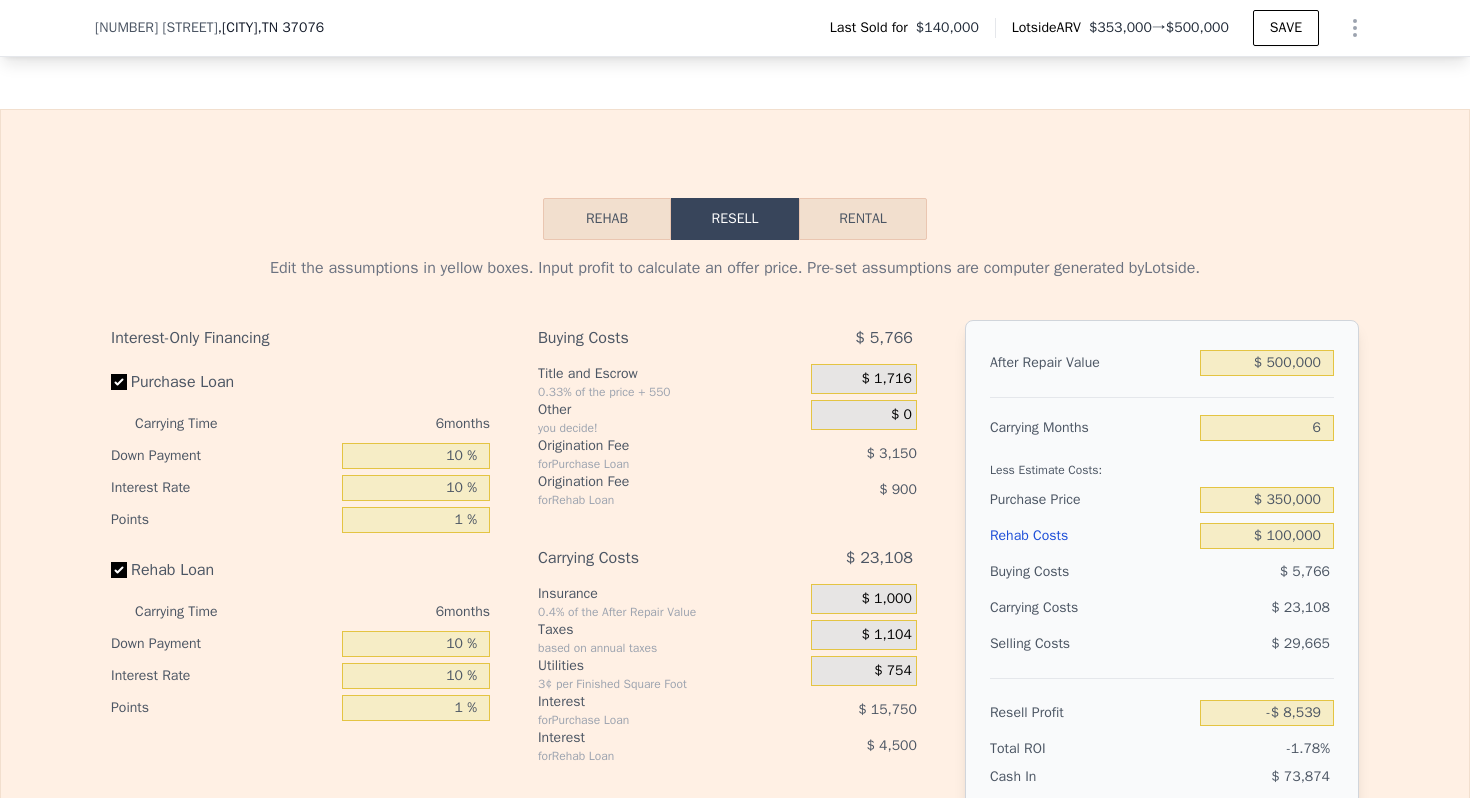 click on "After Repair Value $ [PRICE] Carrying Months [NUMBER] Less Estimate Costs: Purchase Price $ [PRICE] Rehab Costs $ [PRICE] Buying Costs $ [PRICE] Carrying Costs $ [PRICE] Selling Costs $ [PRICE] Resell Profit $ [PRICE] Total ROI [PERCENTAGE]% Cash In $ [PRICE] Cash ROI ROIs are not annualized [PERCENTAGE]%" at bounding box center [1162, 598] 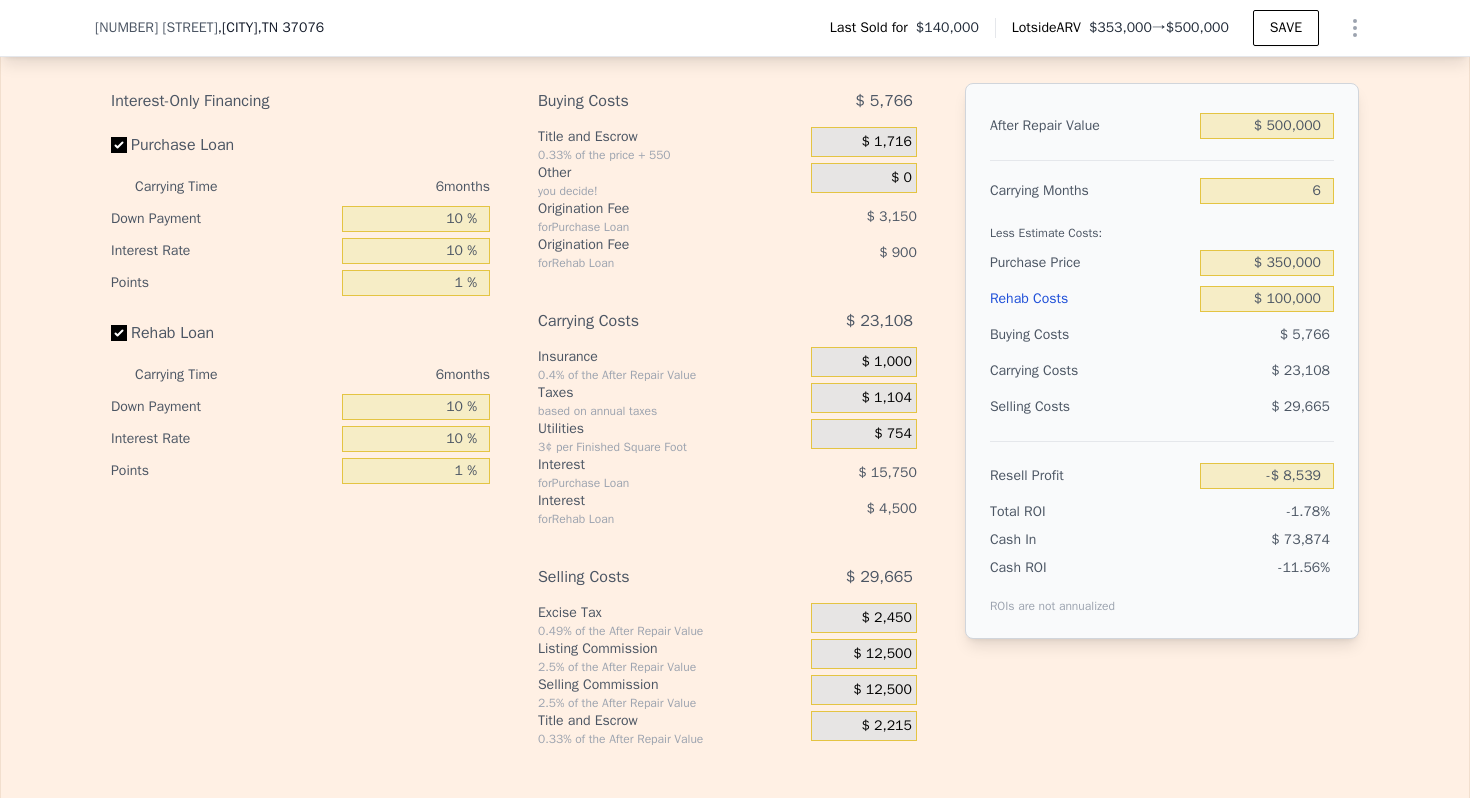 scroll, scrollTop: 2931, scrollLeft: 0, axis: vertical 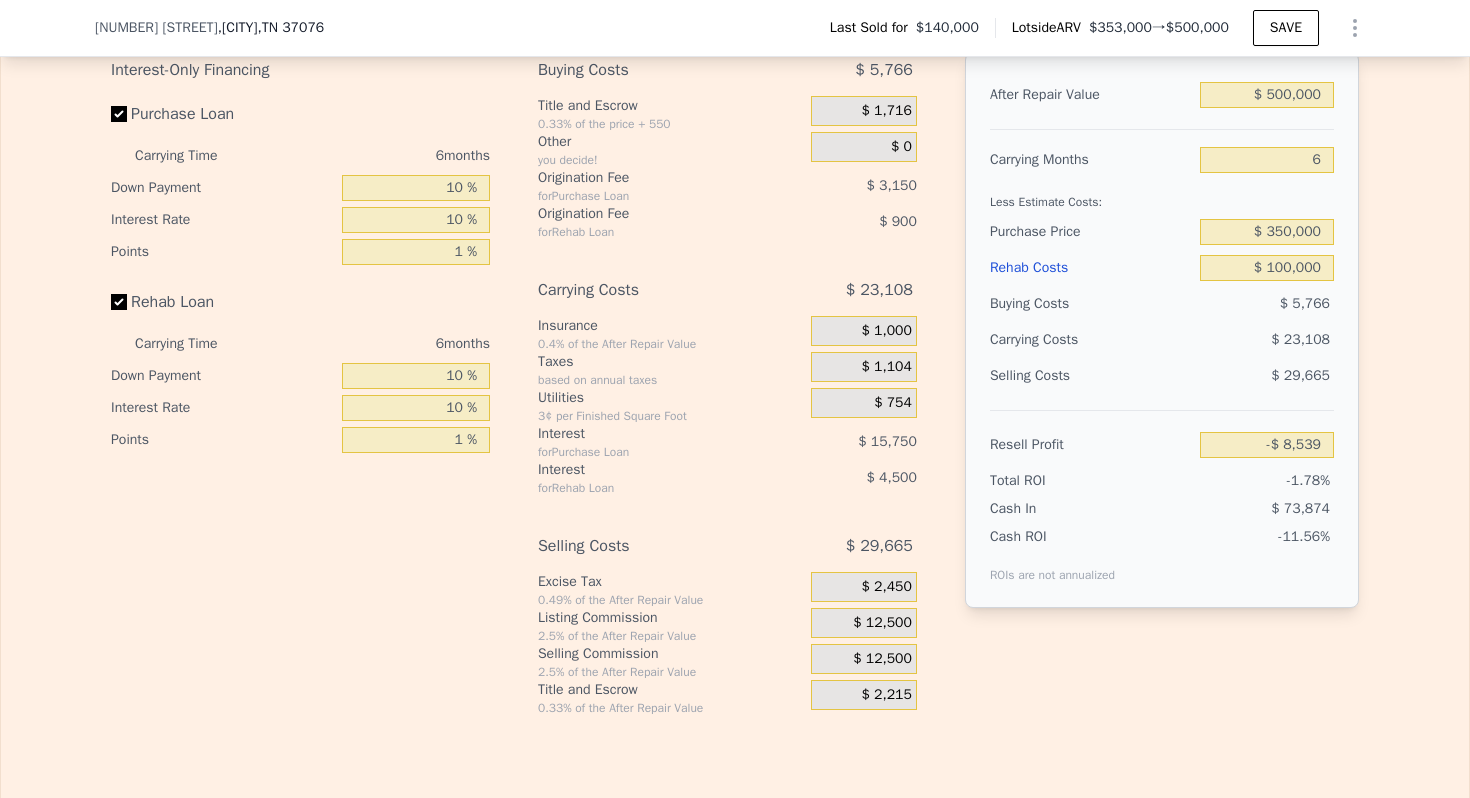 click on "$ 12,500" at bounding box center [882, 623] 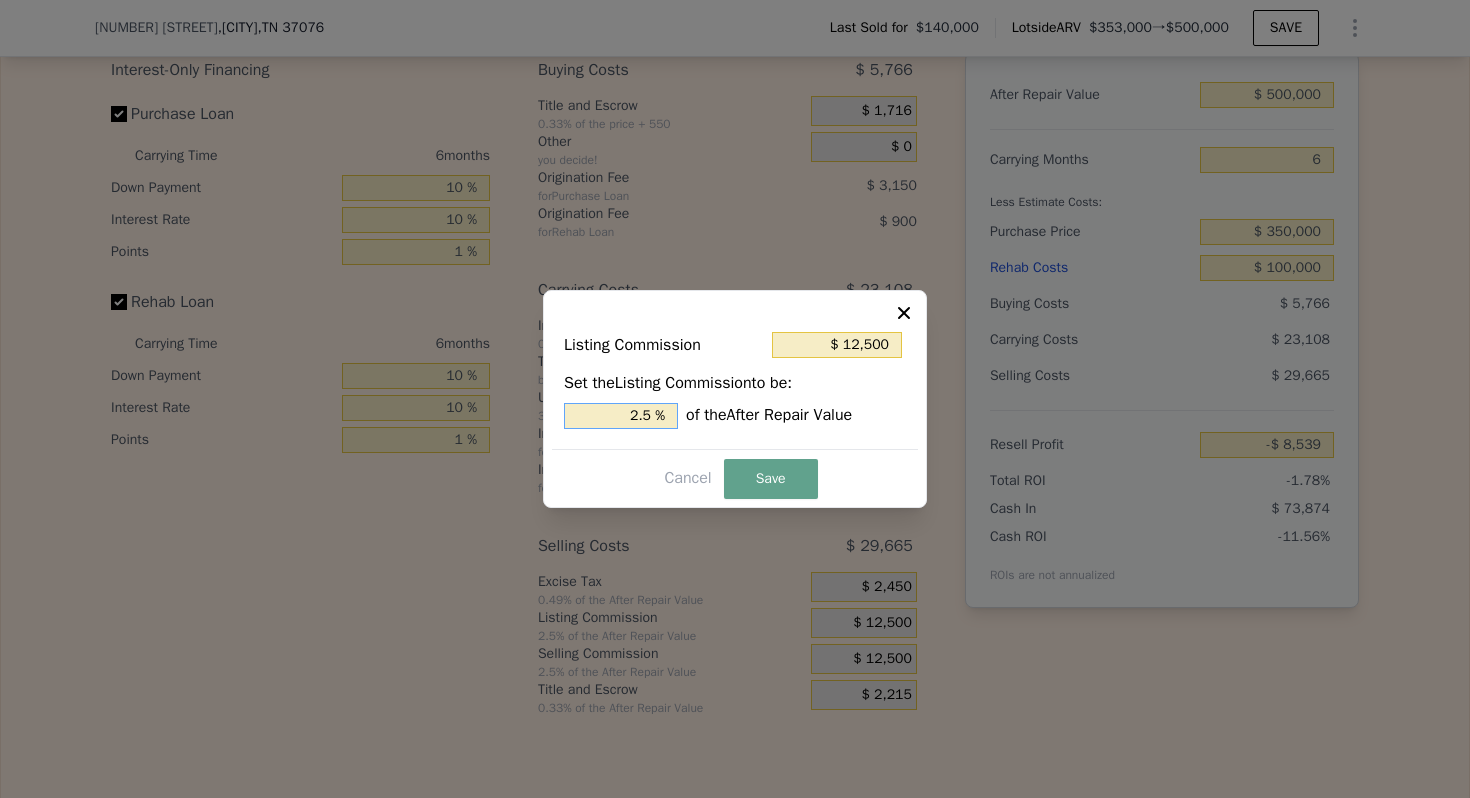 click on "Set the  Listing Commission  to be: 2.5 % of the  After Repair Value" at bounding box center (735, 400) 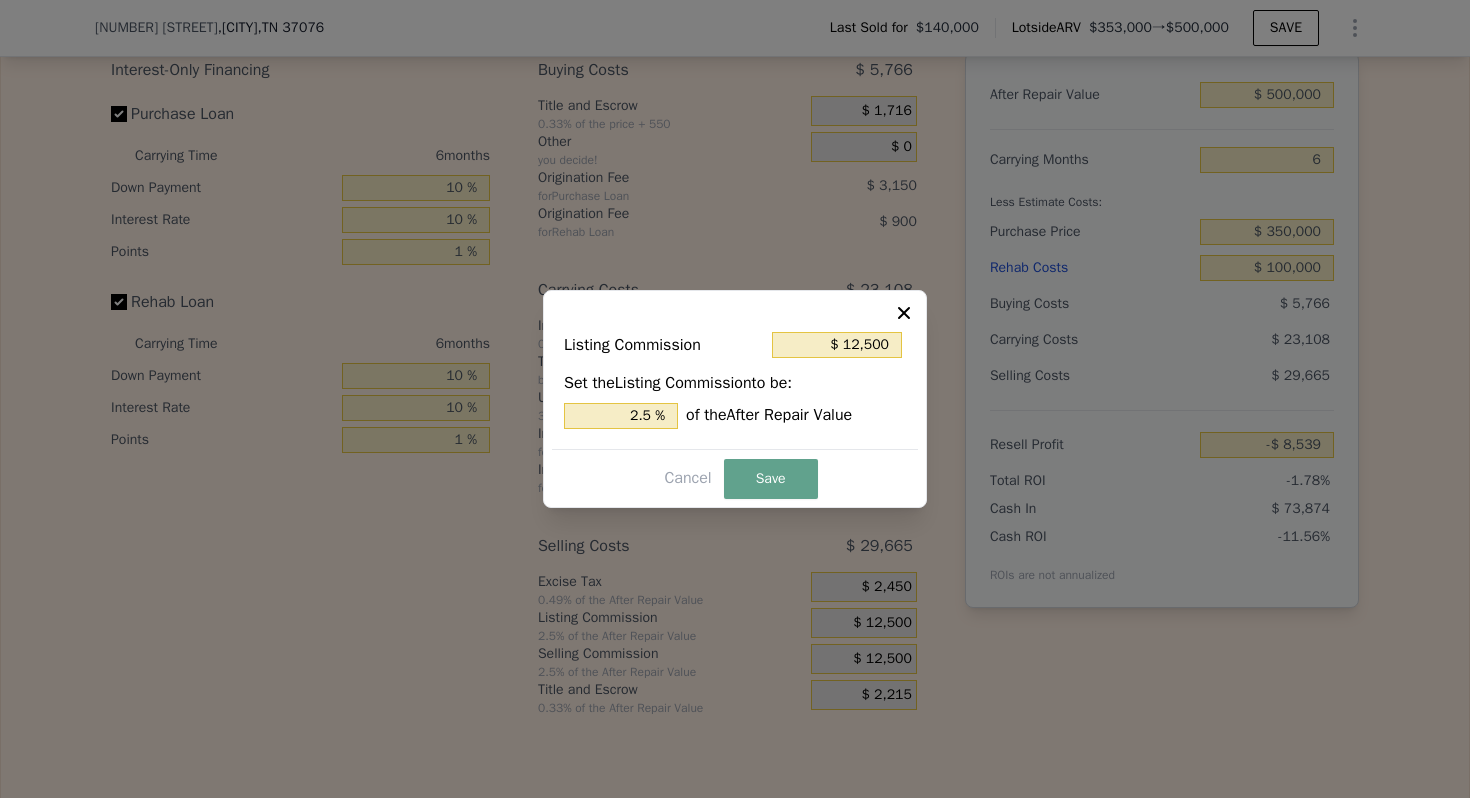 click on "Set the  Listing Commission  to be: 2.5 % of the  After Repair Value" at bounding box center [735, 400] 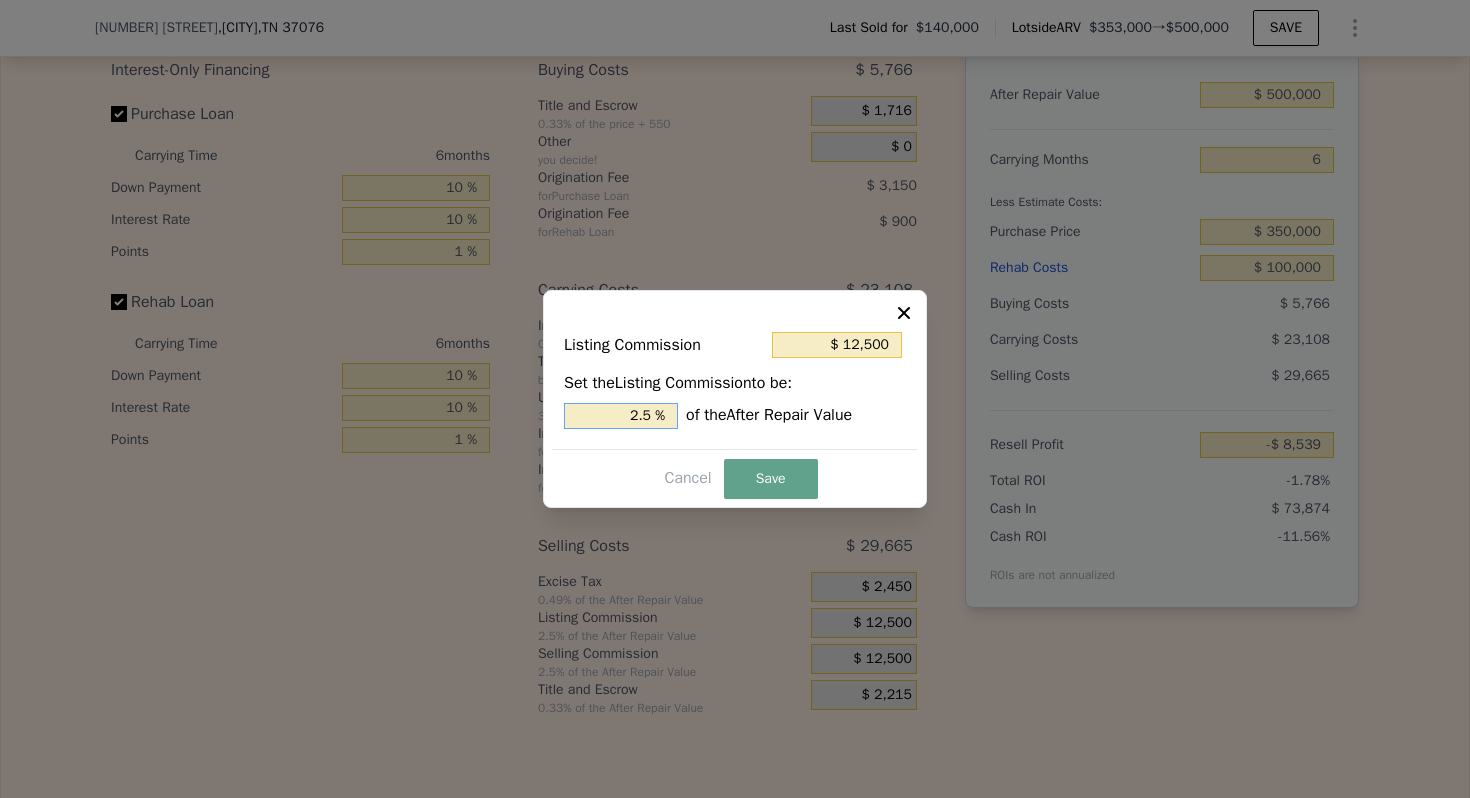 click on "2.5 %" at bounding box center [621, 416] 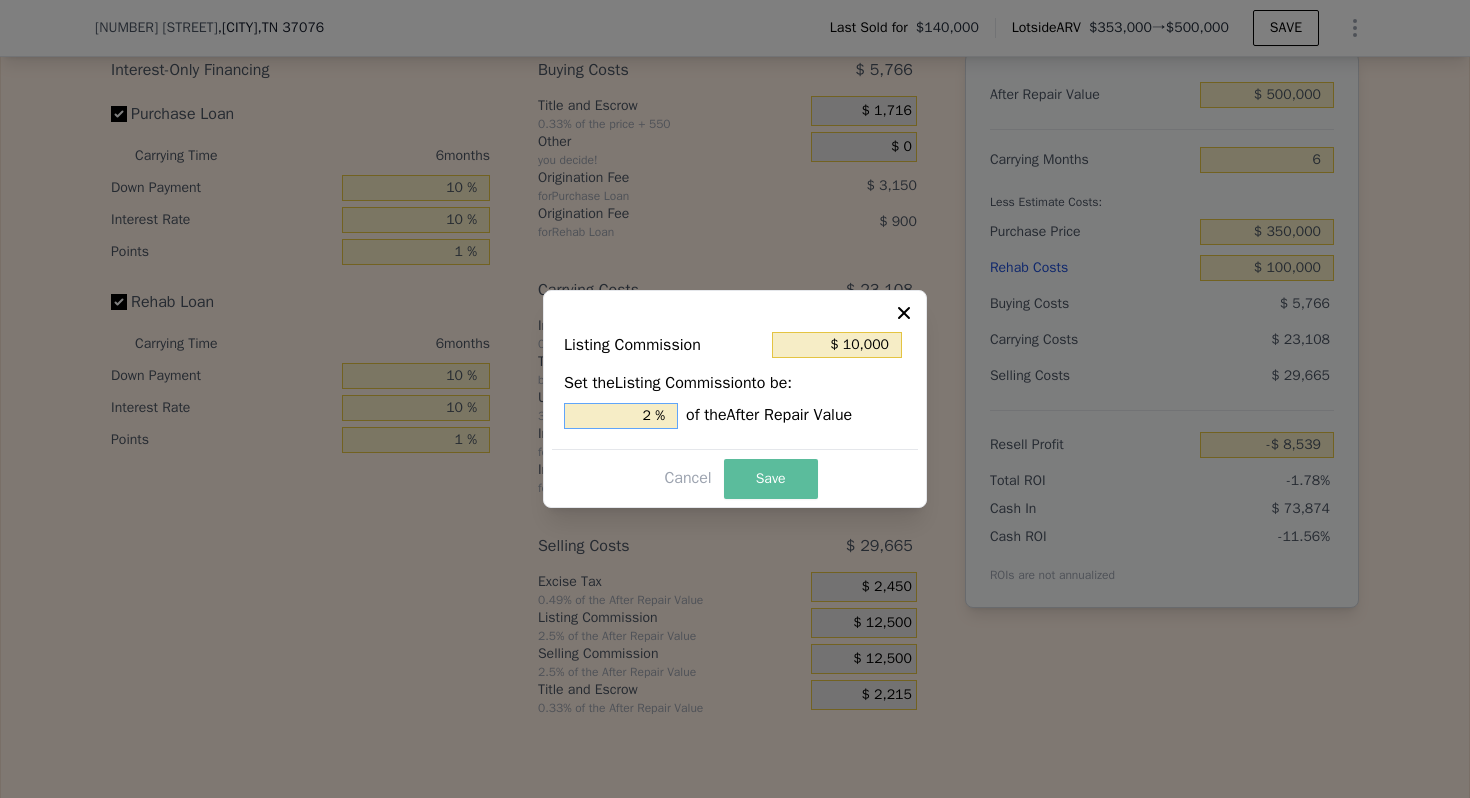 type on "2 %" 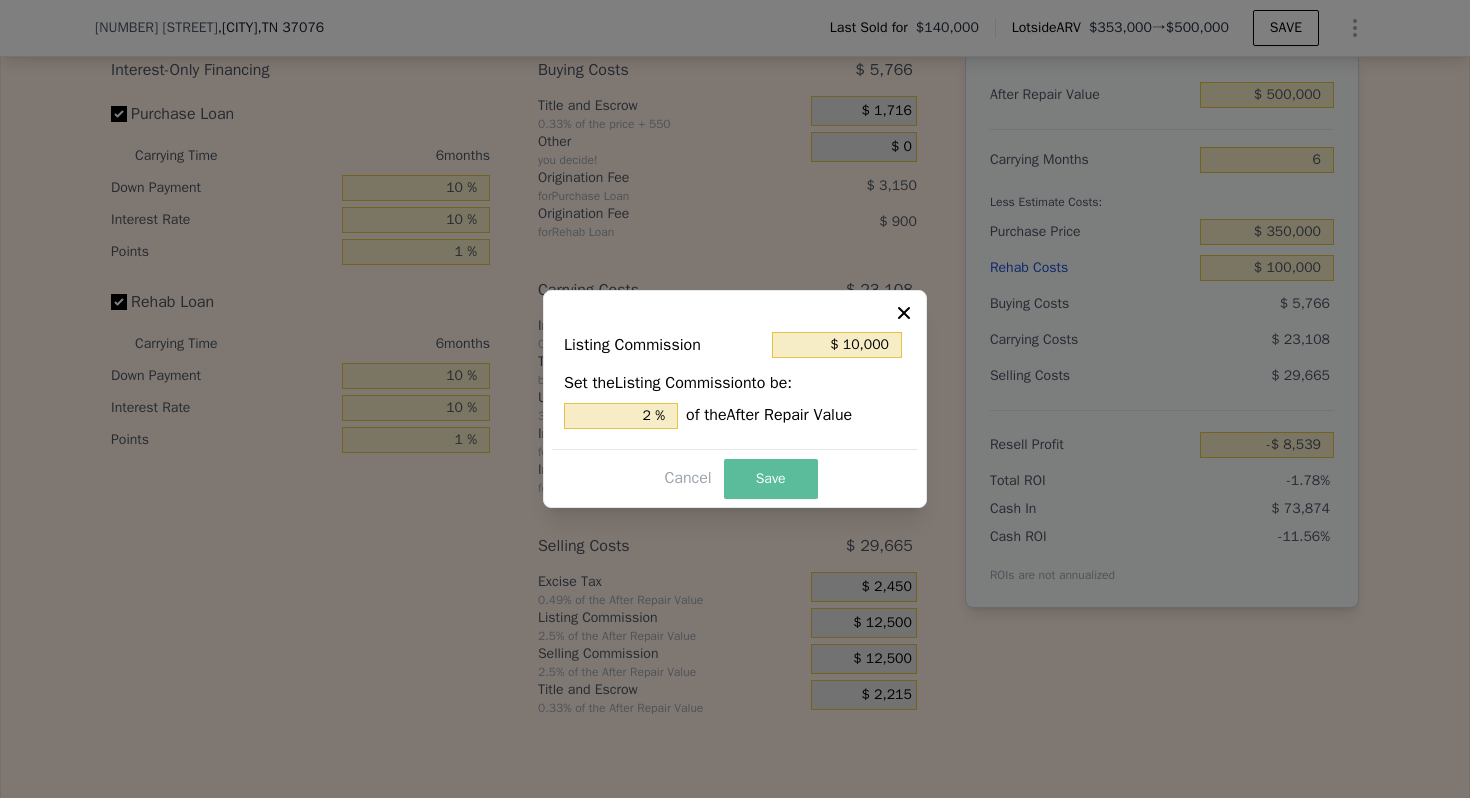 click on "Save" at bounding box center (771, 479) 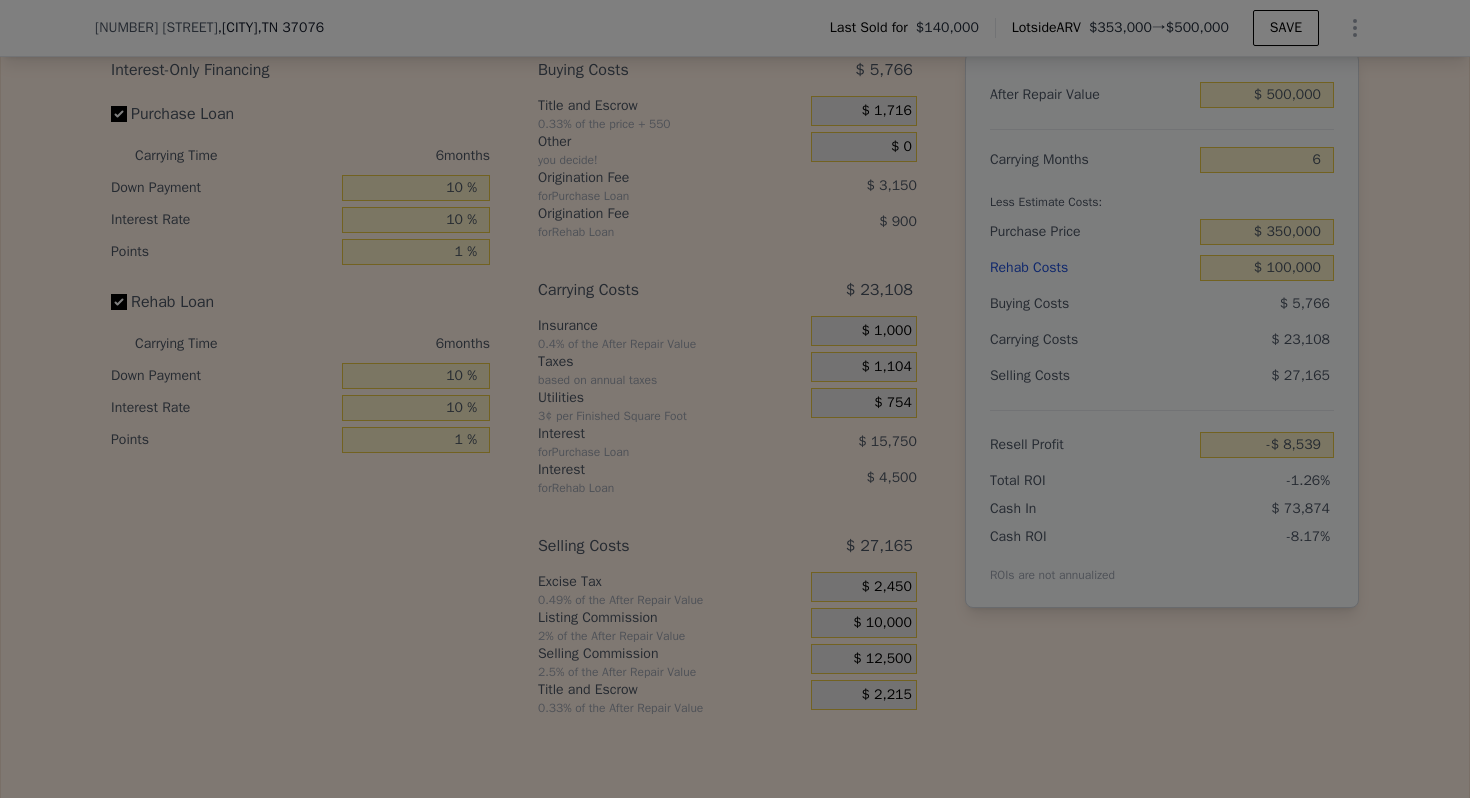 type on "-$ 6,039" 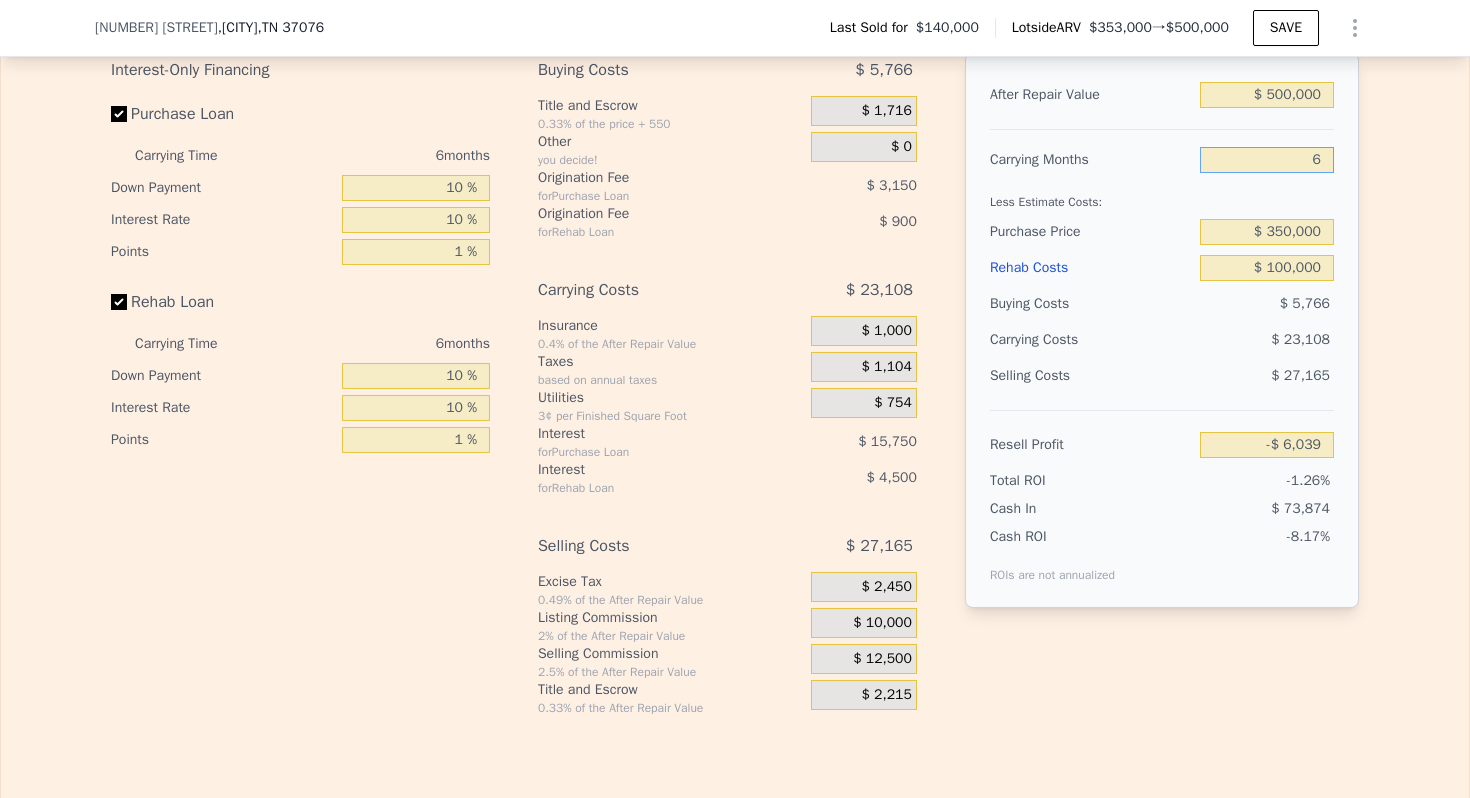 click on "6" at bounding box center [1267, 160] 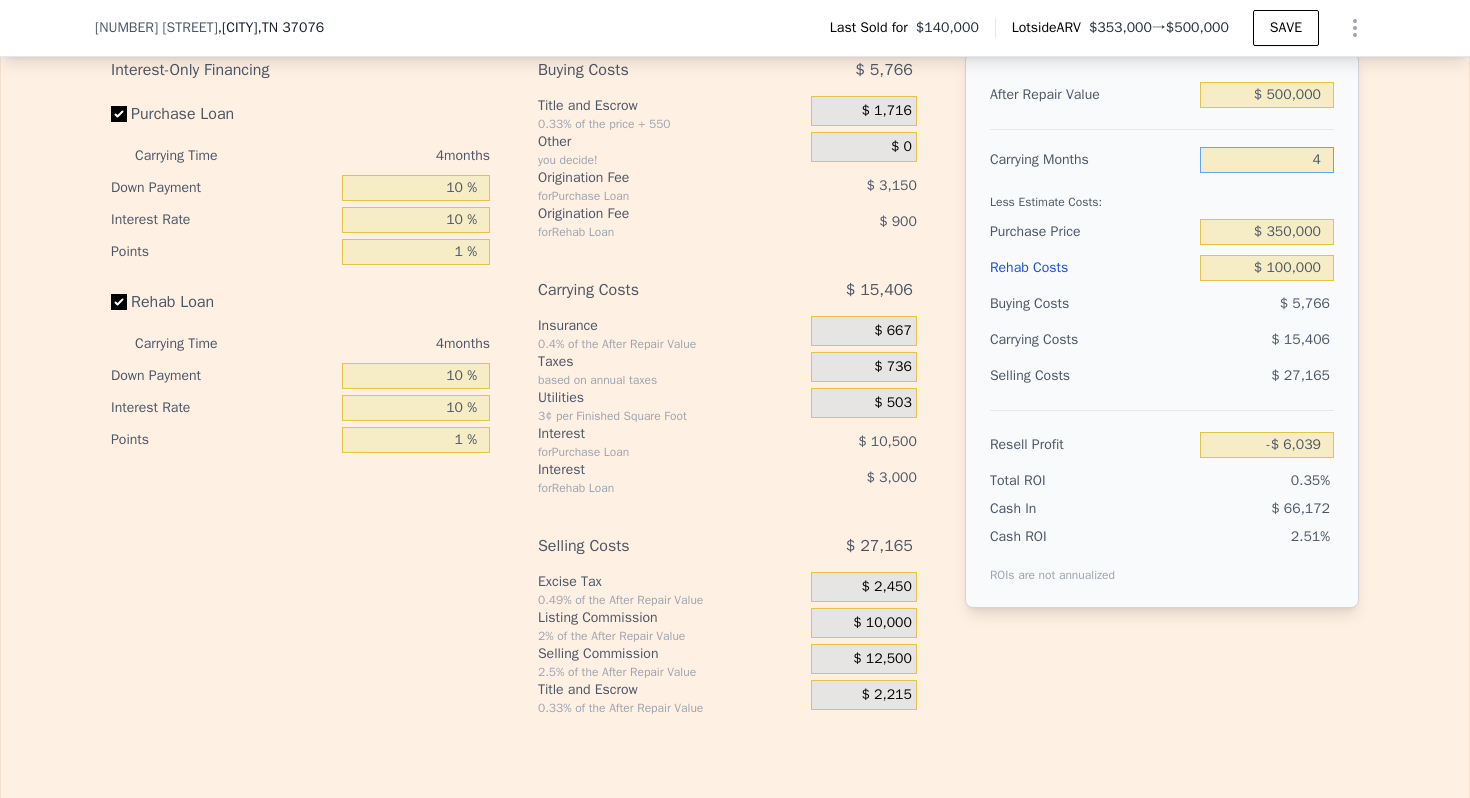 type on "$ 1,663" 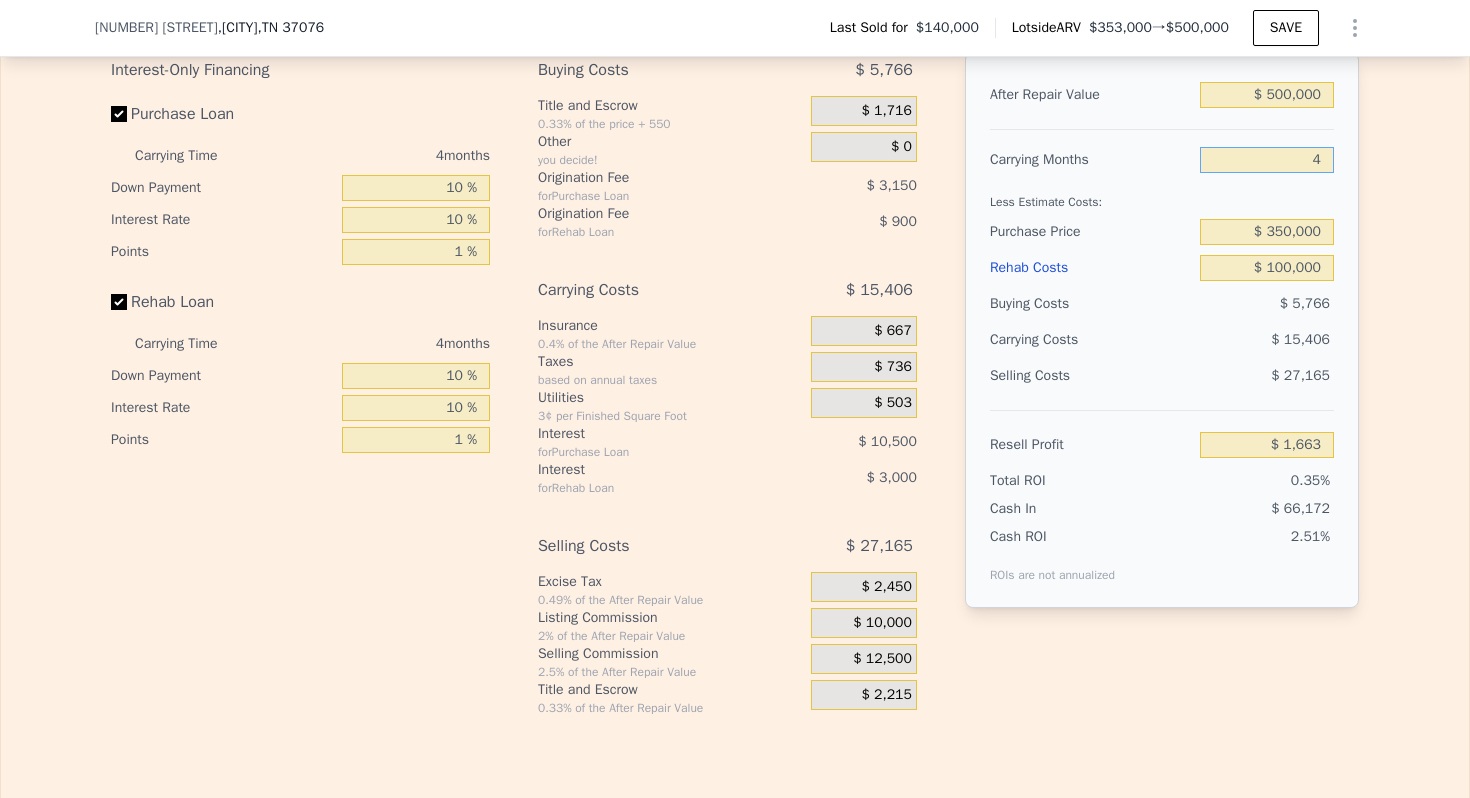 type on "4" 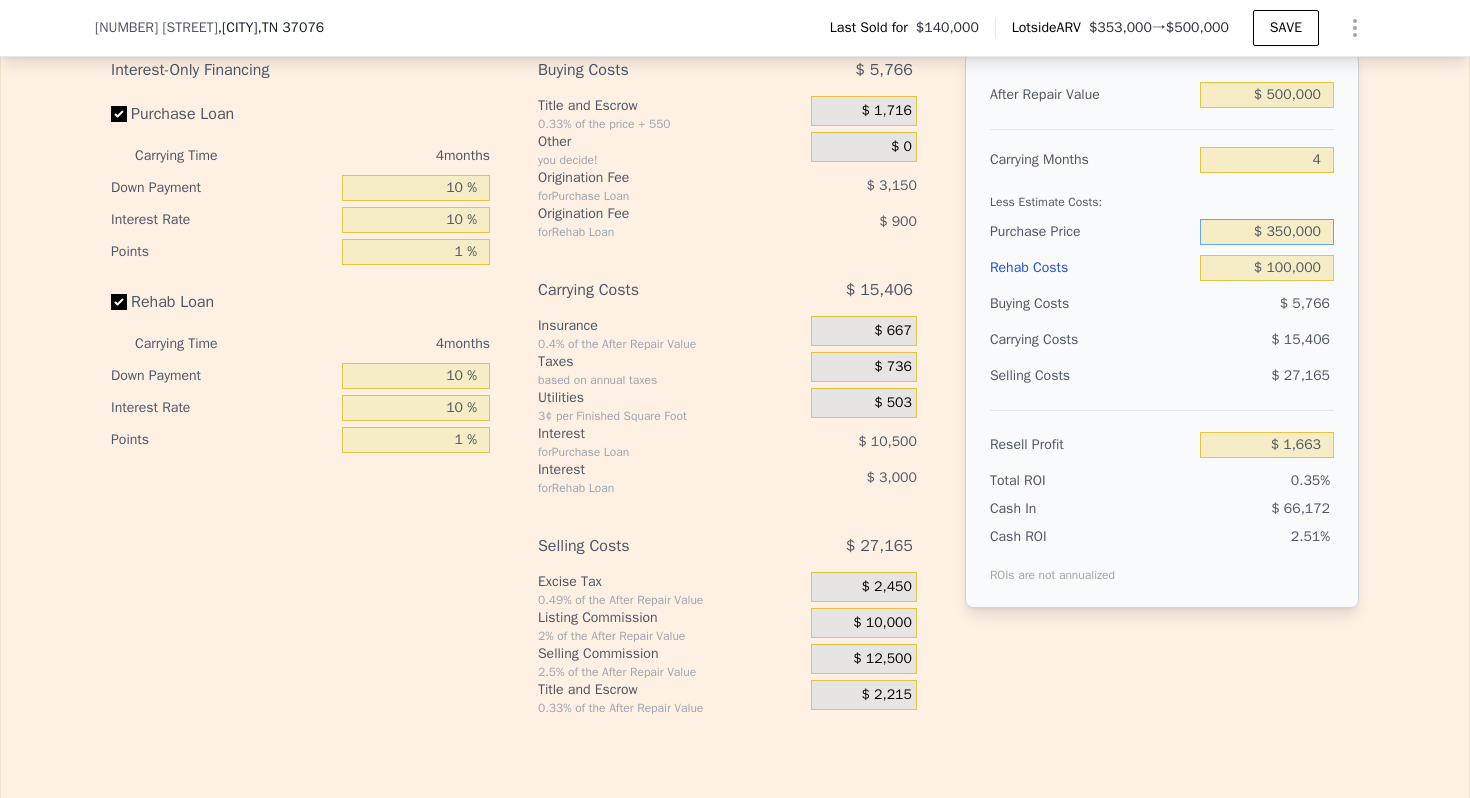 click on "$ 350,000" at bounding box center (1267, 232) 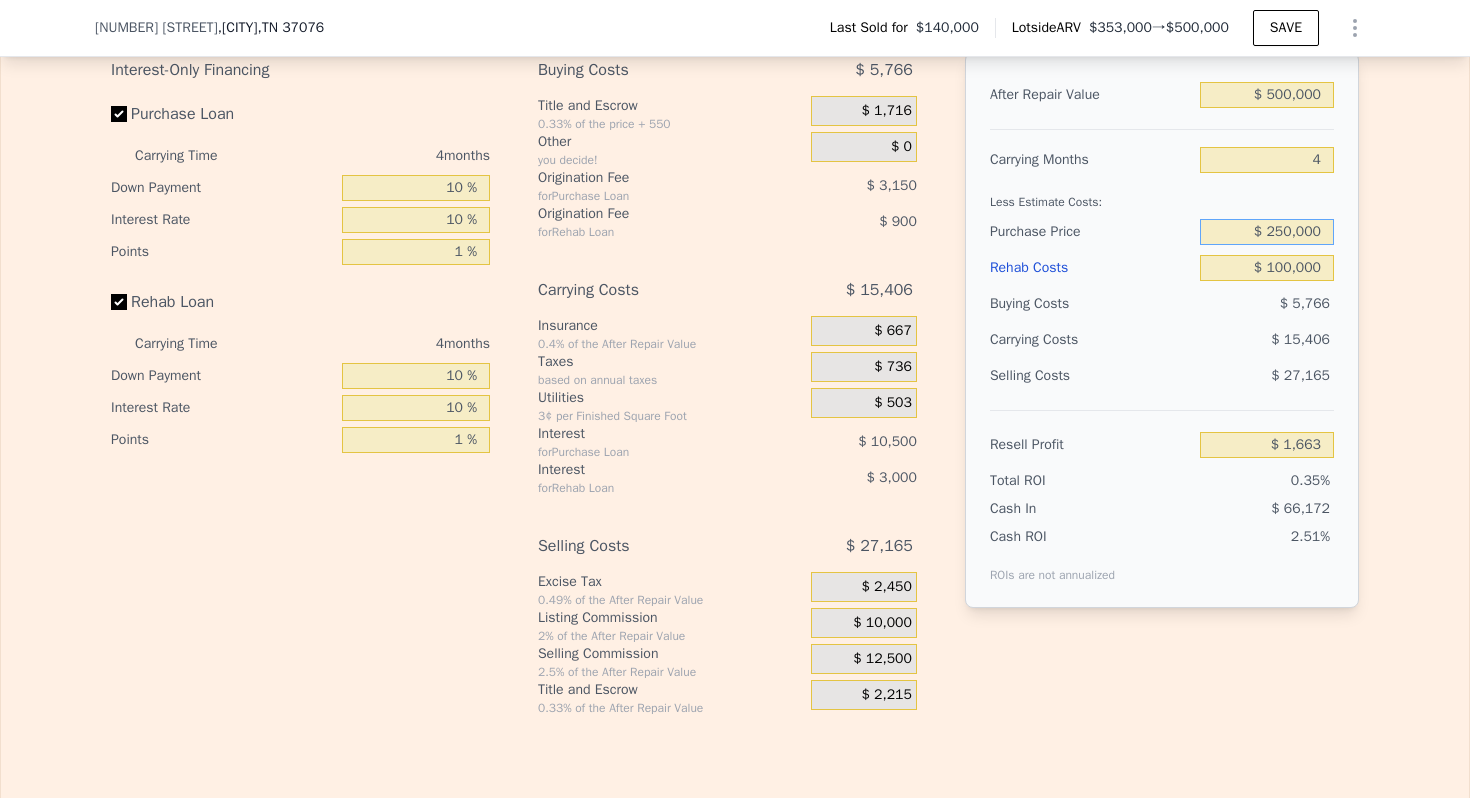 type on "$ 250,000" 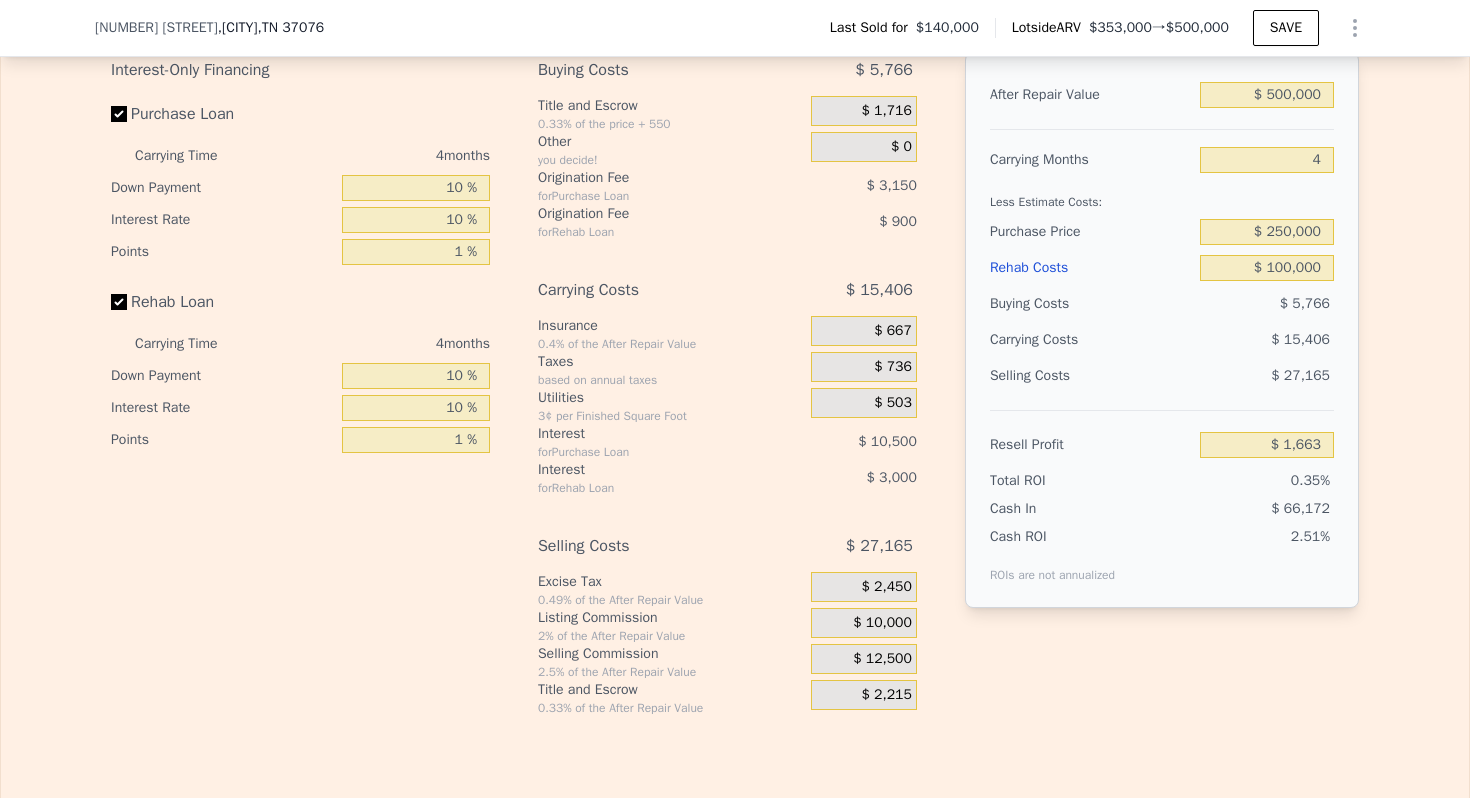 click on "Less Estimate Costs:" at bounding box center (1162, 196) 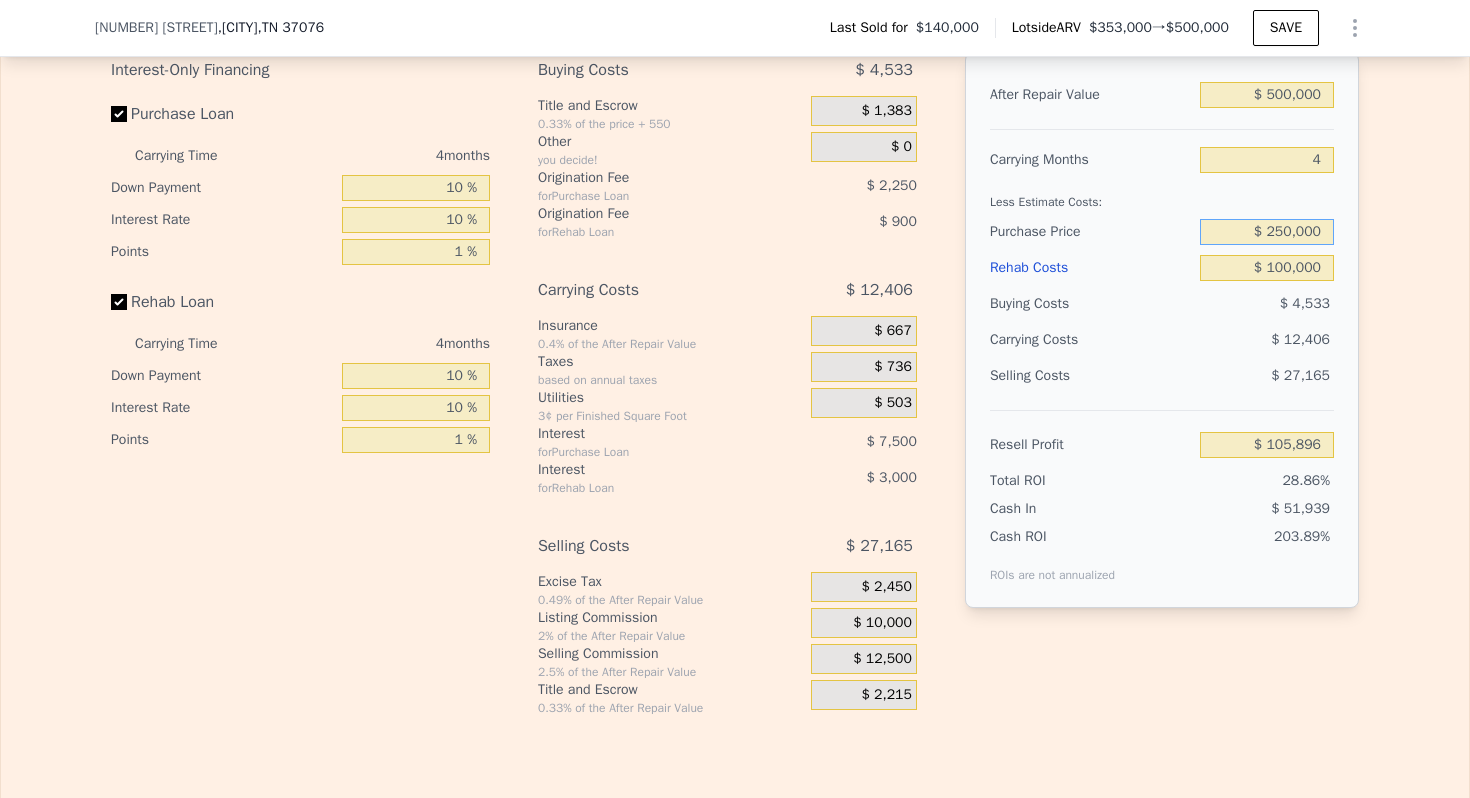 click on "$ 250,000" at bounding box center [1267, 232] 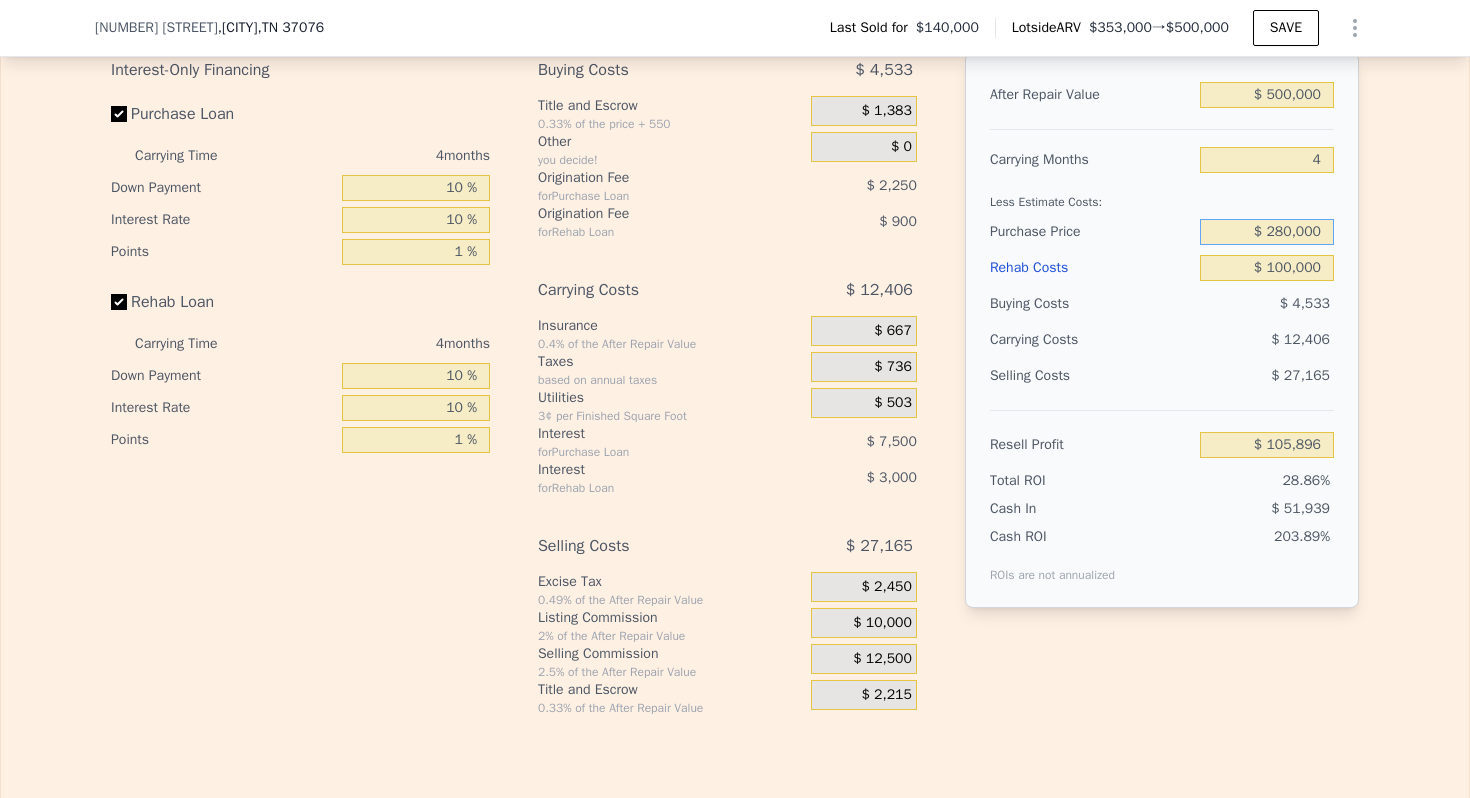 type on "$ 280,000" 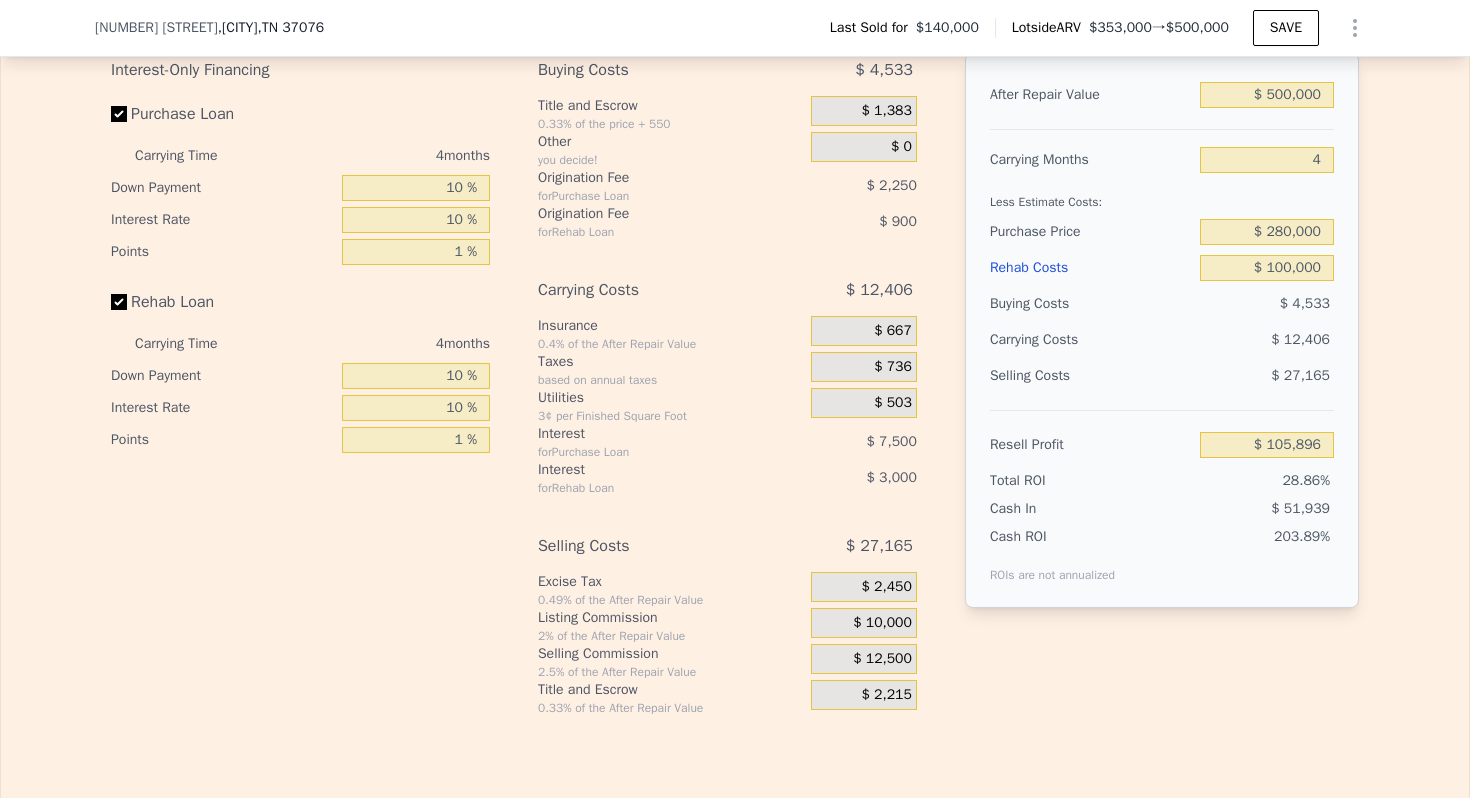 click on "Purchase Price" at bounding box center (1091, 232) 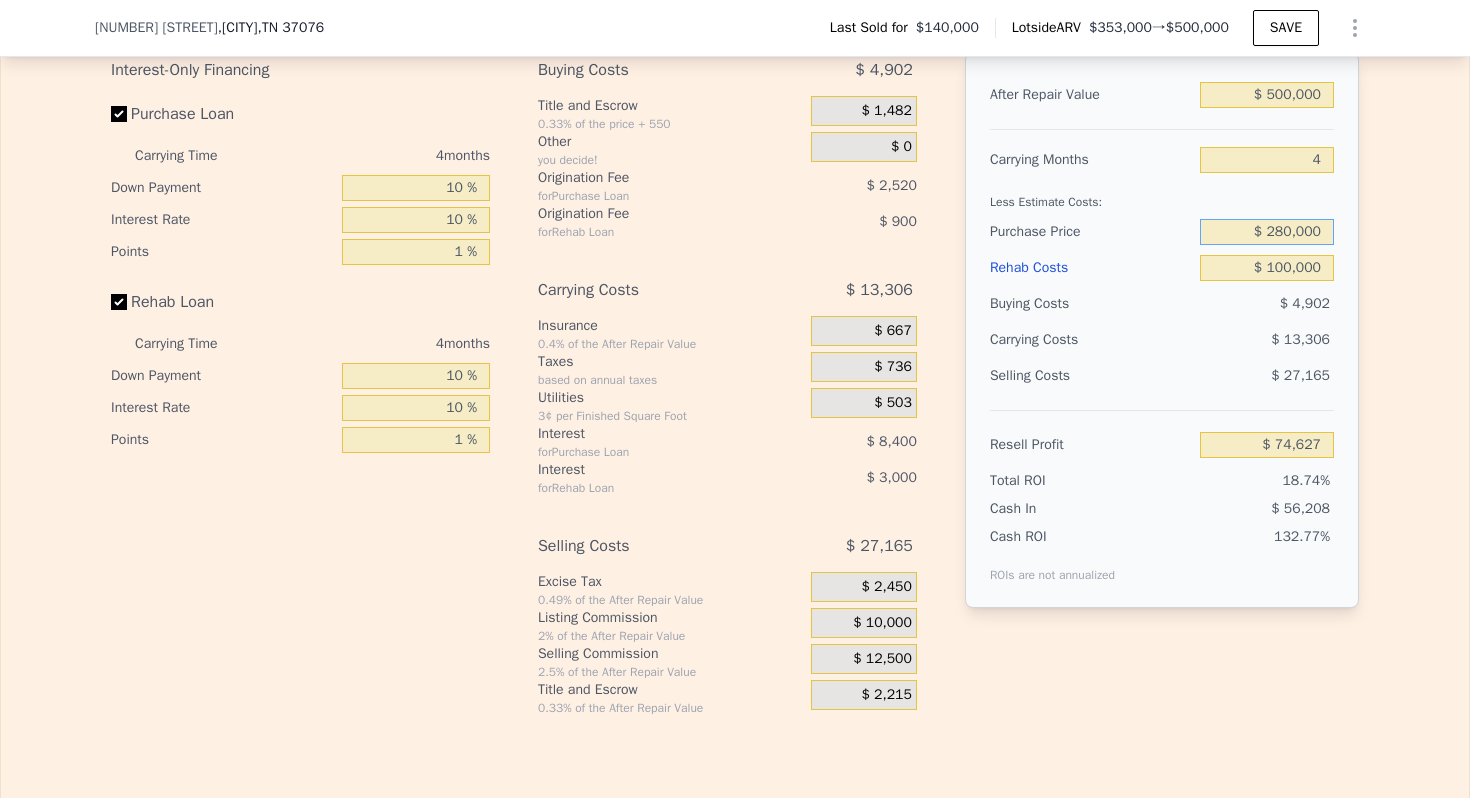 click on "$ 280,000" at bounding box center [1267, 232] 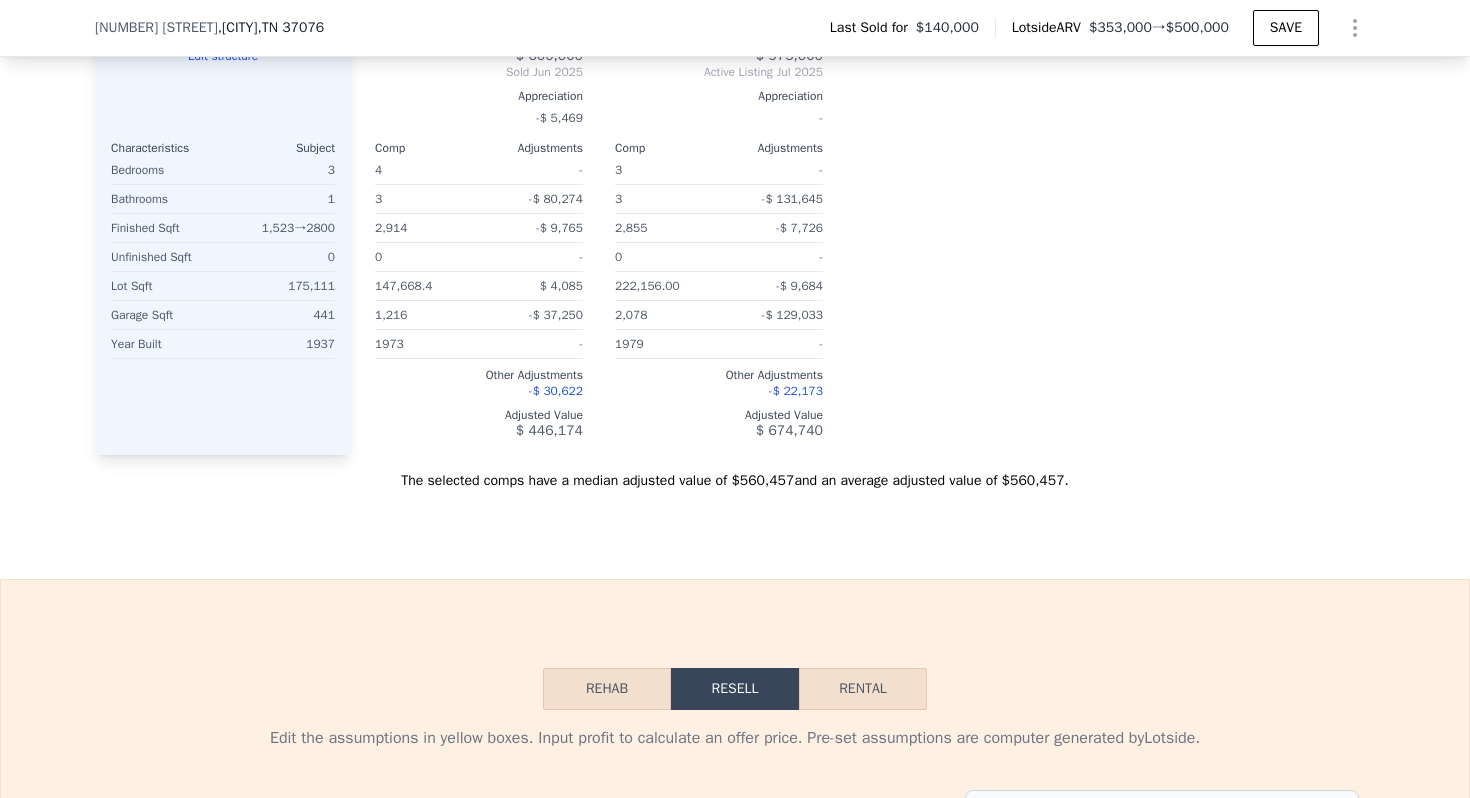 scroll, scrollTop: 1469, scrollLeft: 0, axis: vertical 